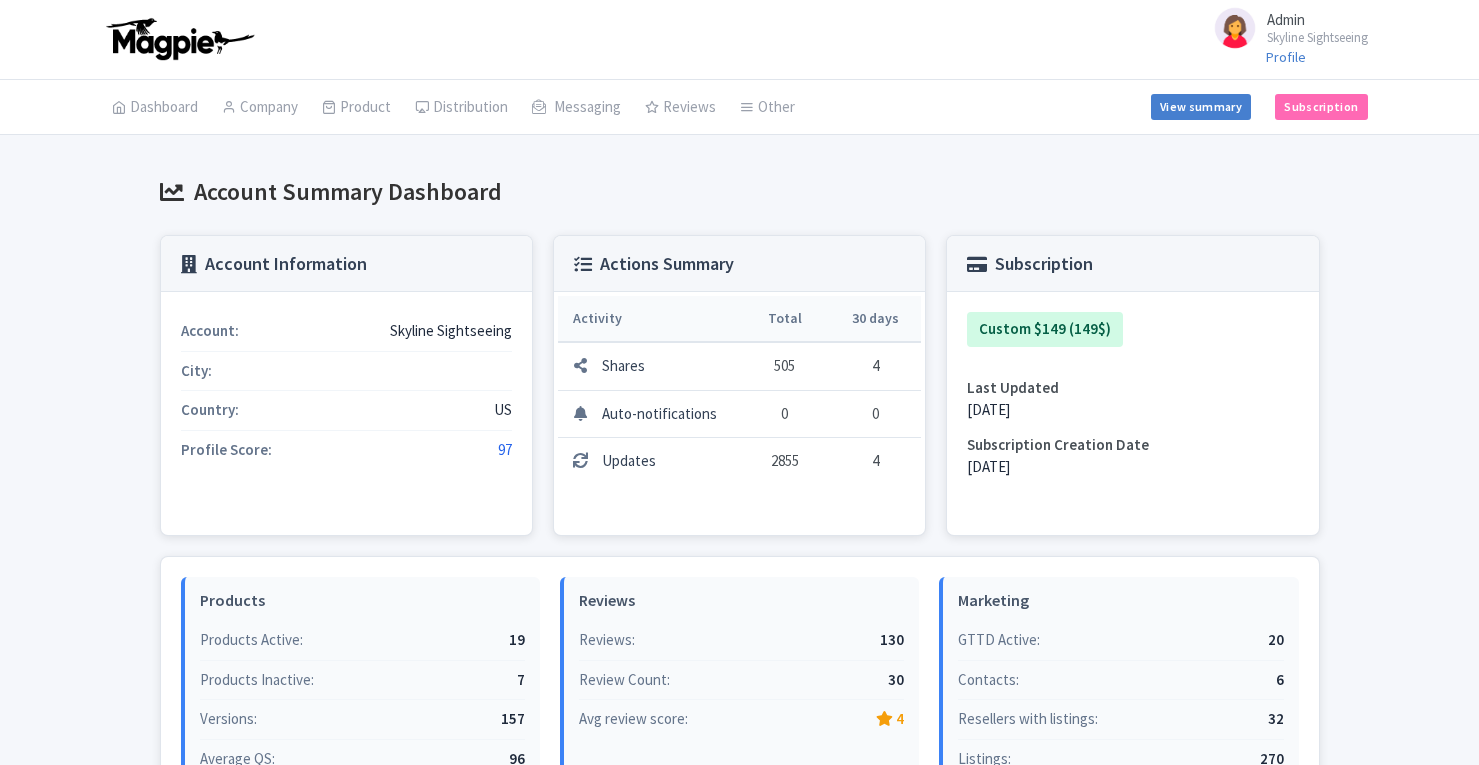 scroll, scrollTop: 0, scrollLeft: 0, axis: both 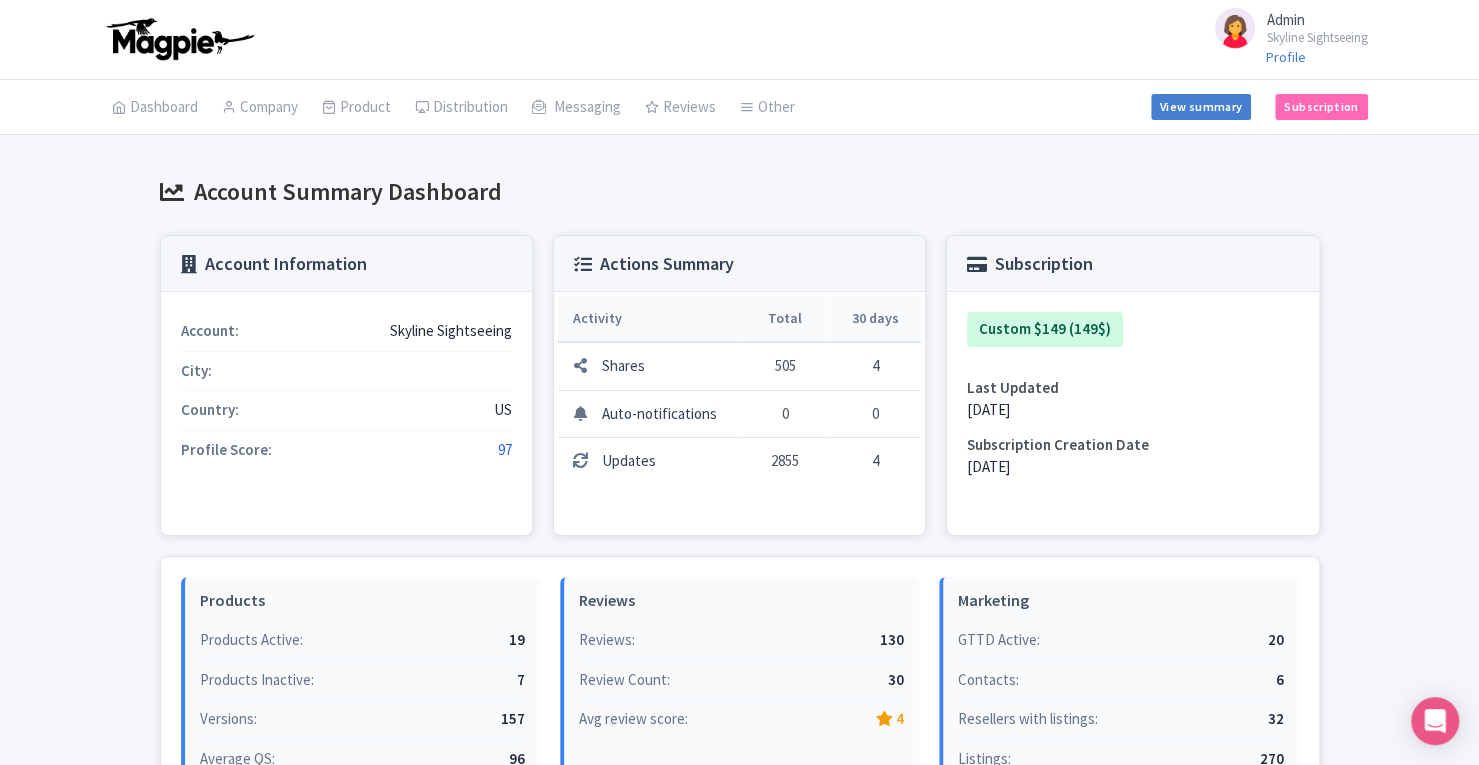click on "Manage Contacts" at bounding box center [0, 0] 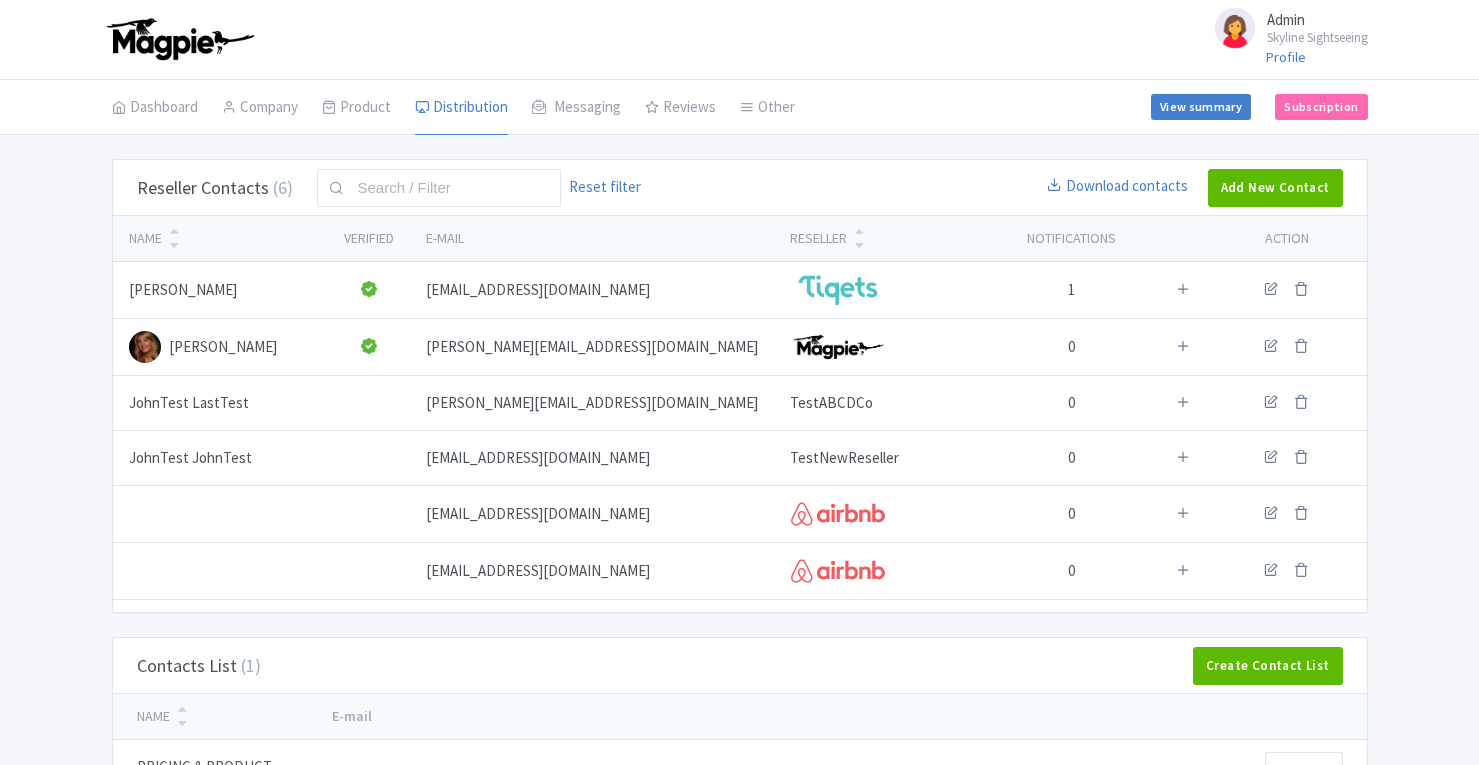 scroll, scrollTop: 0, scrollLeft: 0, axis: both 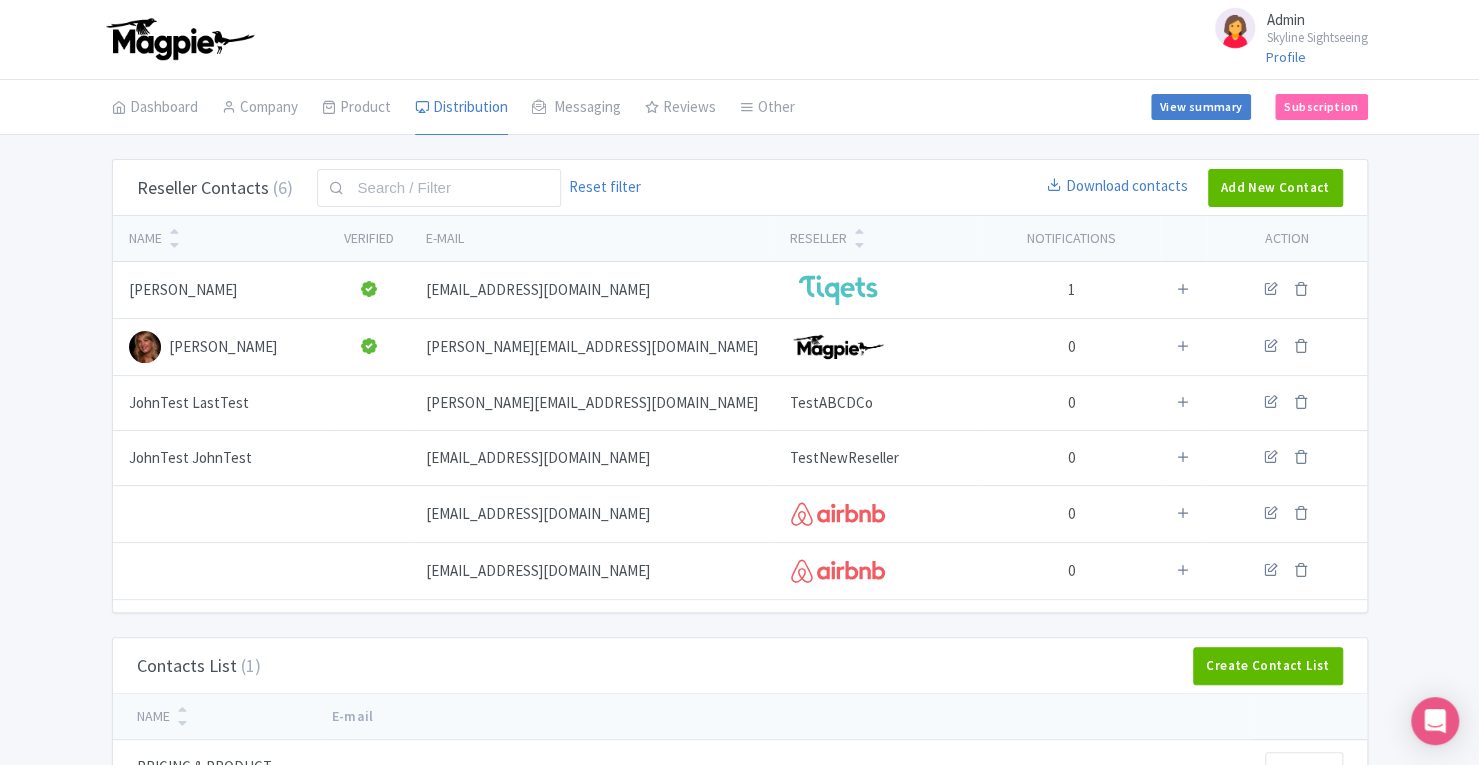 click on "Review Dashboard" at bounding box center (0, 0) 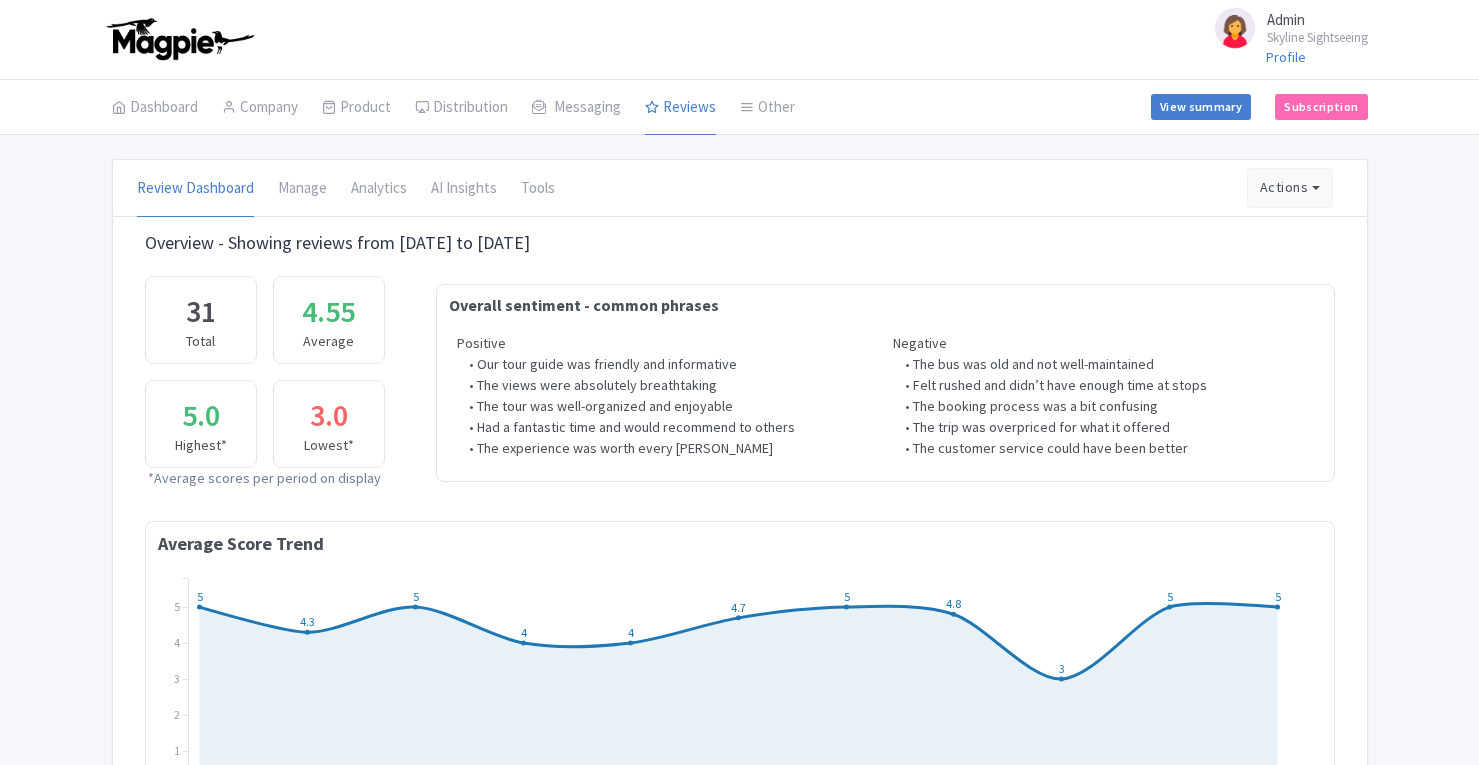scroll, scrollTop: 0, scrollLeft: 0, axis: both 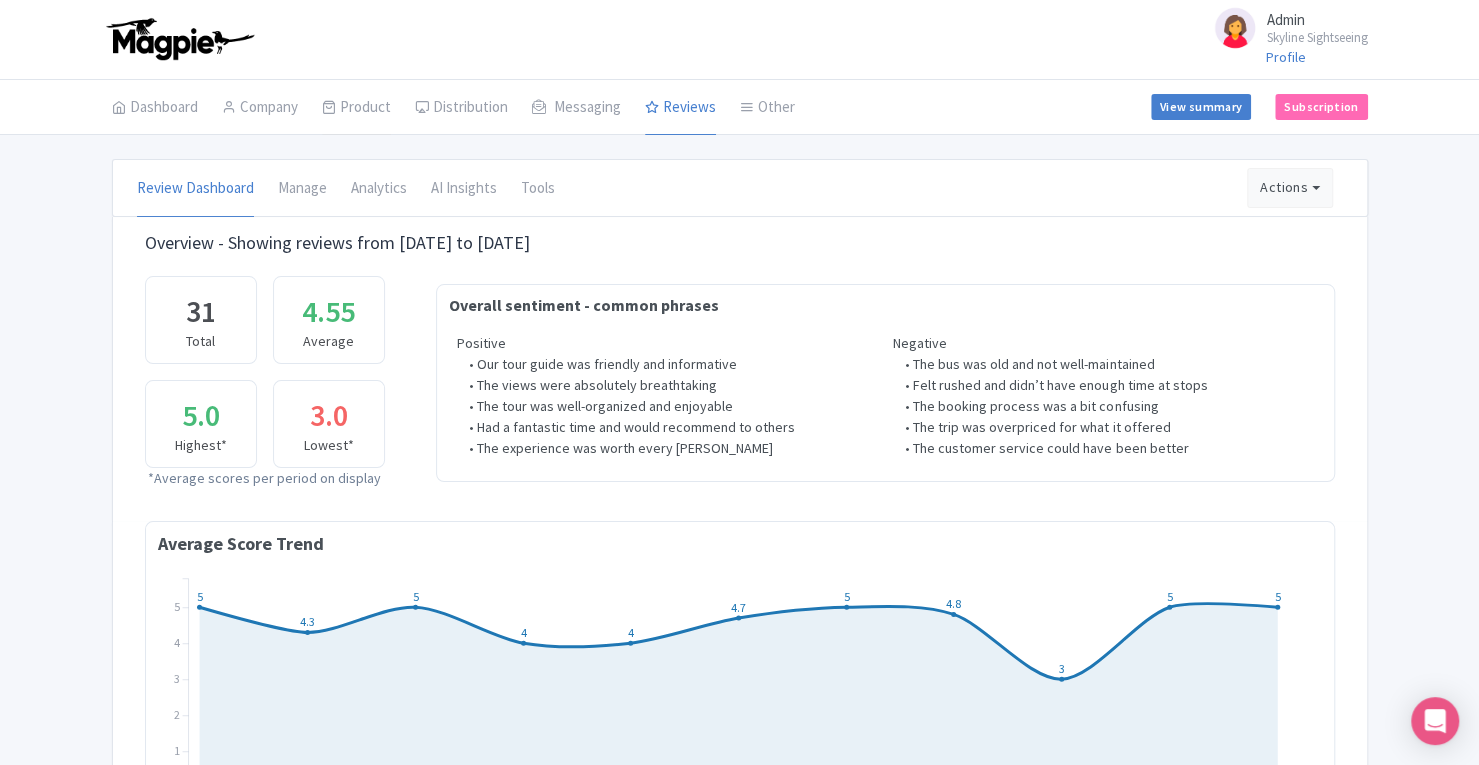 click on "Product" at bounding box center [356, 108] 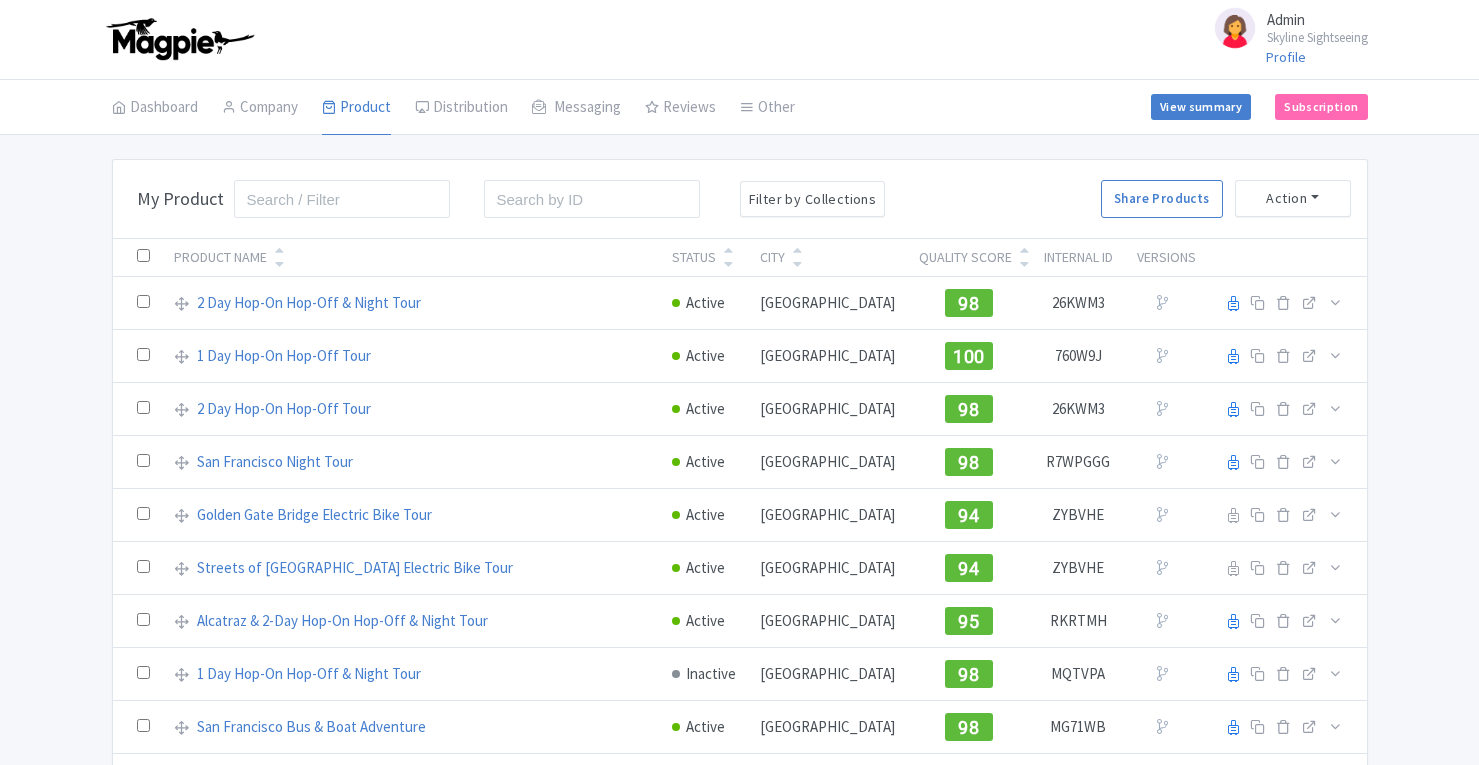 scroll, scrollTop: 0, scrollLeft: 0, axis: both 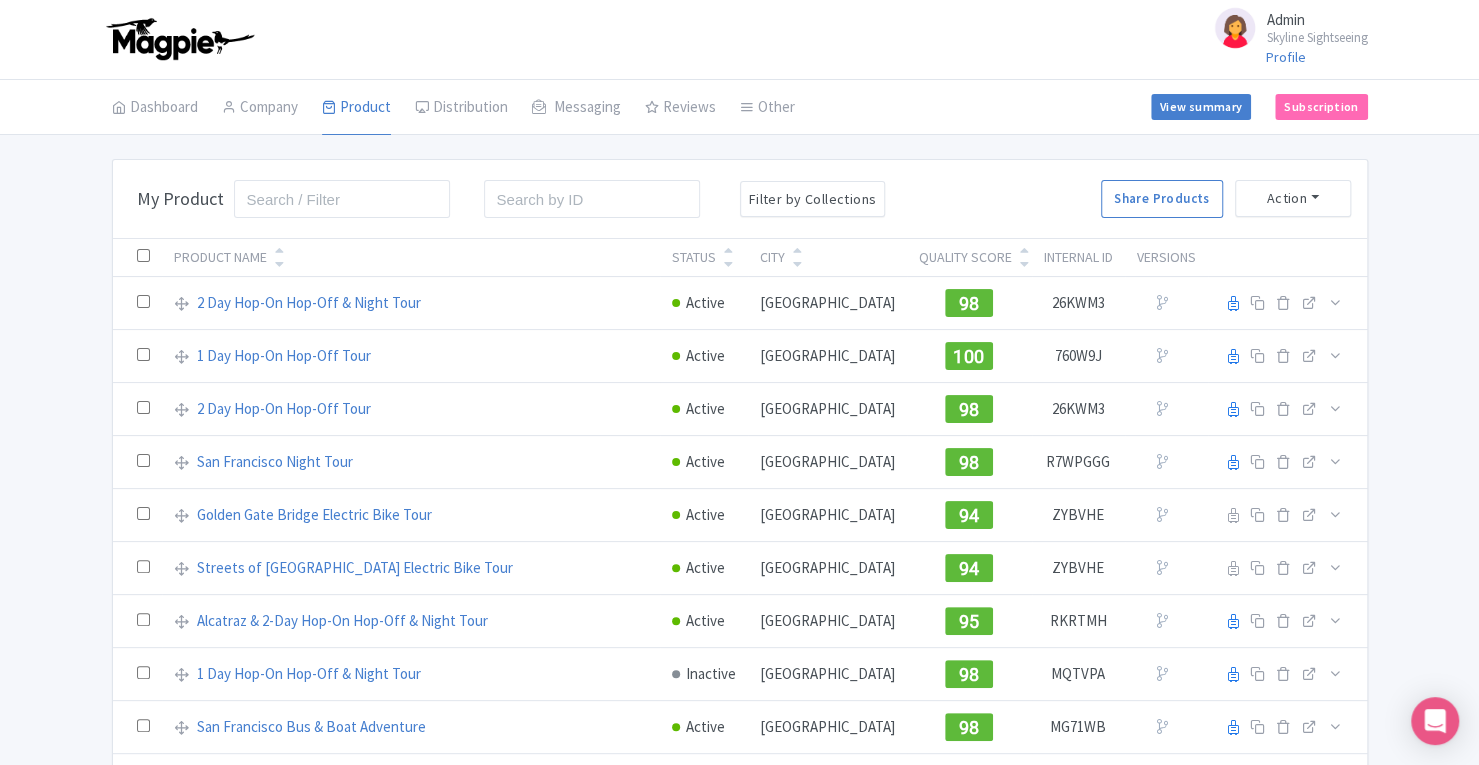 click on "New Announcement" at bounding box center [0, 0] 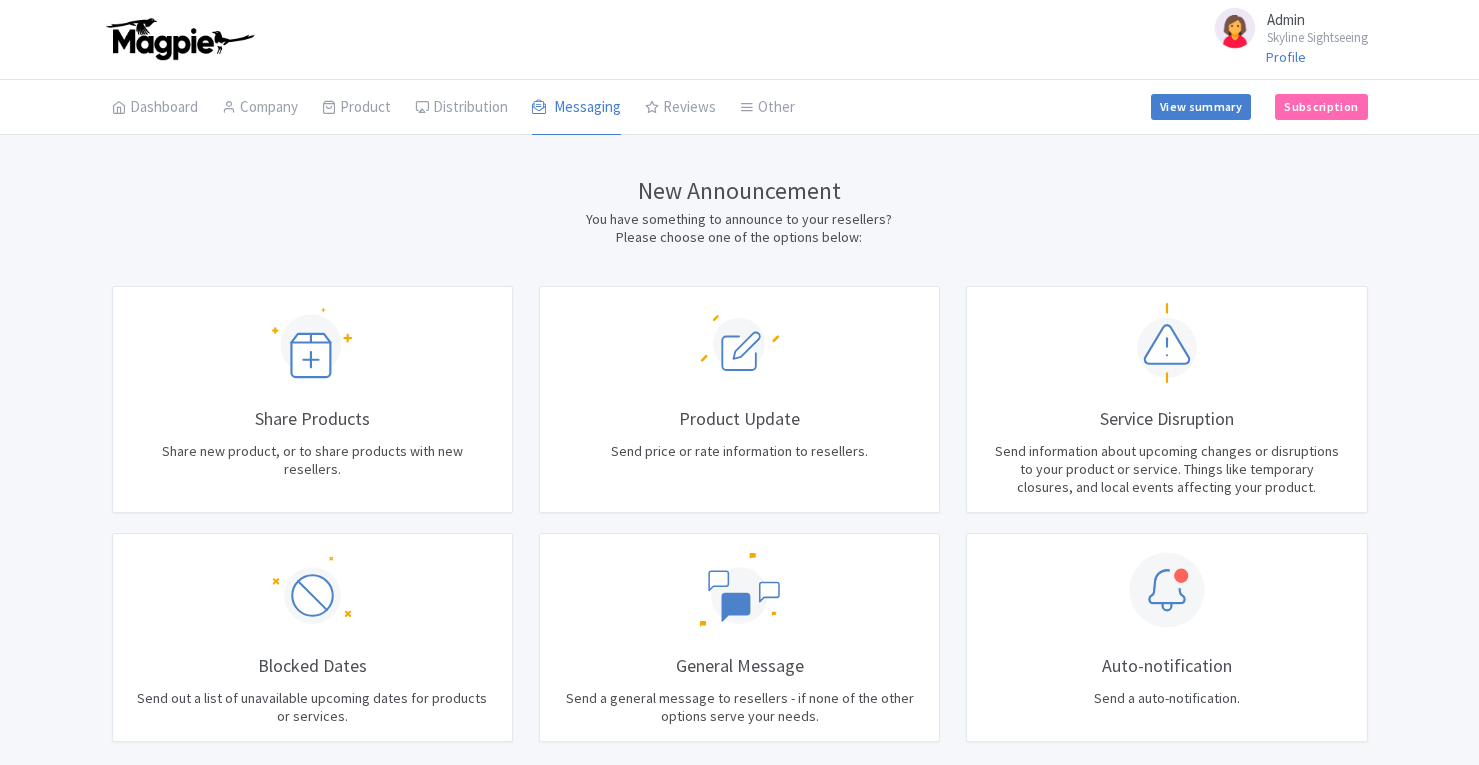 scroll, scrollTop: 0, scrollLeft: 0, axis: both 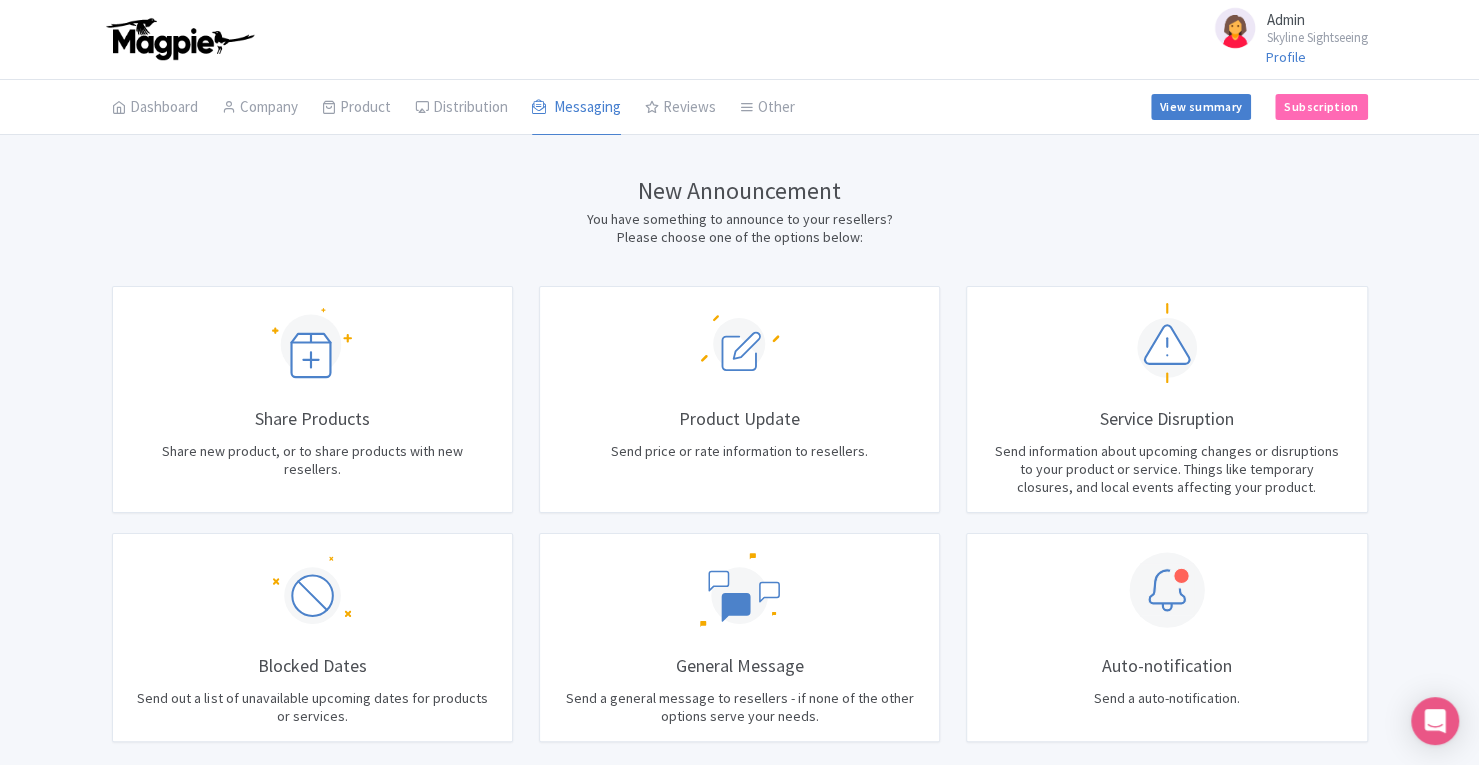 click on "Outbox" at bounding box center [0, 0] 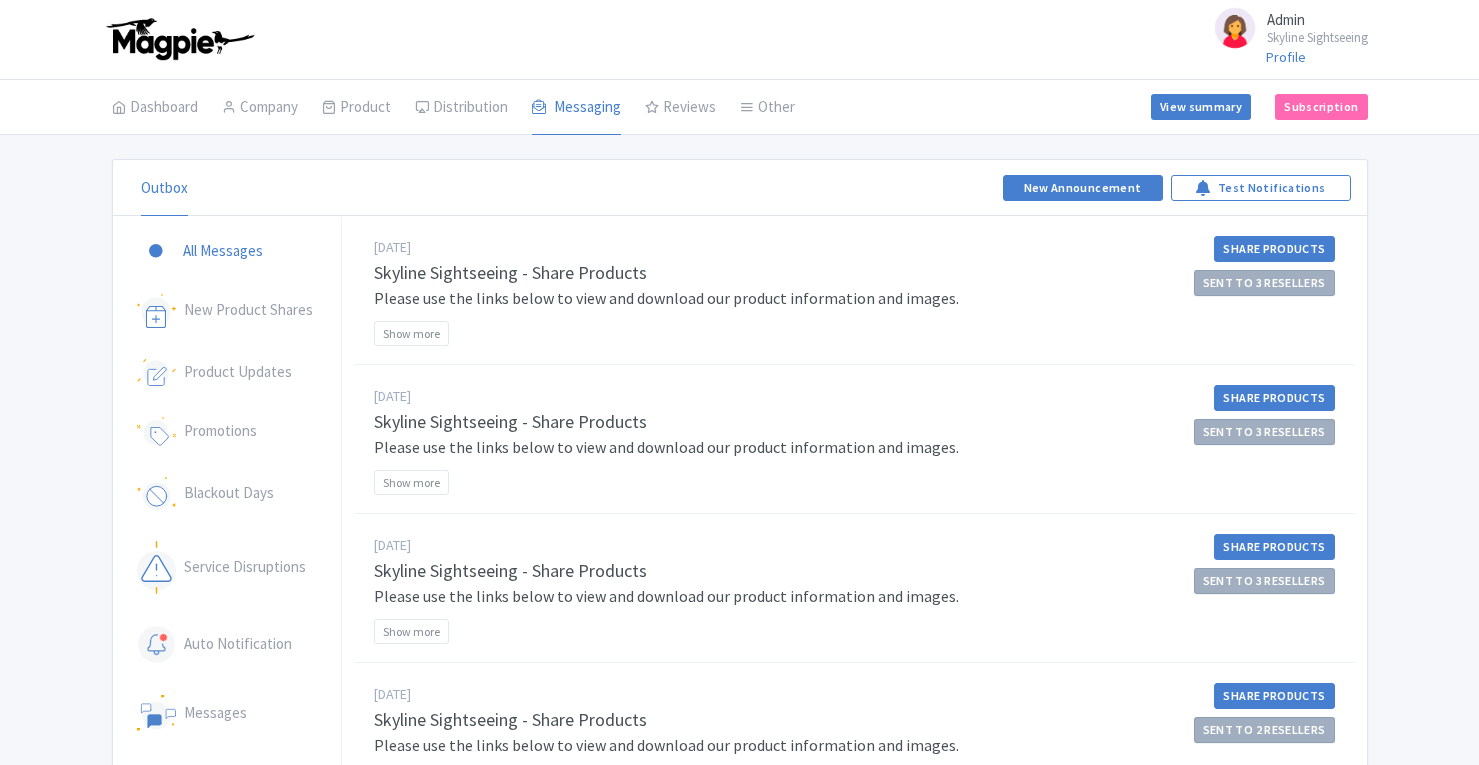 scroll, scrollTop: 0, scrollLeft: 0, axis: both 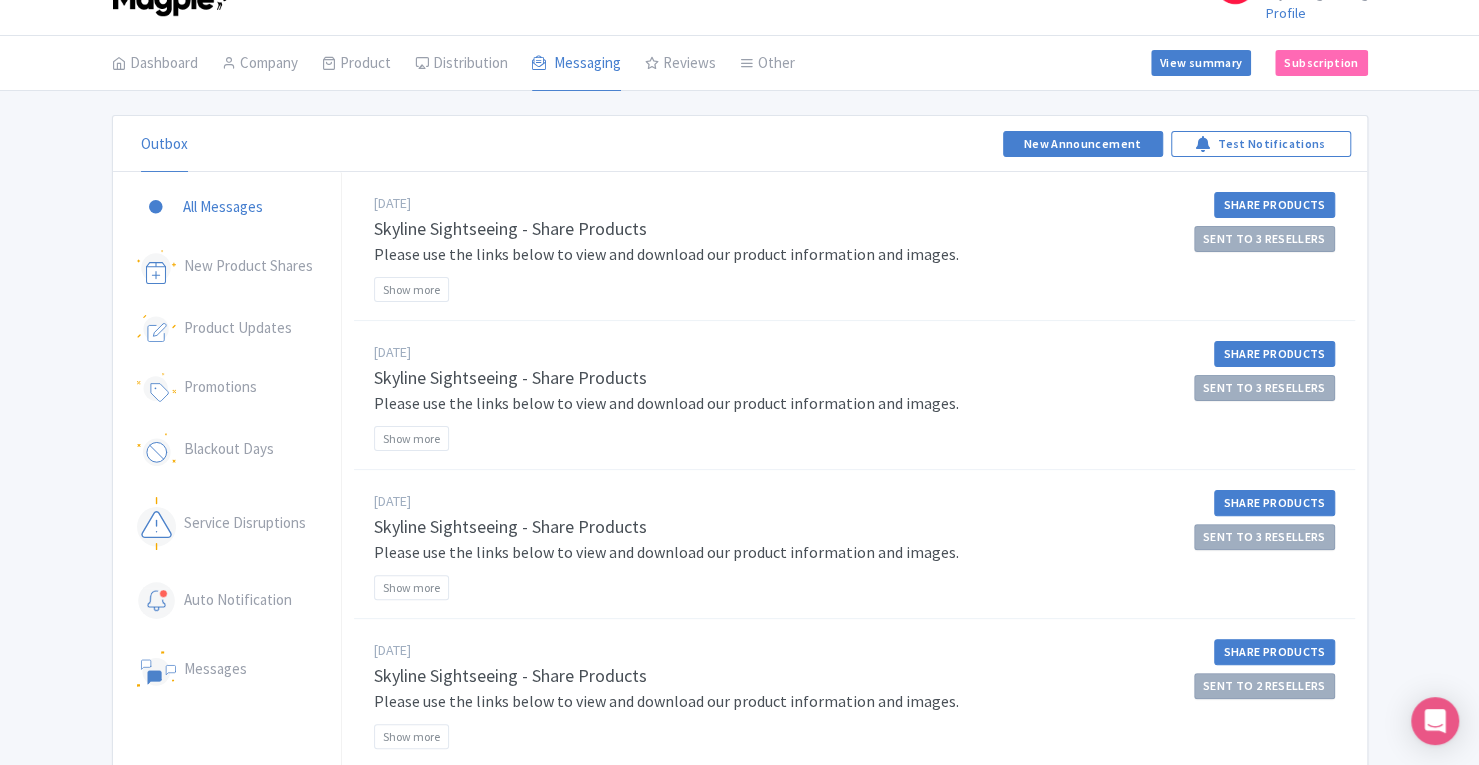 click on "Manage Resellers" at bounding box center (0, 0) 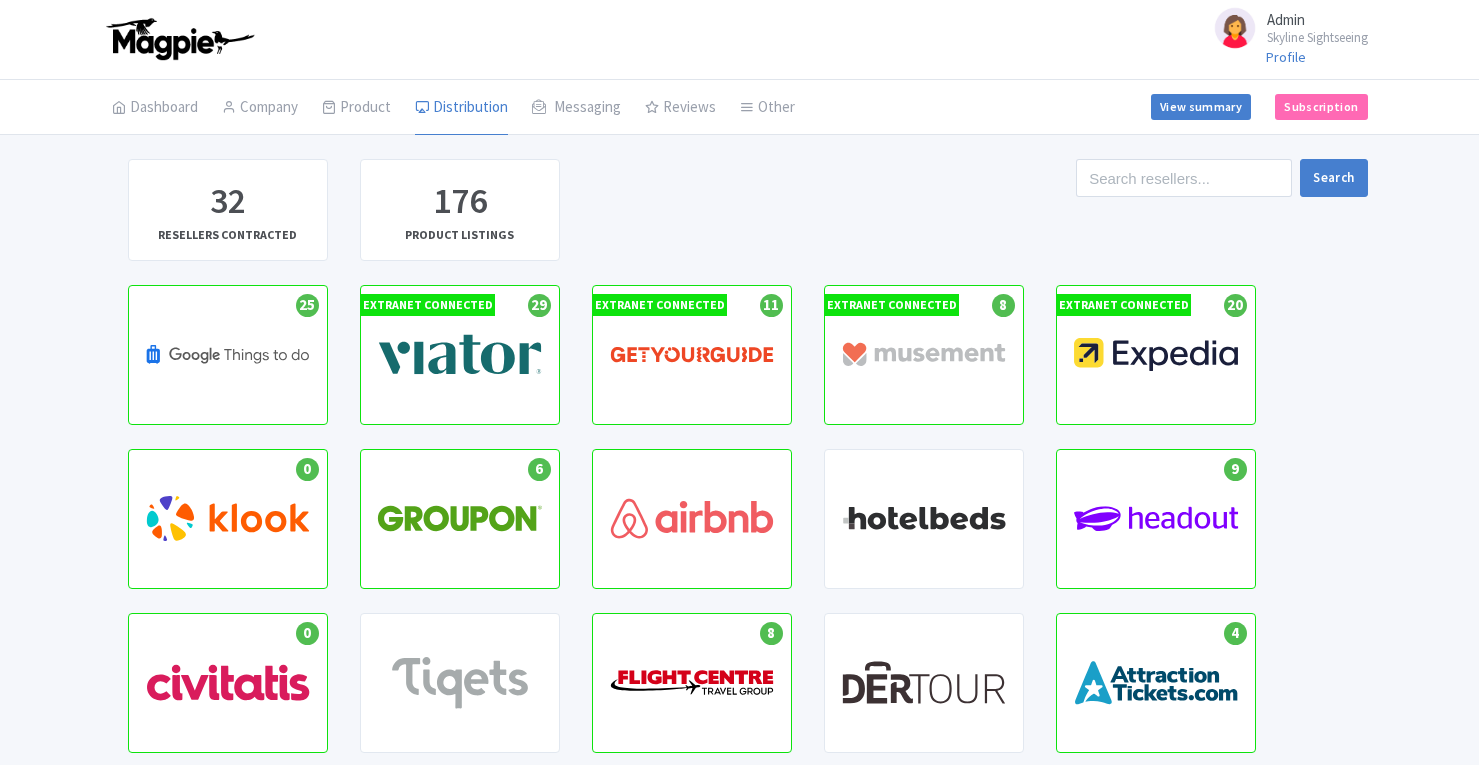 scroll, scrollTop: 0, scrollLeft: 0, axis: both 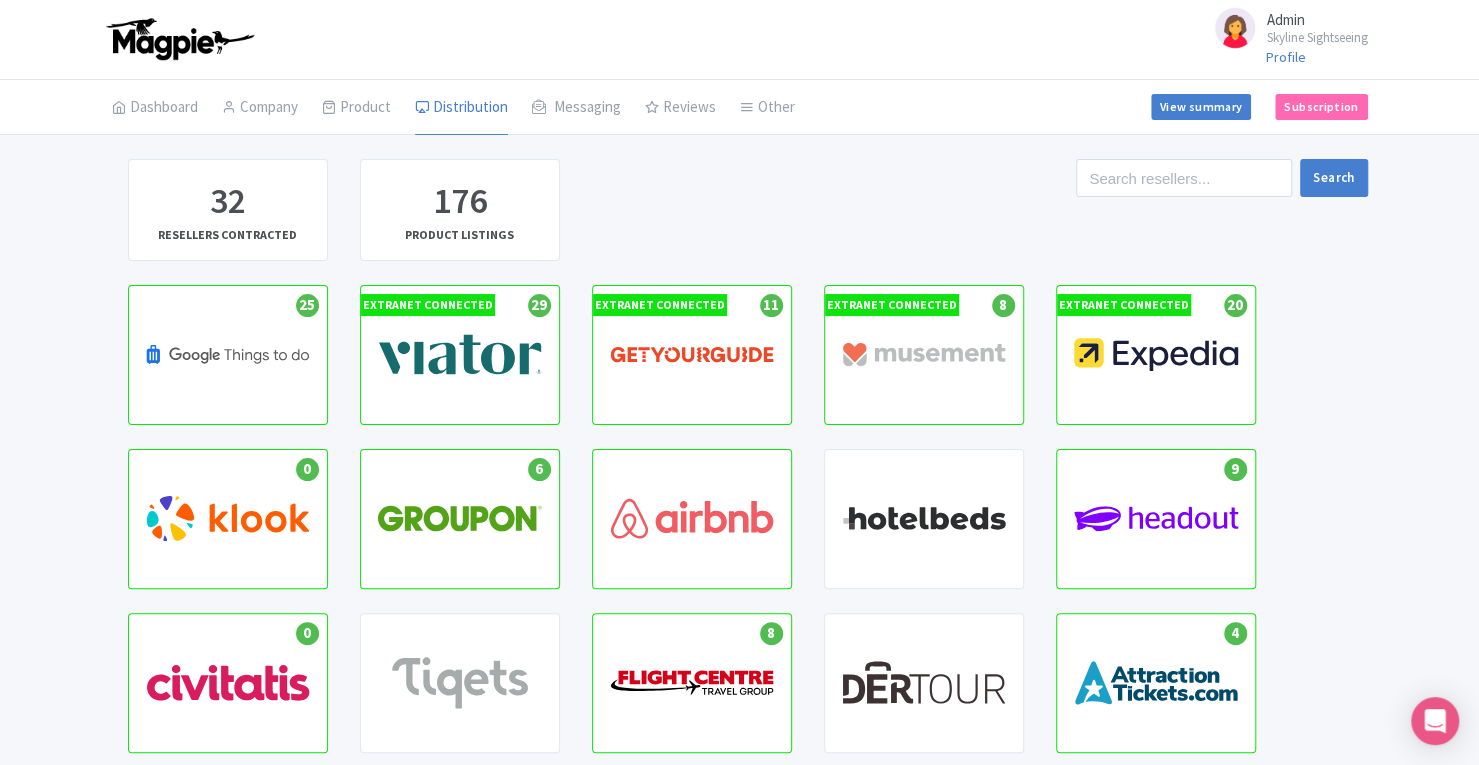 click on "AIRBNB
HUB" at bounding box center [692, 519] 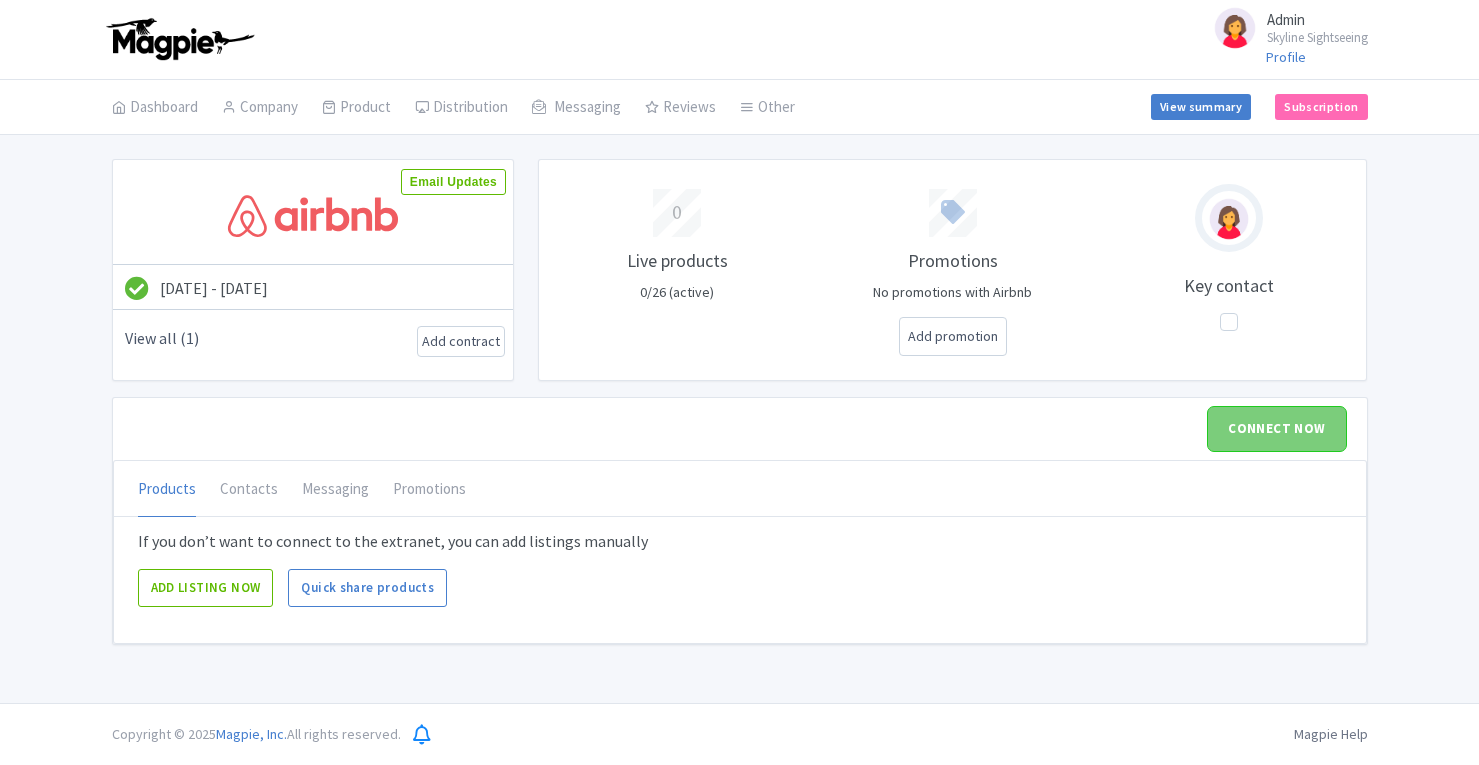 scroll, scrollTop: 0, scrollLeft: 0, axis: both 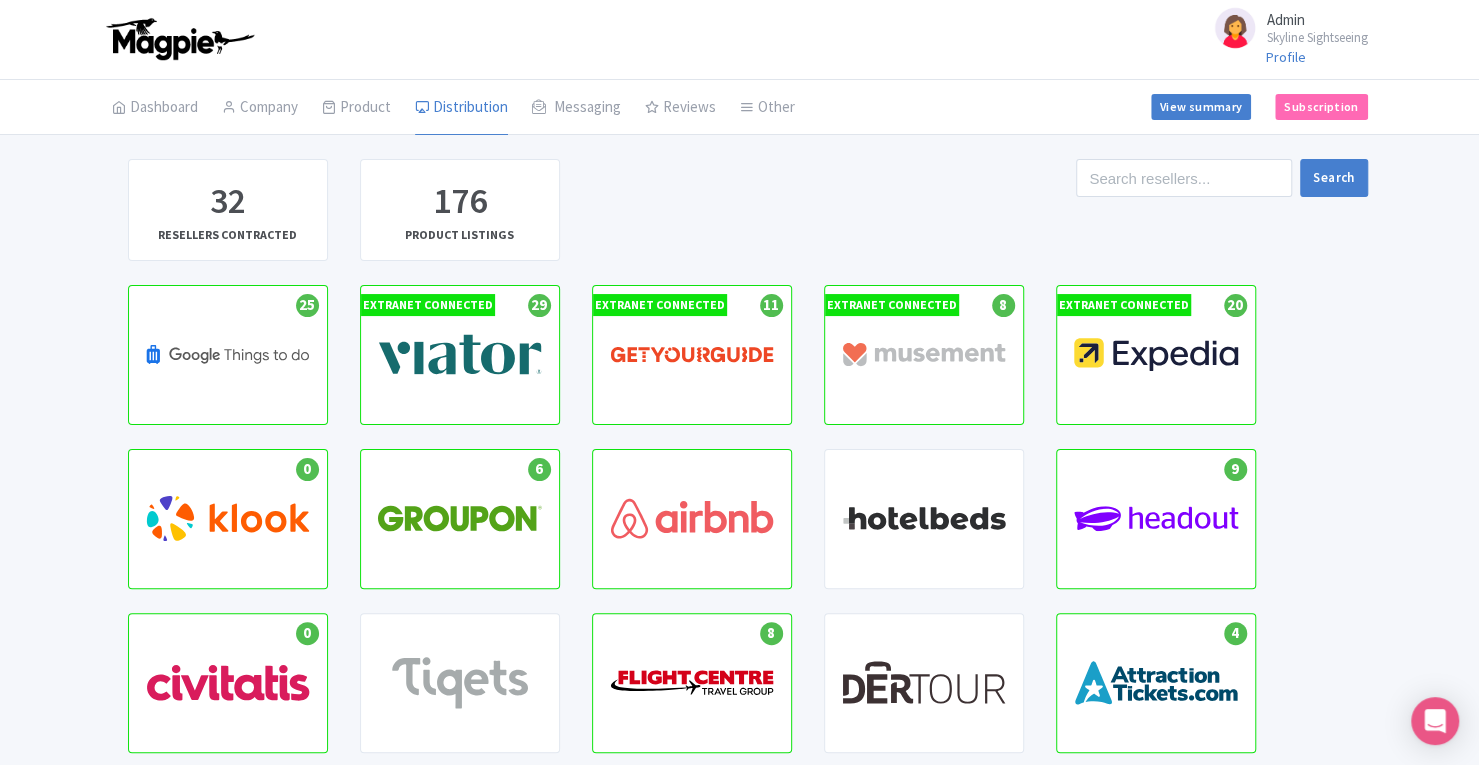 click on "Active Listings : 9
HEADOUT
HUB" at bounding box center [1156, 519] 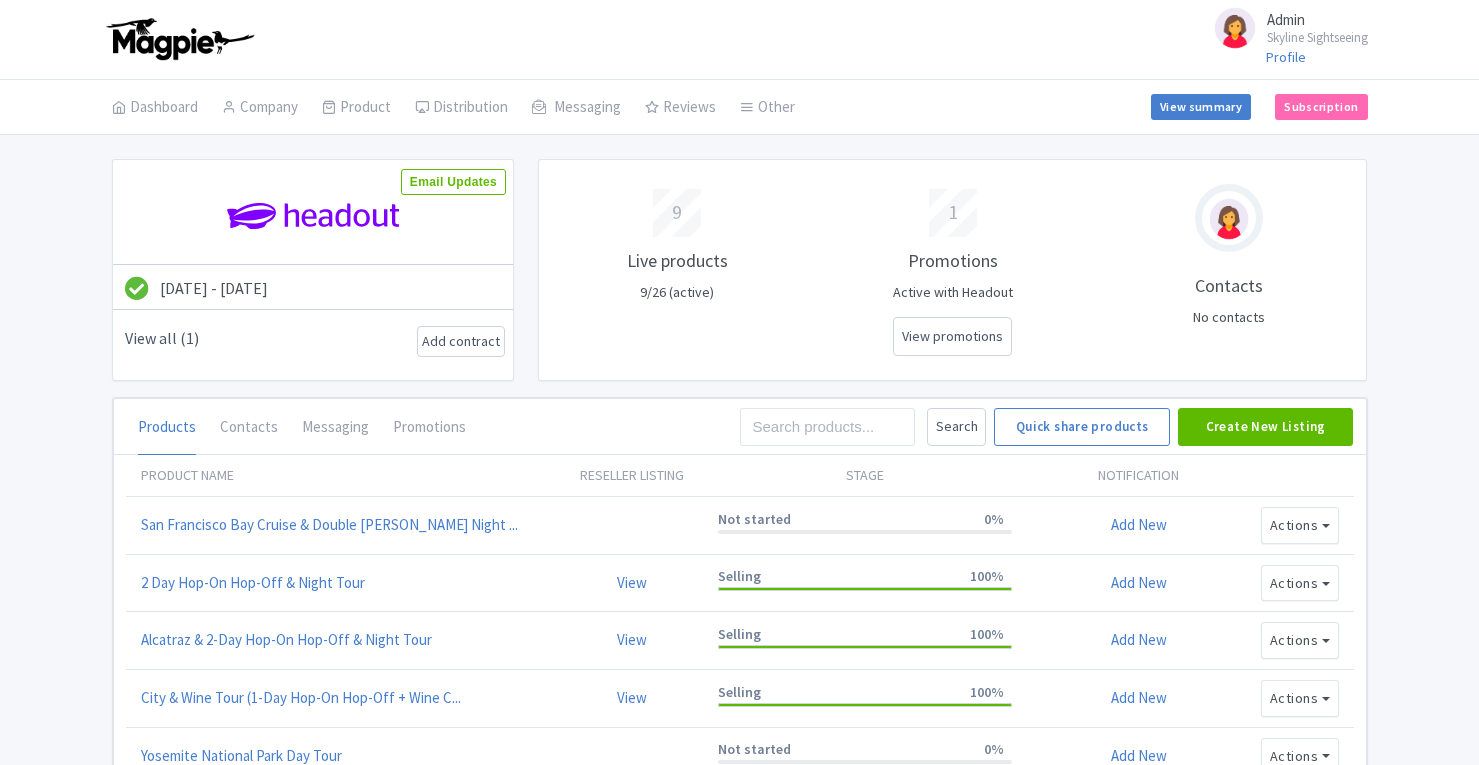 scroll, scrollTop: 0, scrollLeft: 0, axis: both 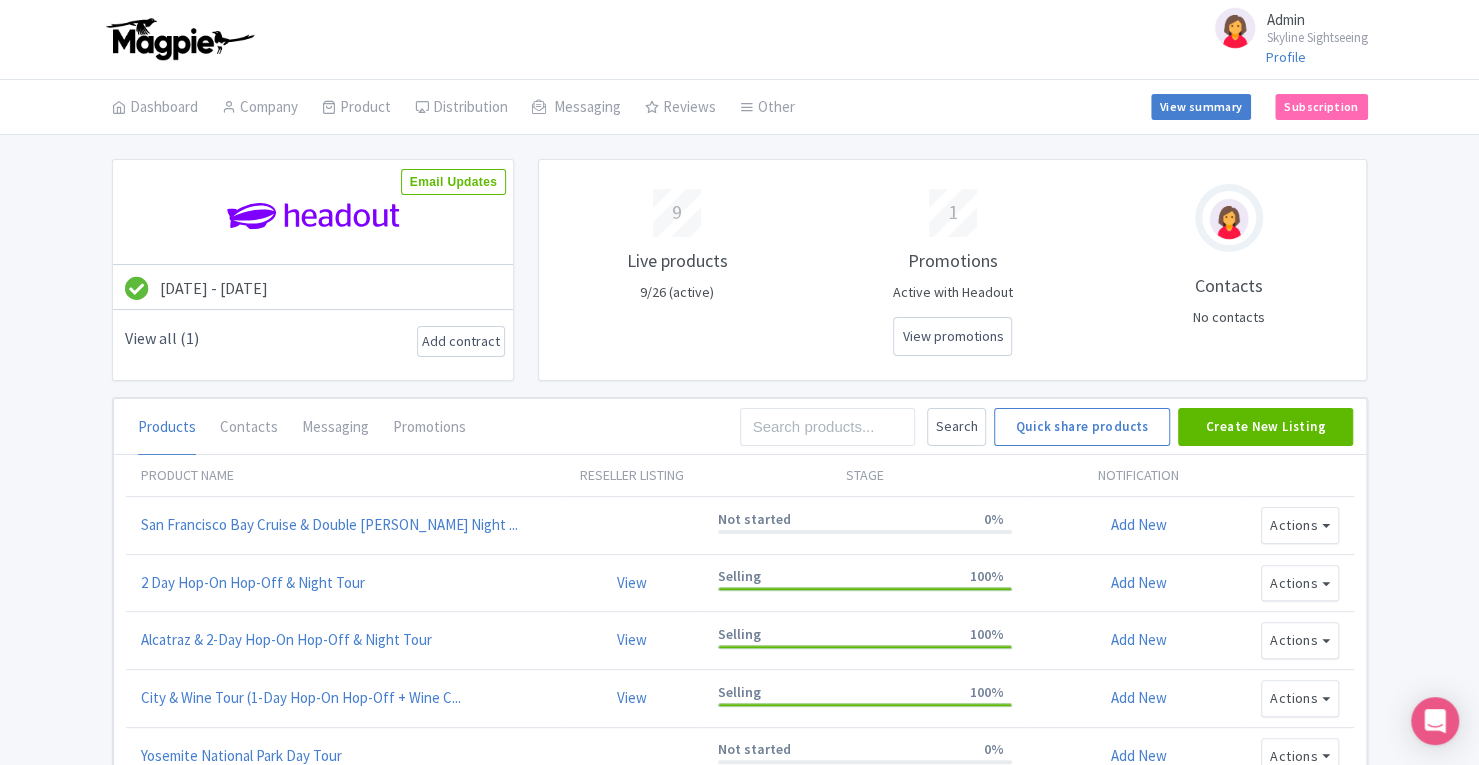 click on "Outbox" at bounding box center (0, 0) 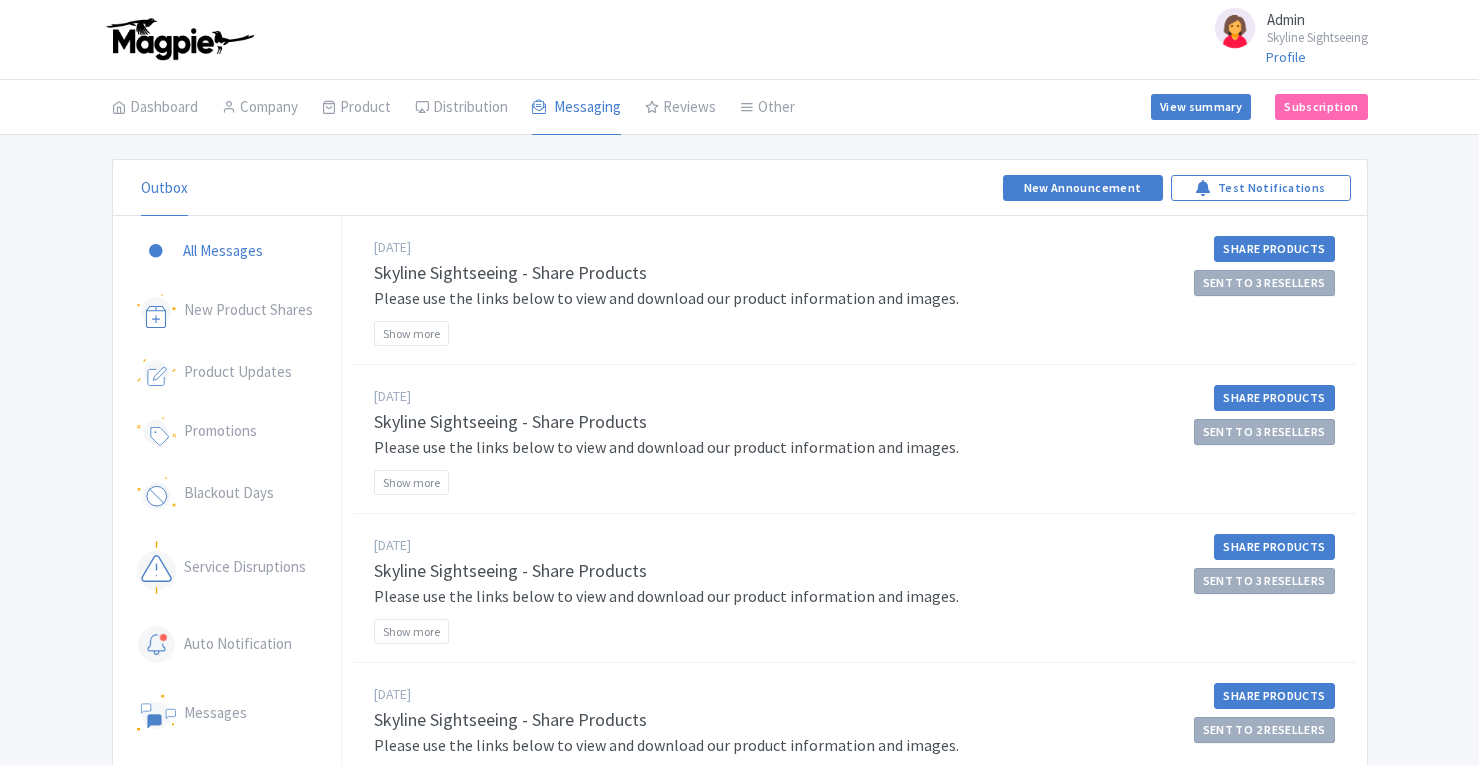 scroll, scrollTop: 0, scrollLeft: 0, axis: both 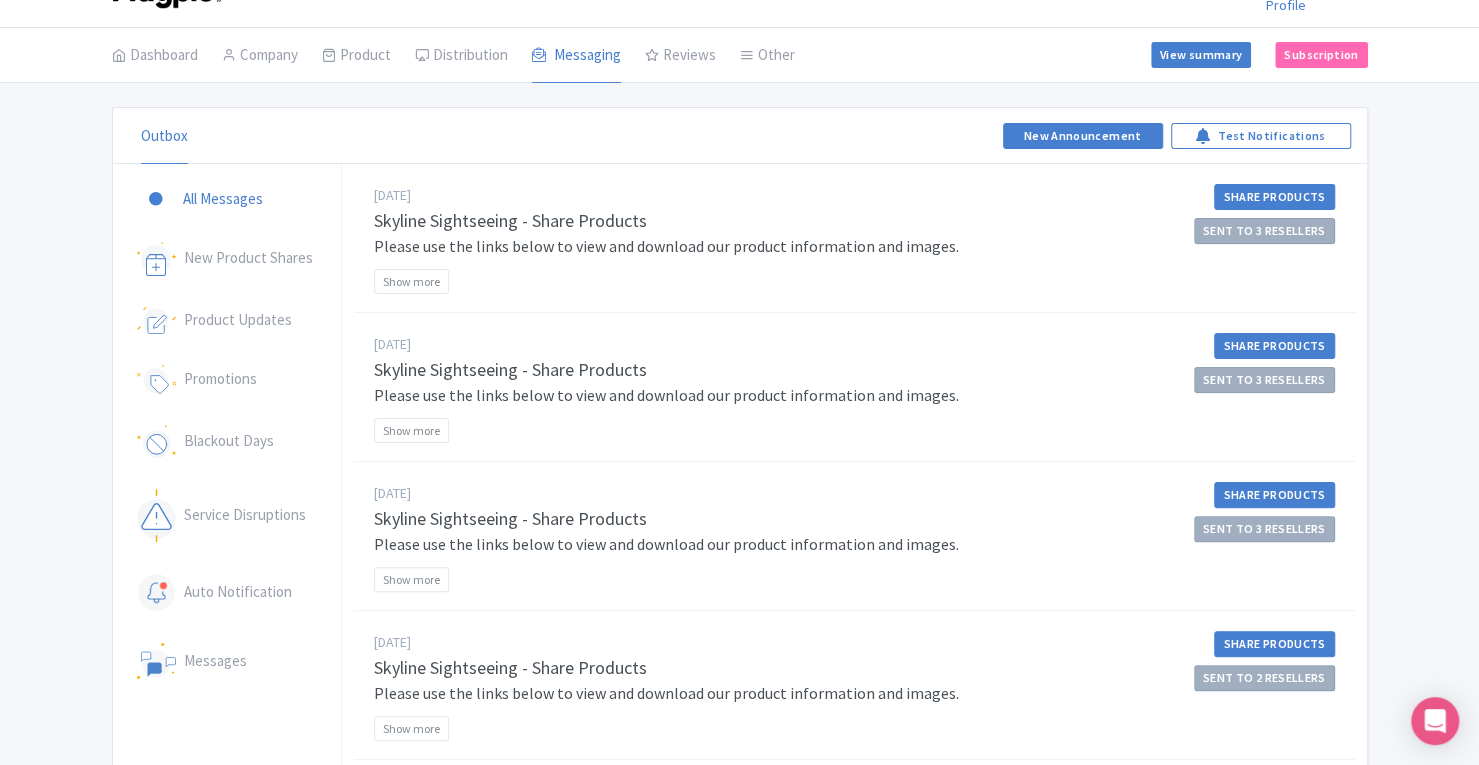 click on "Manage Resellers" at bounding box center (0, 0) 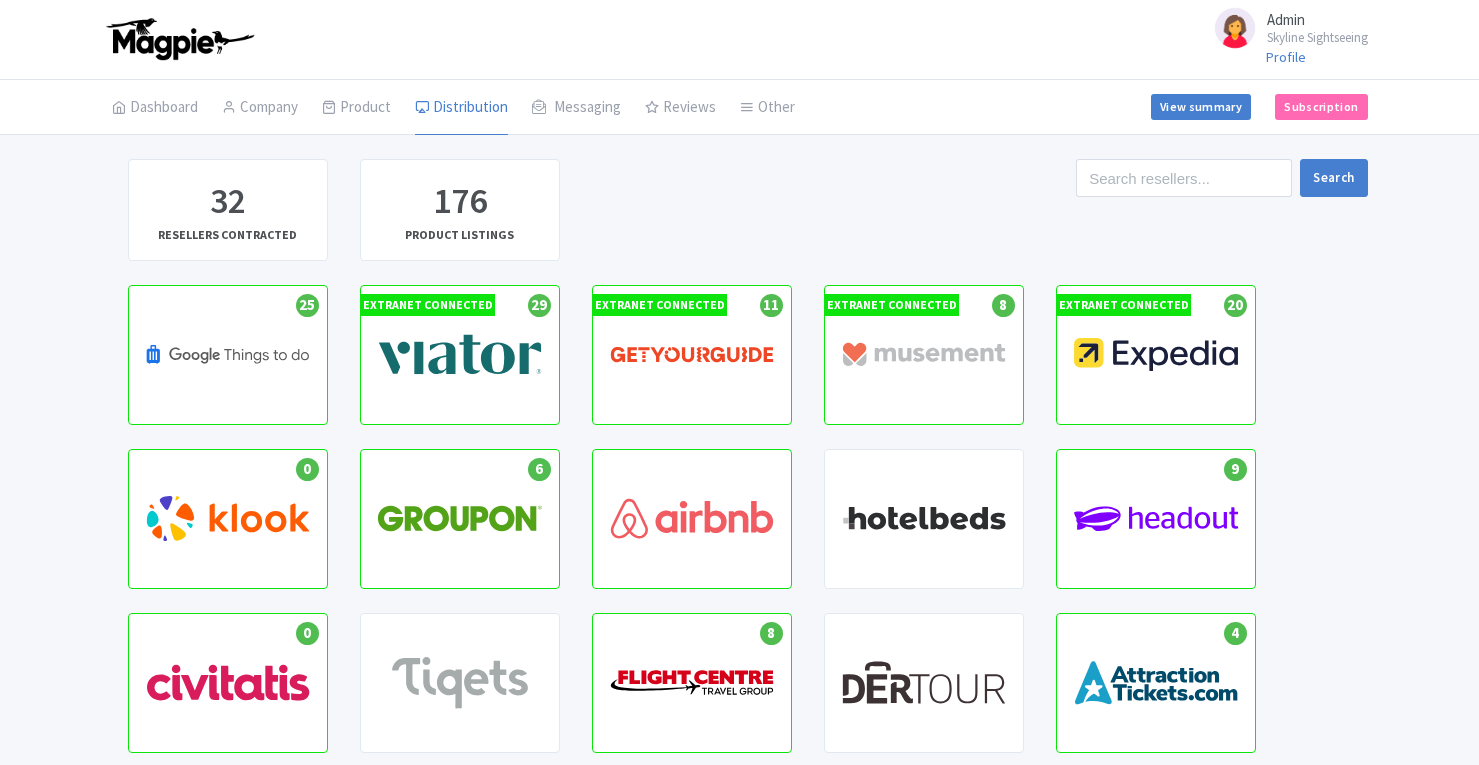 scroll, scrollTop: 0, scrollLeft: 0, axis: both 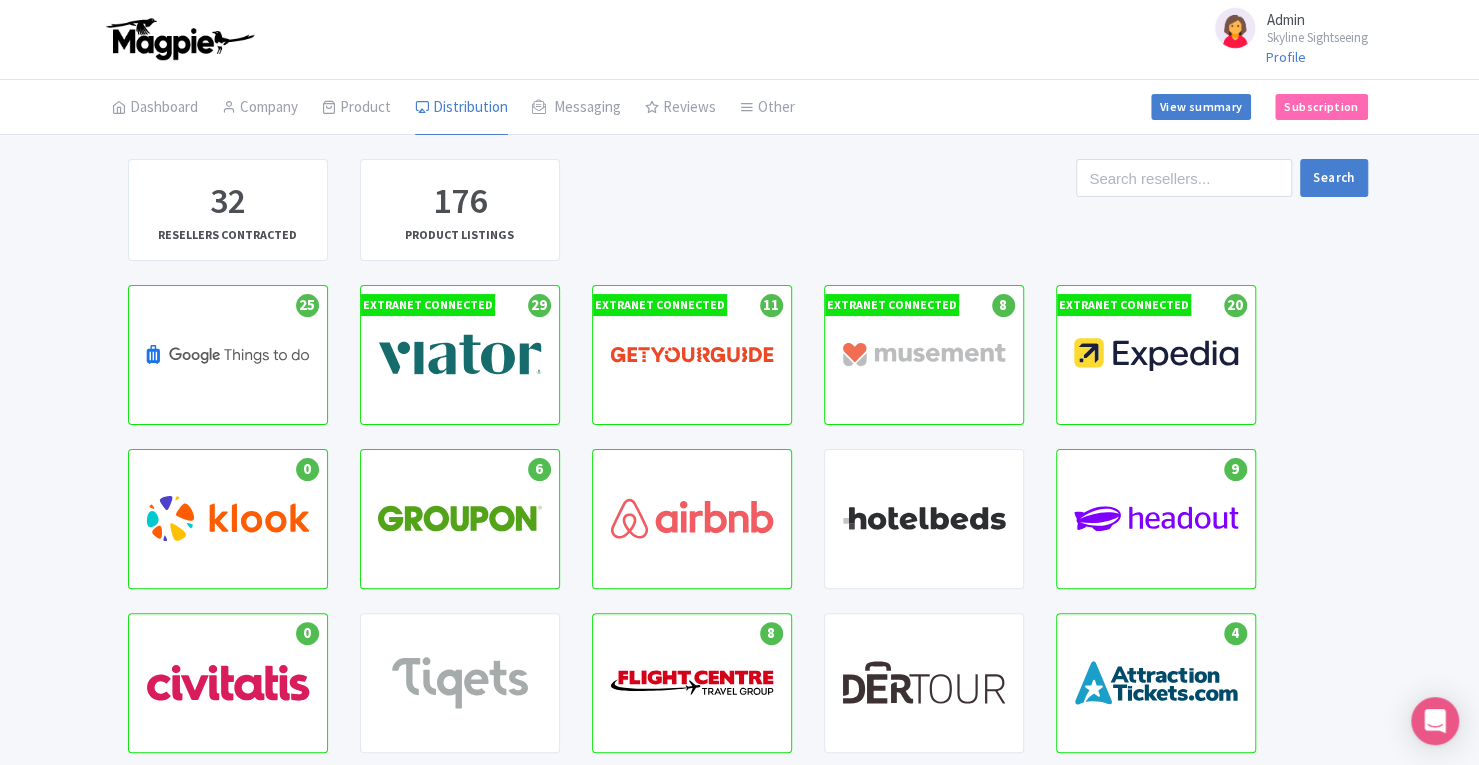 click on "Active Listings : 9
HEADOUT
HUB" at bounding box center (1156, 519) 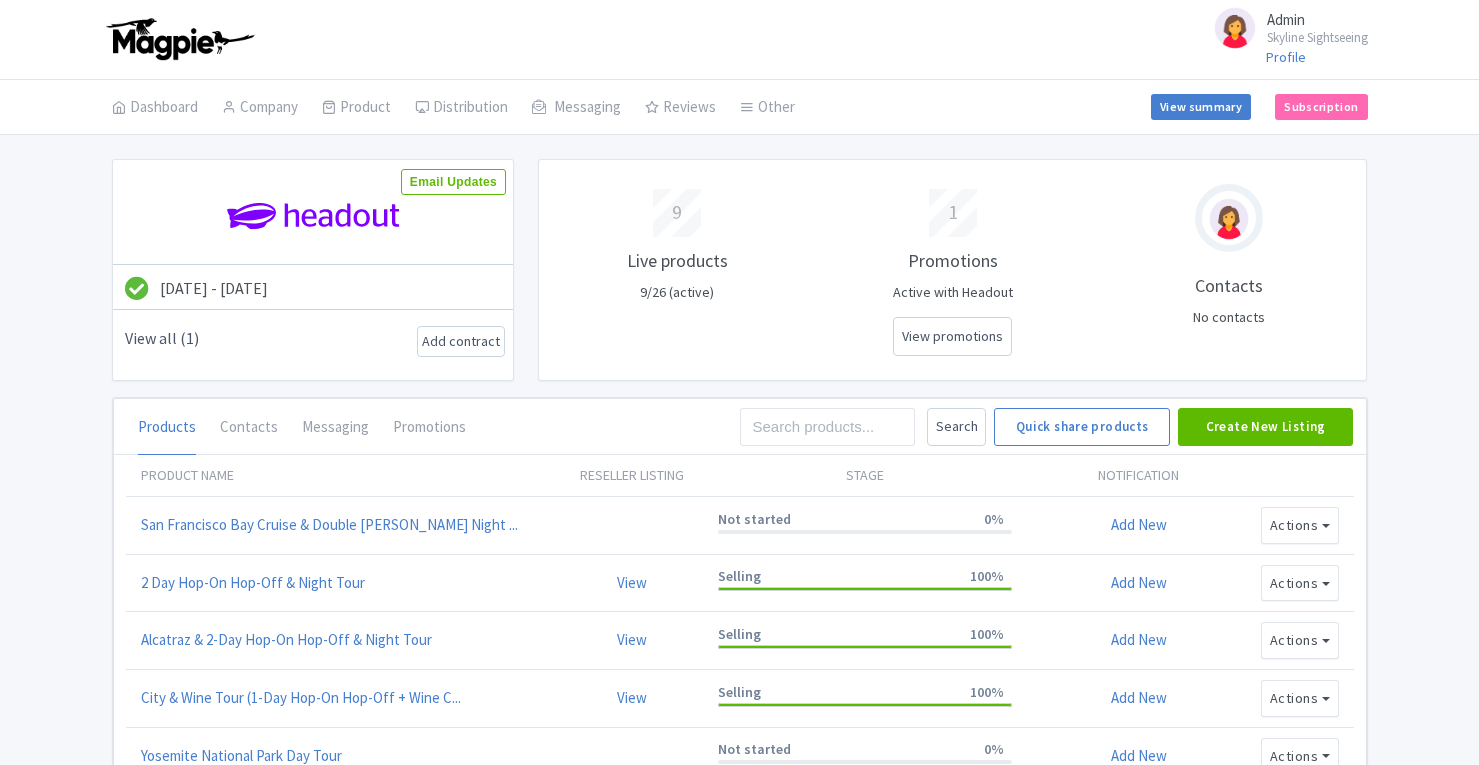 scroll, scrollTop: 0, scrollLeft: 0, axis: both 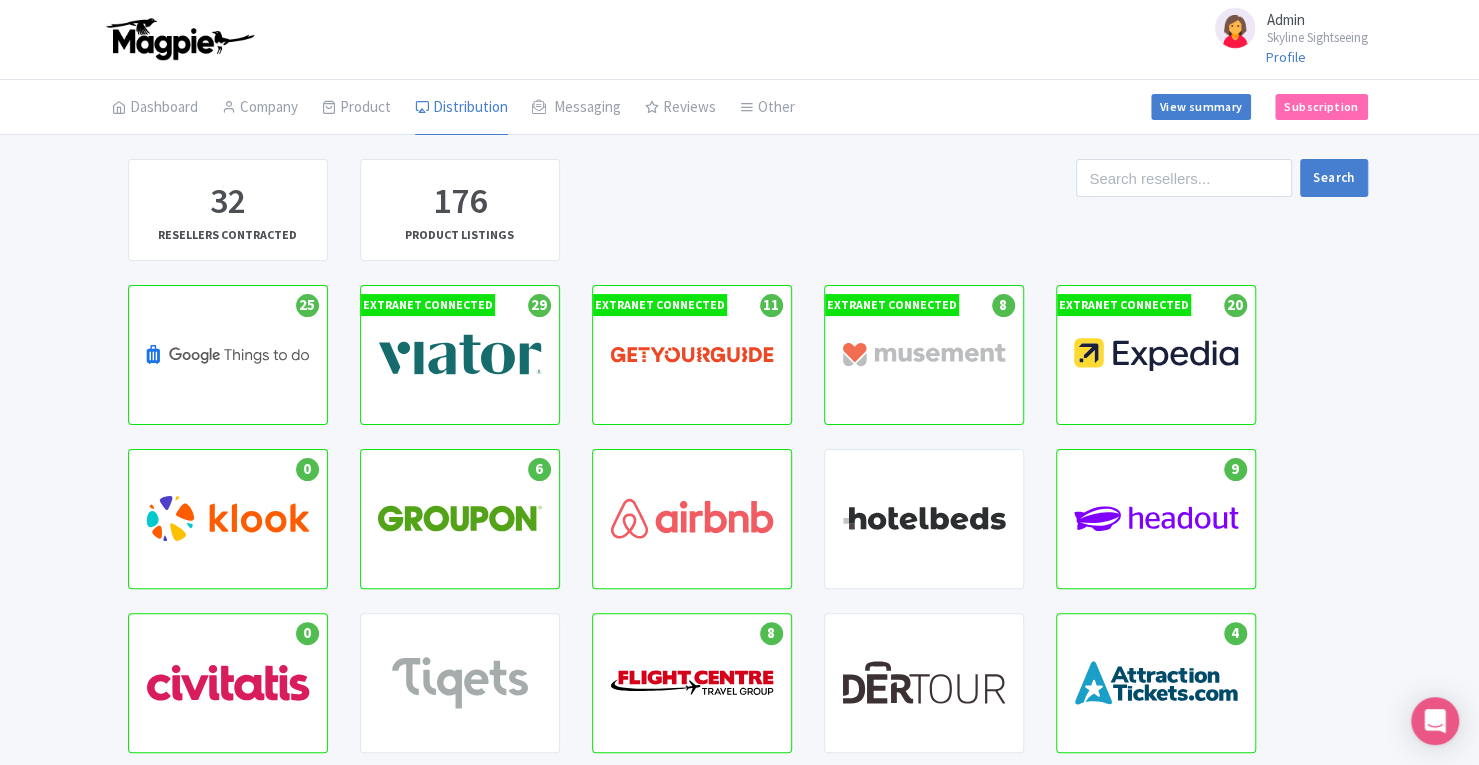 click on "ATTRACTION TICKETS" at bounding box center (1156, 673) 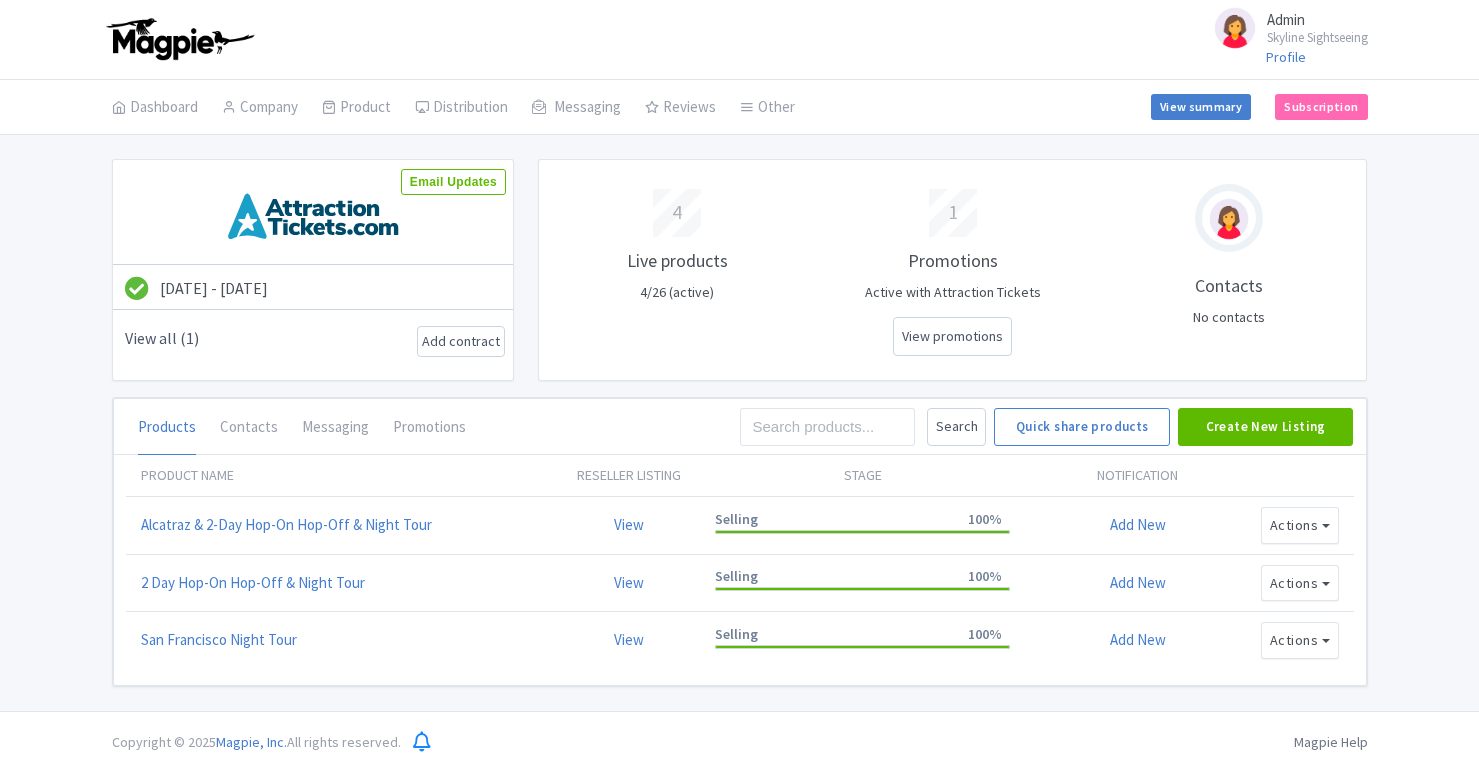 scroll, scrollTop: 0, scrollLeft: 0, axis: both 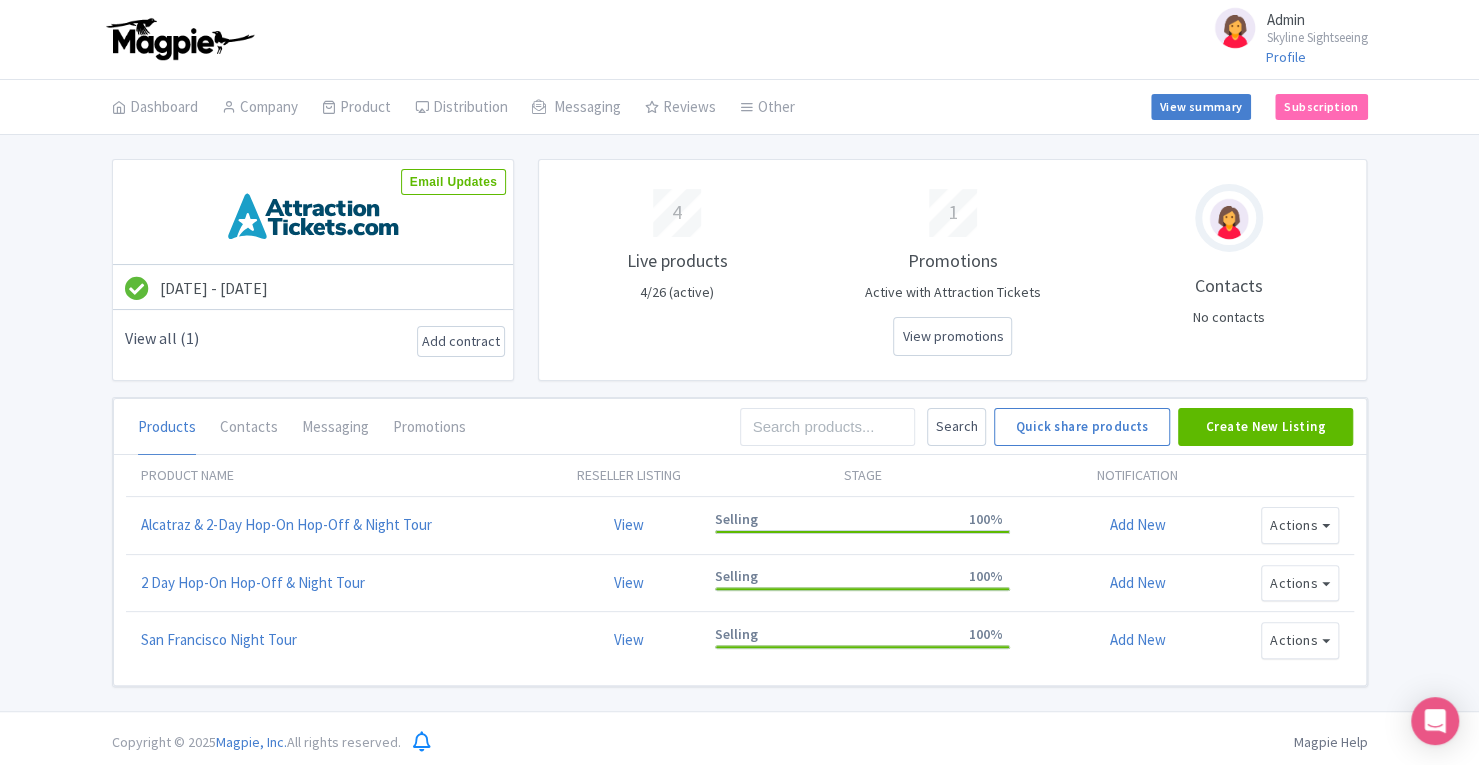 click on "Image Library" at bounding box center [0, 0] 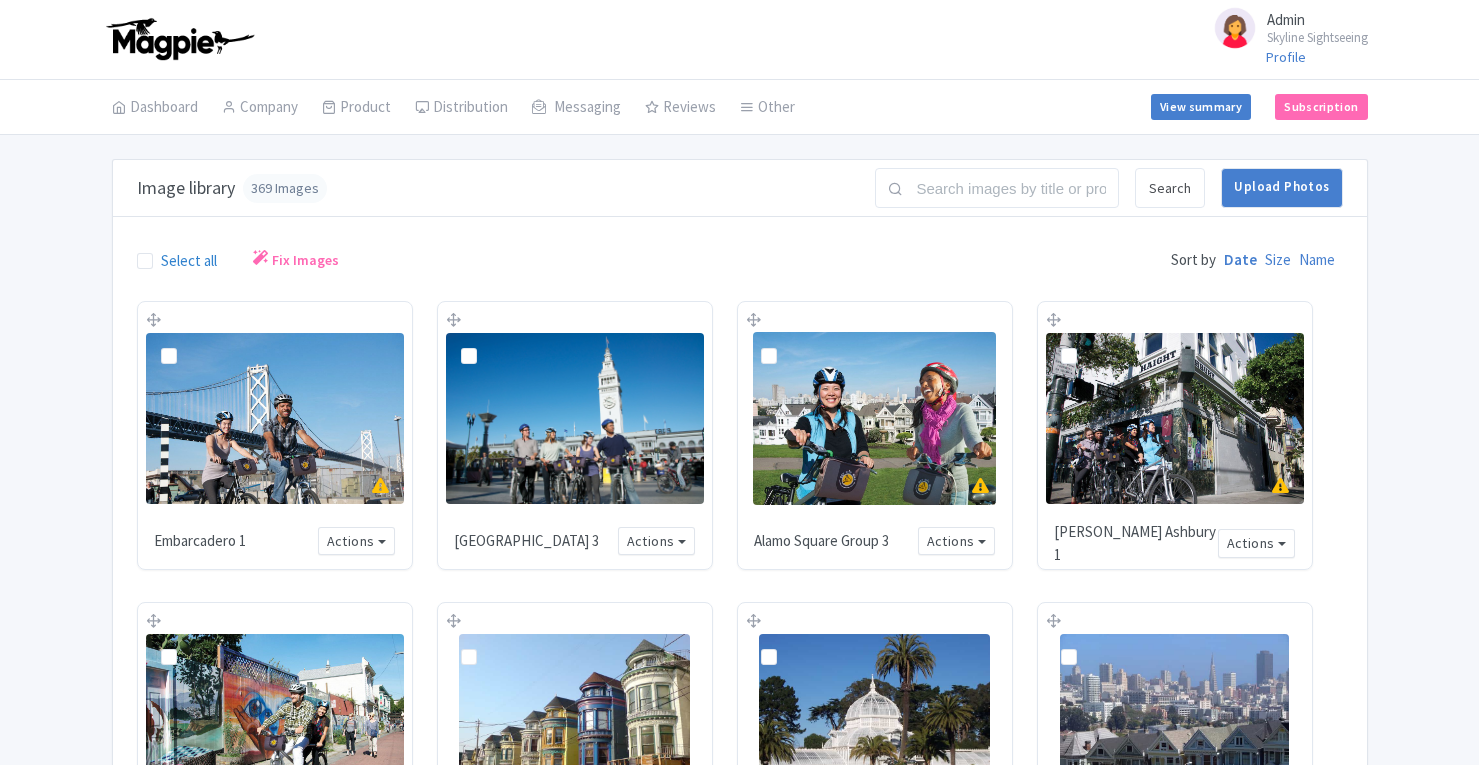 scroll, scrollTop: 0, scrollLeft: 0, axis: both 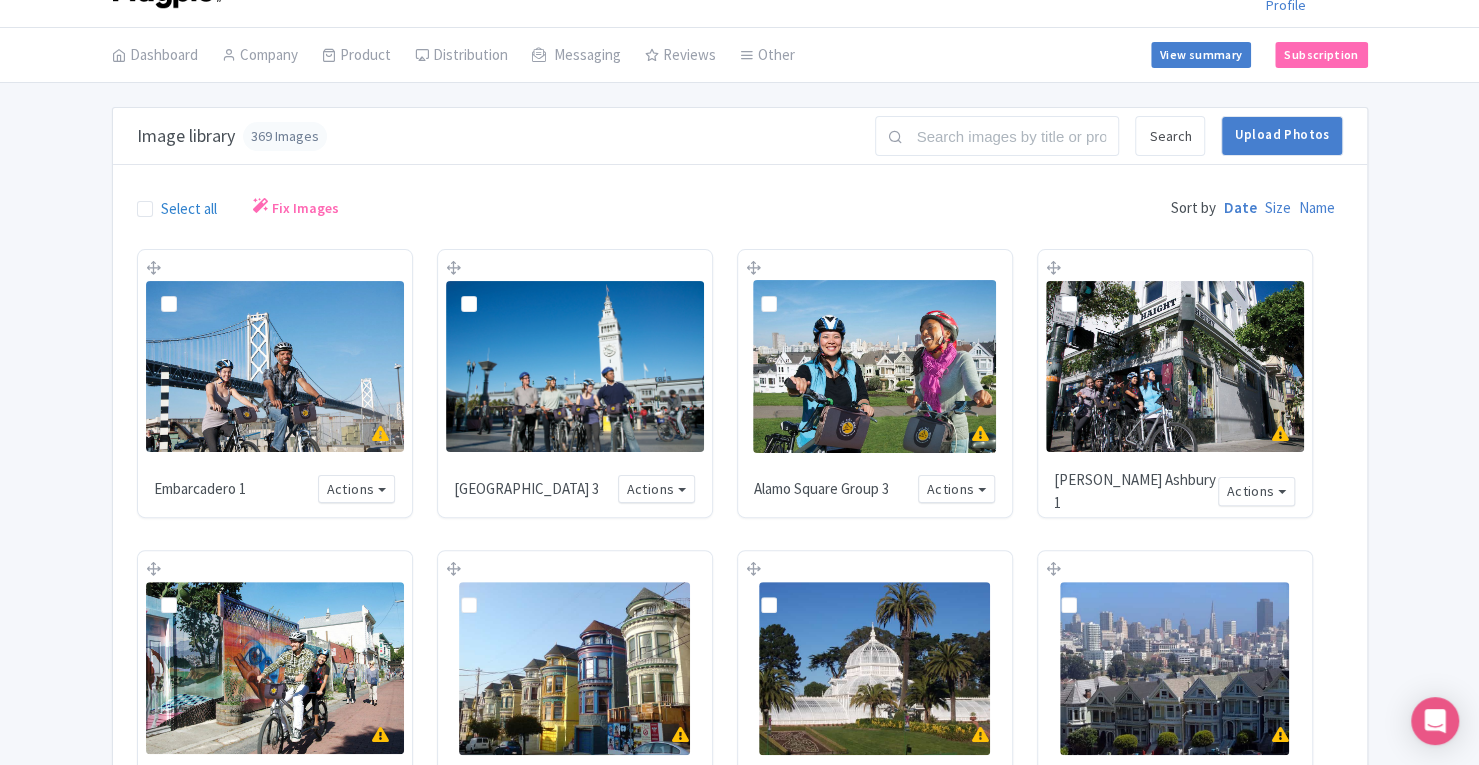 click at bounding box center (575, 366) 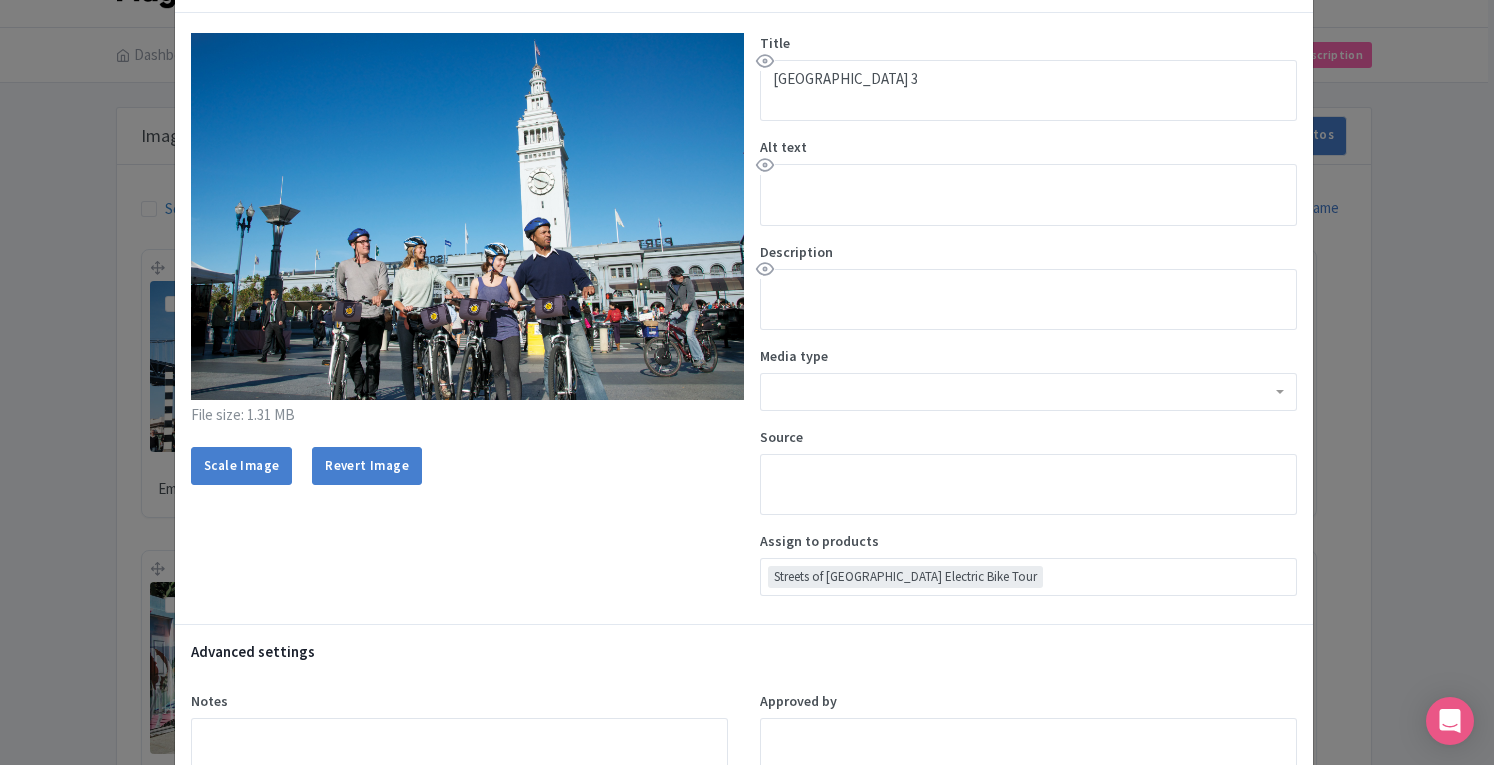 scroll, scrollTop: 84, scrollLeft: 0, axis: vertical 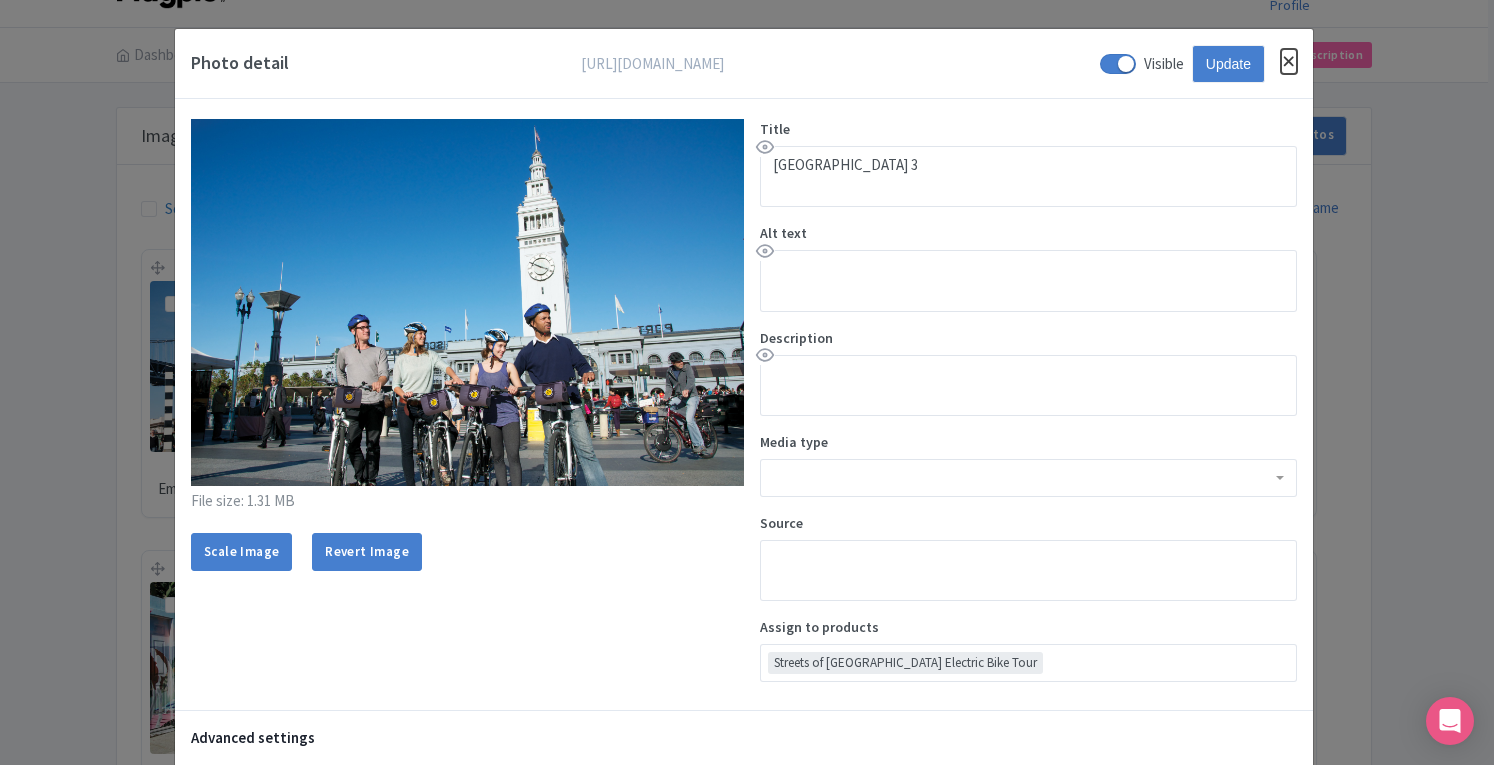 click at bounding box center (1289, 61) 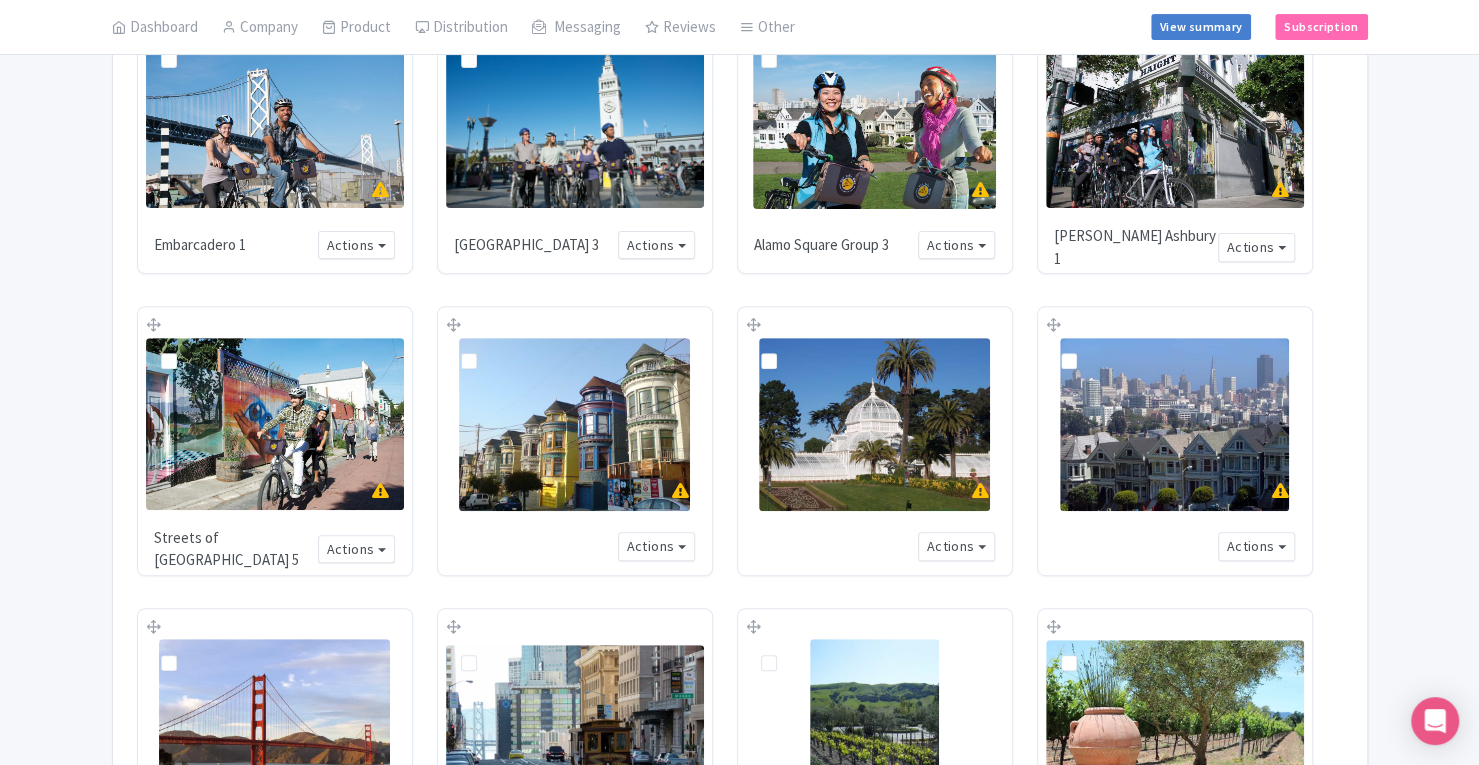 scroll, scrollTop: 12, scrollLeft: 0, axis: vertical 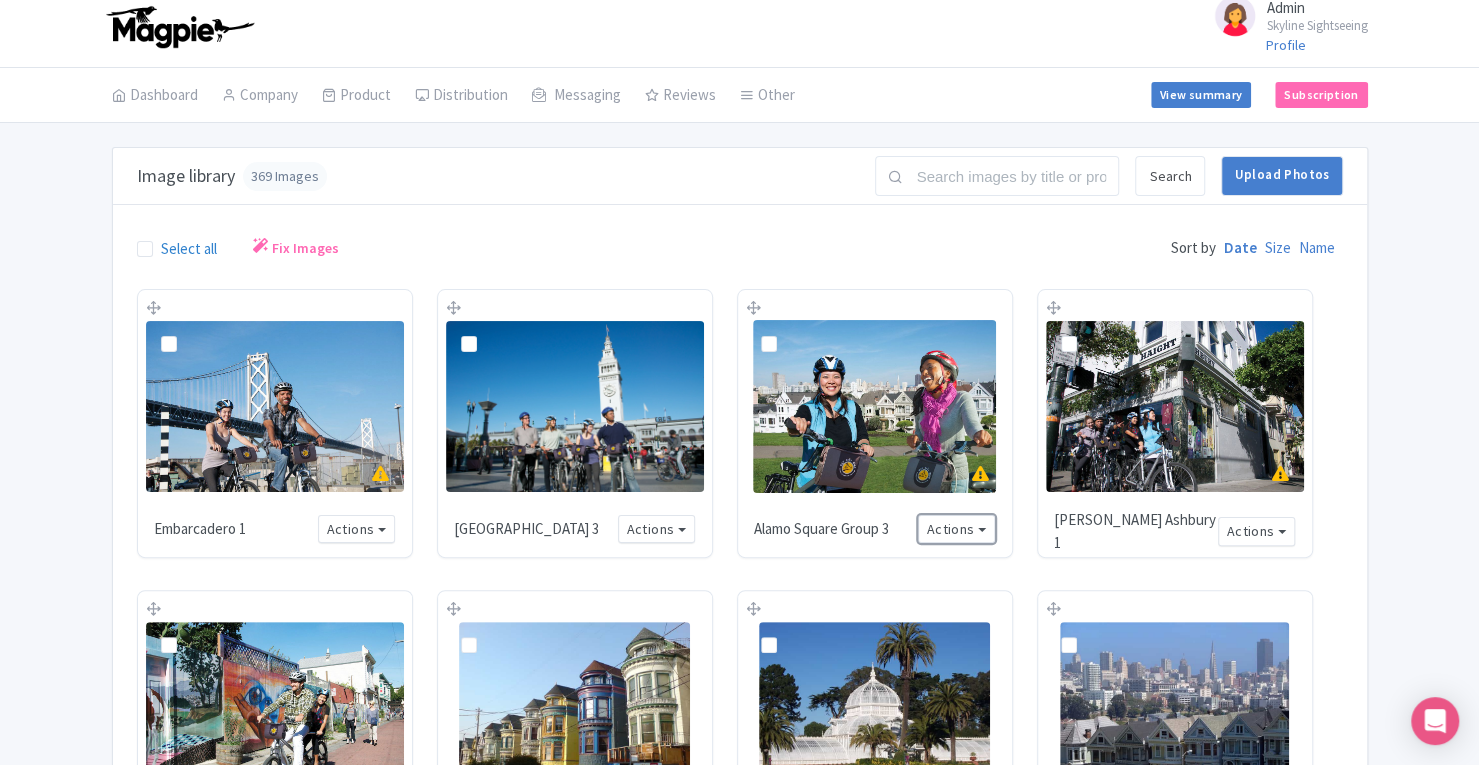 click on "Actions" at bounding box center [957, 529] 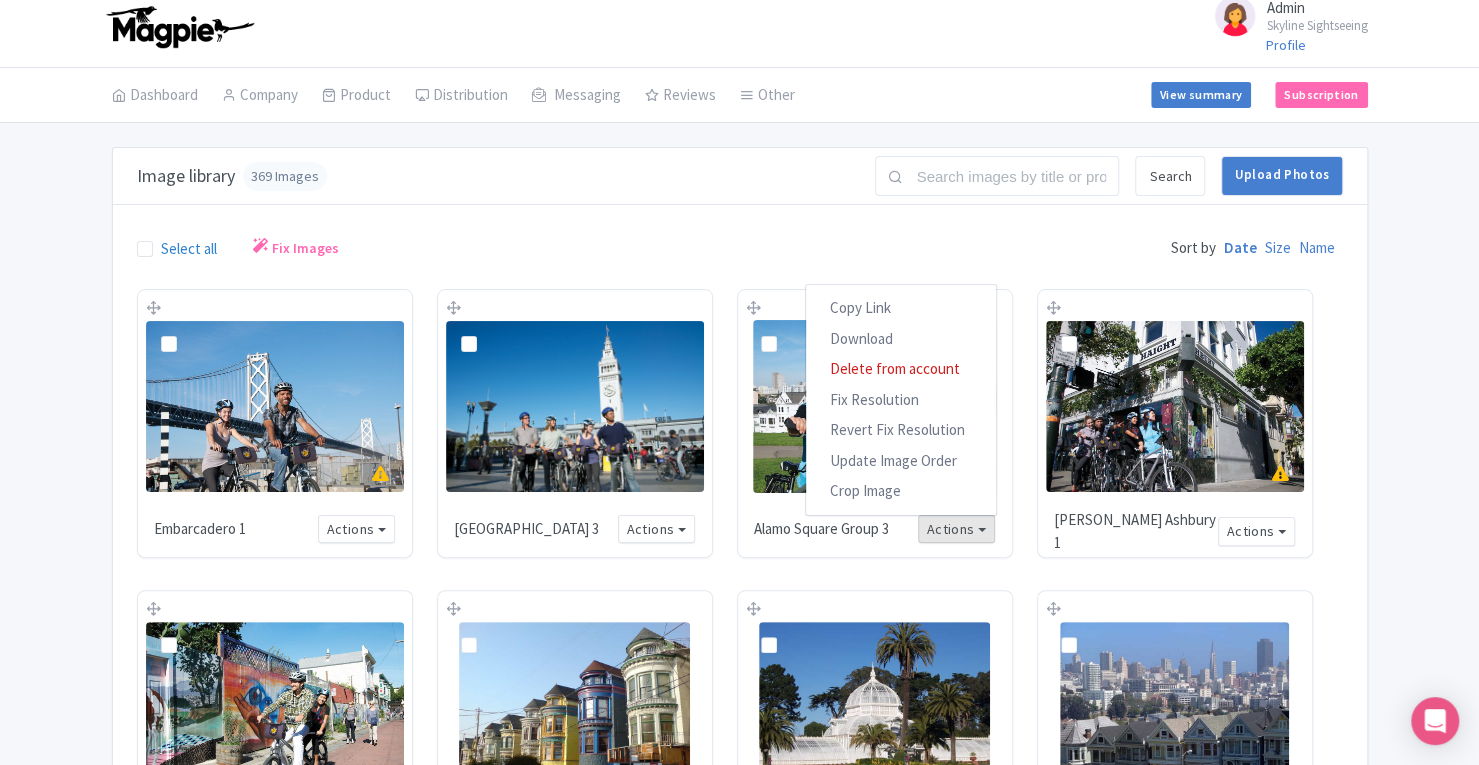 click on "Image library
369 Images
Search
Upload Photos
Select all
Actions
Delete »
Selected Images
All images in library
Download »
Selected Images
All images in library
Fix Images
Sort by
Date
Size
Name
Embarcadero 1
Actions
Copy Link
https://res.cloudinary.com/hfyvkoyi1/image/upload/v1746633055/Embarcadero_1_kydcdd.jpg
Download
Delete from account
Fix Resolution
Revert Fix Resolution
Update Image Order
Crop Image
Your images are being upscaled
Ferry Building 3
Actions
Copy Link
https://res.cloudinary.com/hfyvkoyi1/image/upload/v1746632965/Ferry_Building_3_tvq49m.jpg
Download
Delete from account
Fix Resolution
Revert Fix Resolution
Update Image Order
Crop Image
Your images are being upscaled" at bounding box center [739, 684] 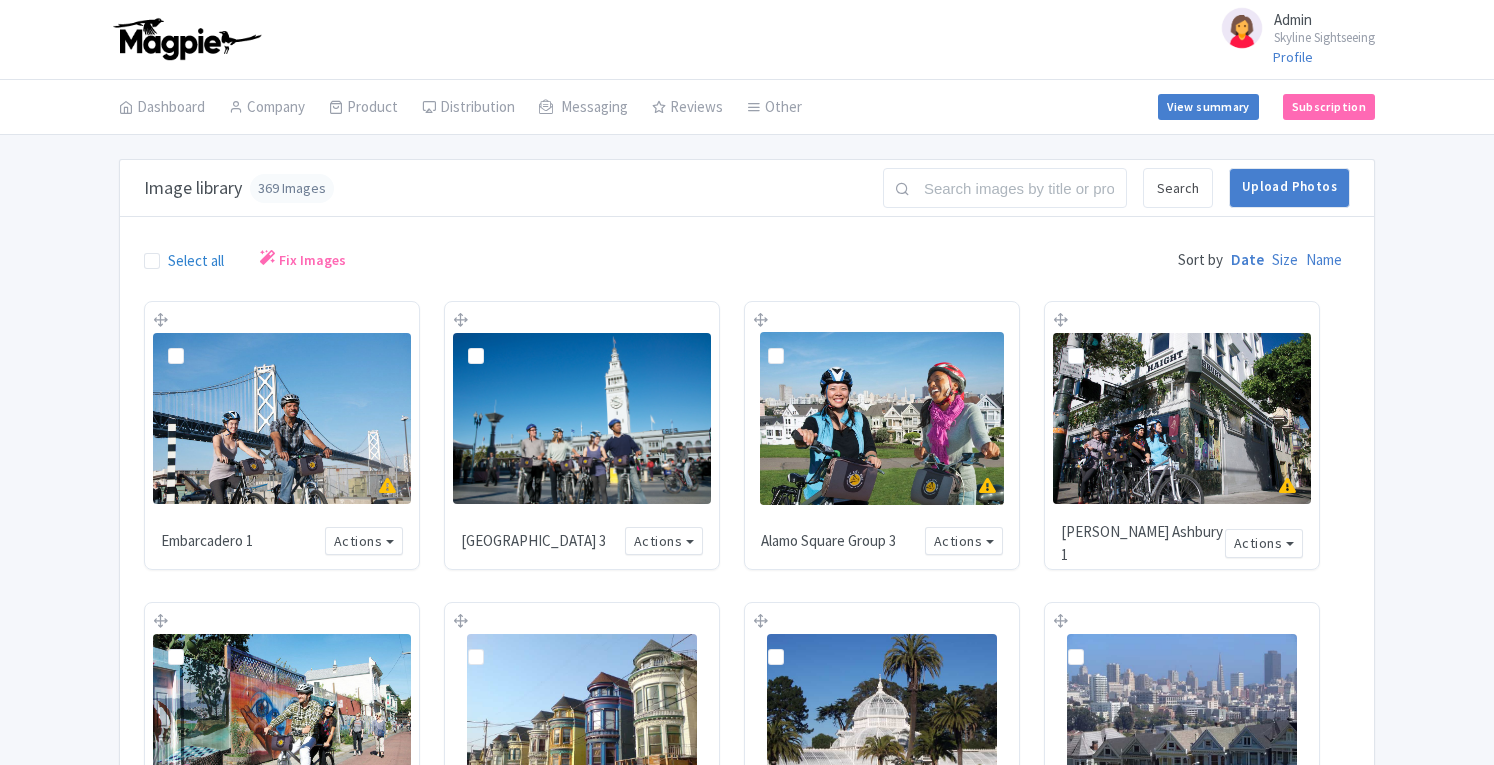scroll, scrollTop: 549, scrollLeft: 0, axis: vertical 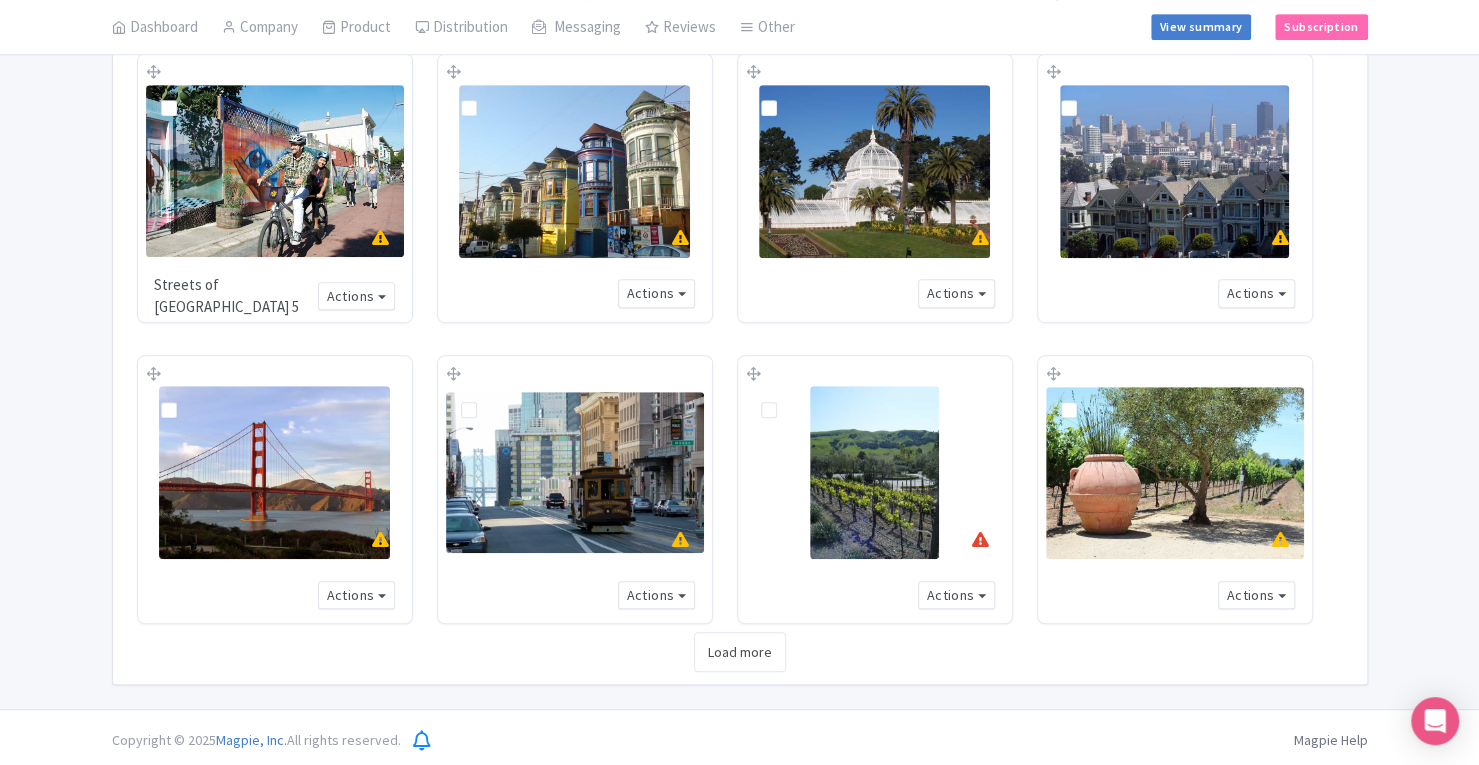 click at bounding box center [574, 171] 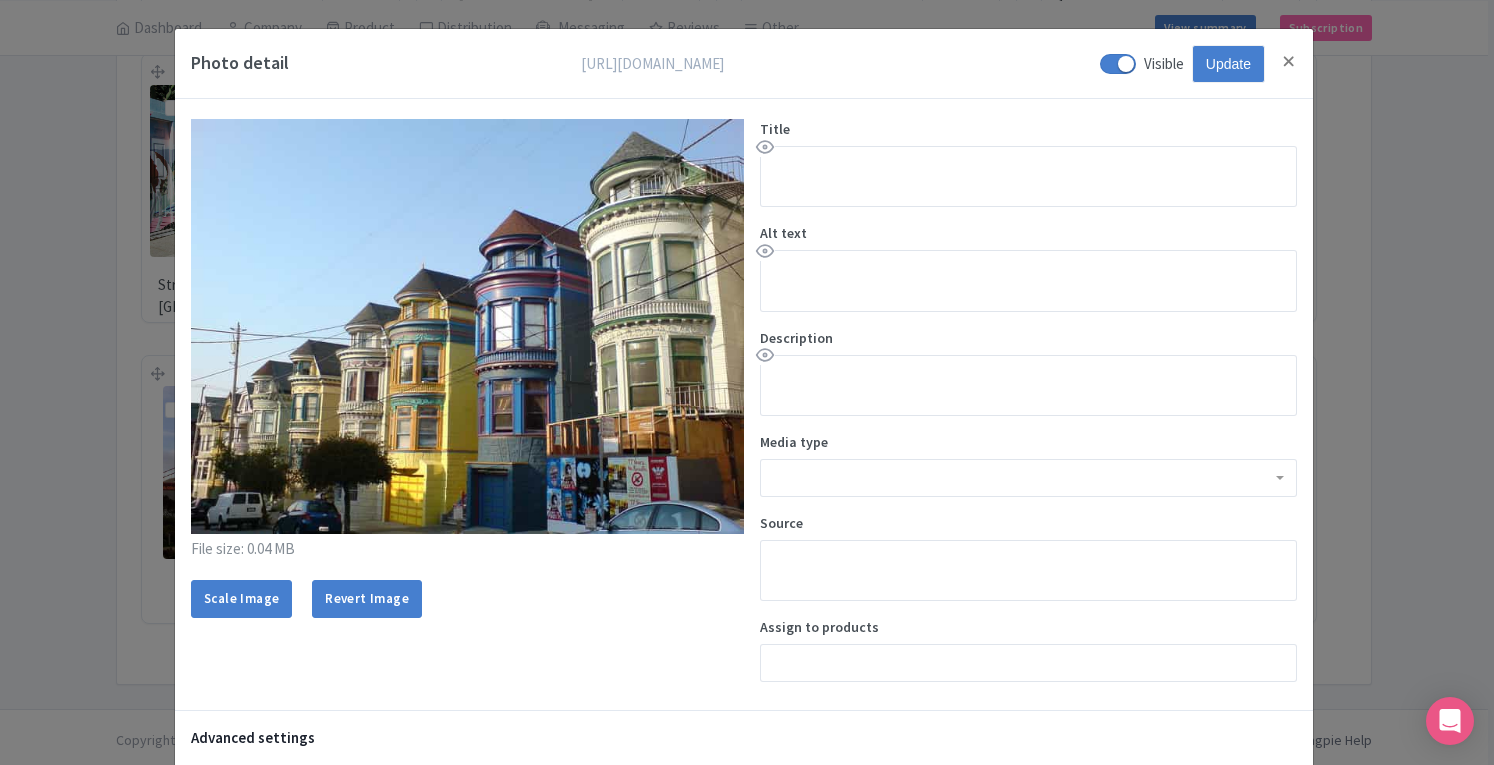 scroll, scrollTop: 0, scrollLeft: 0, axis: both 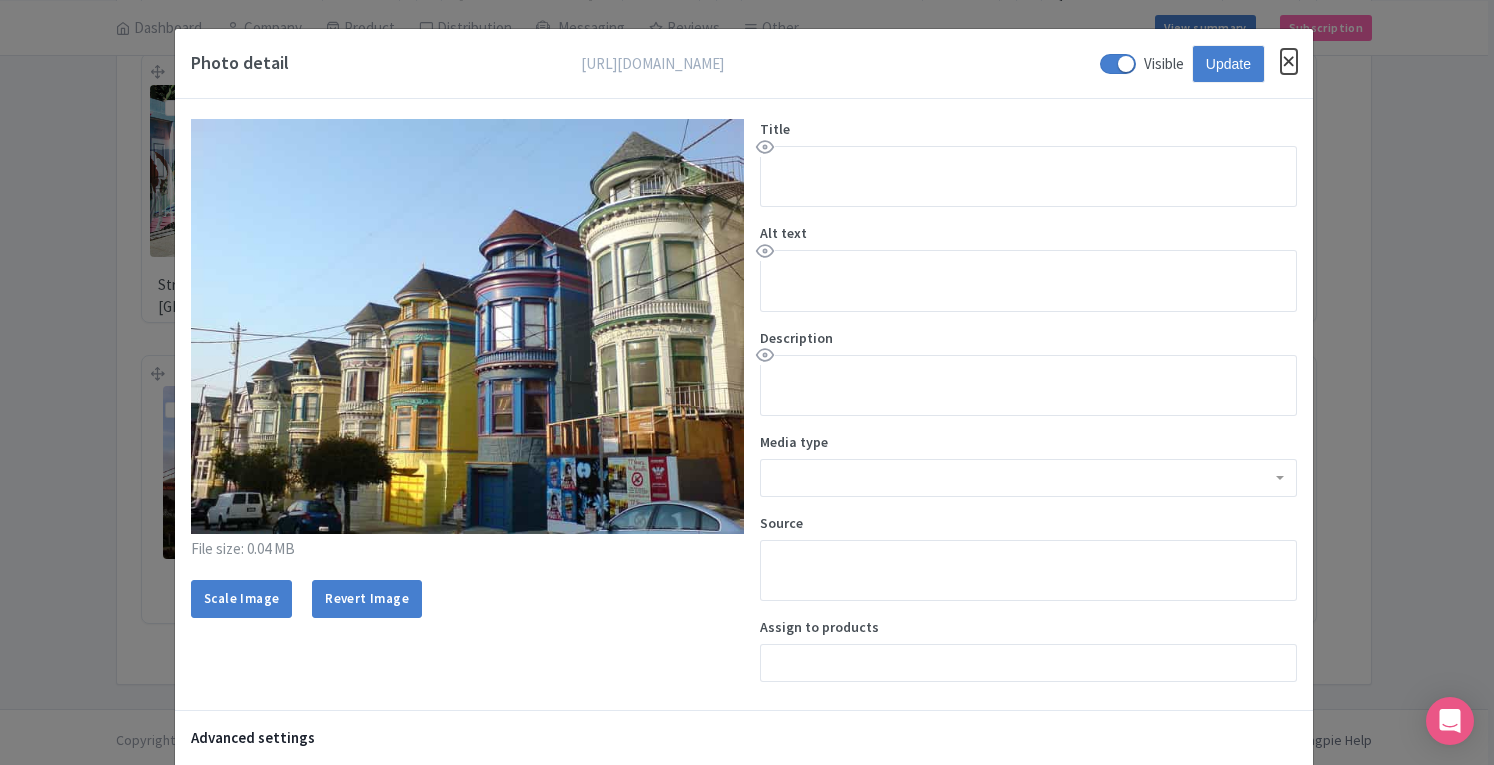 click at bounding box center (1289, 61) 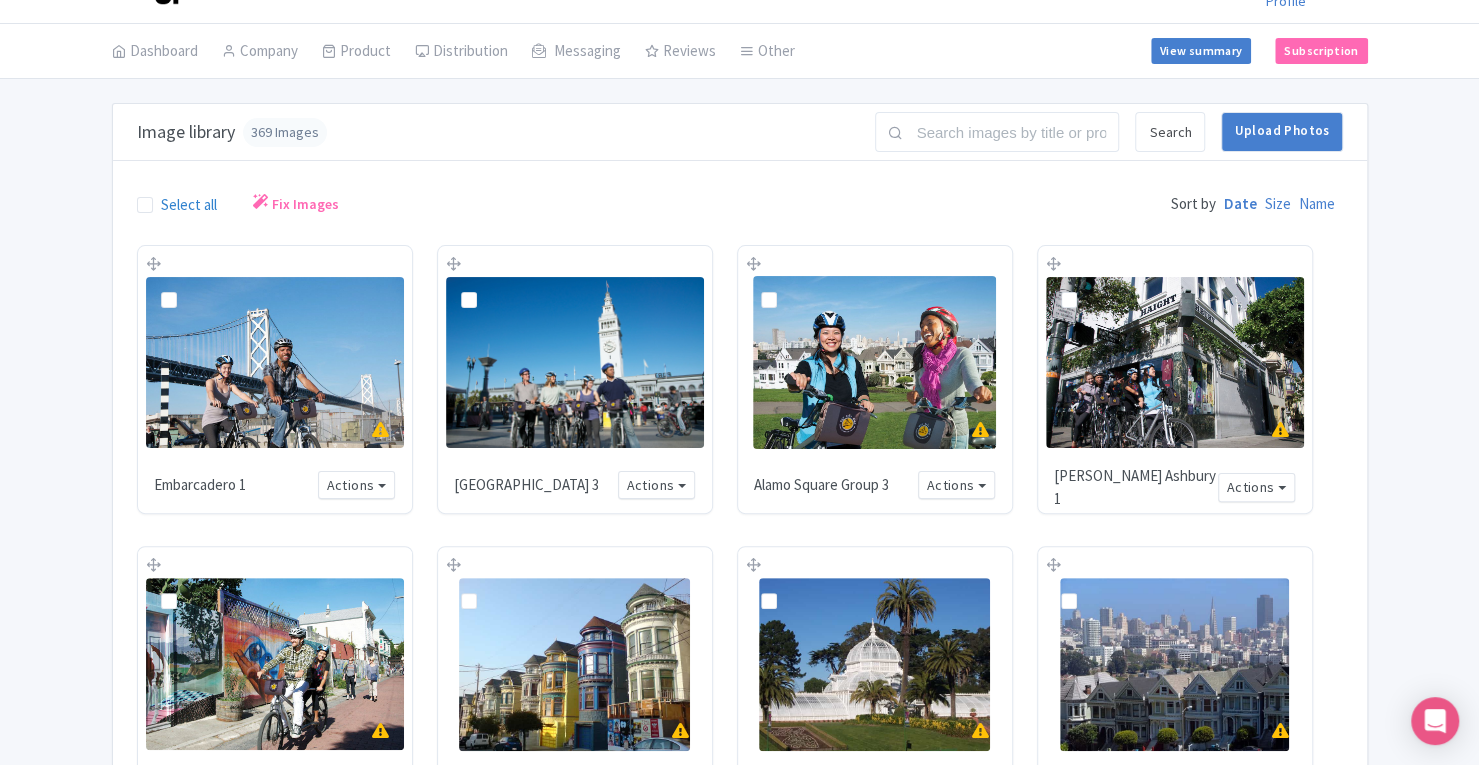 scroll, scrollTop: 0, scrollLeft: 0, axis: both 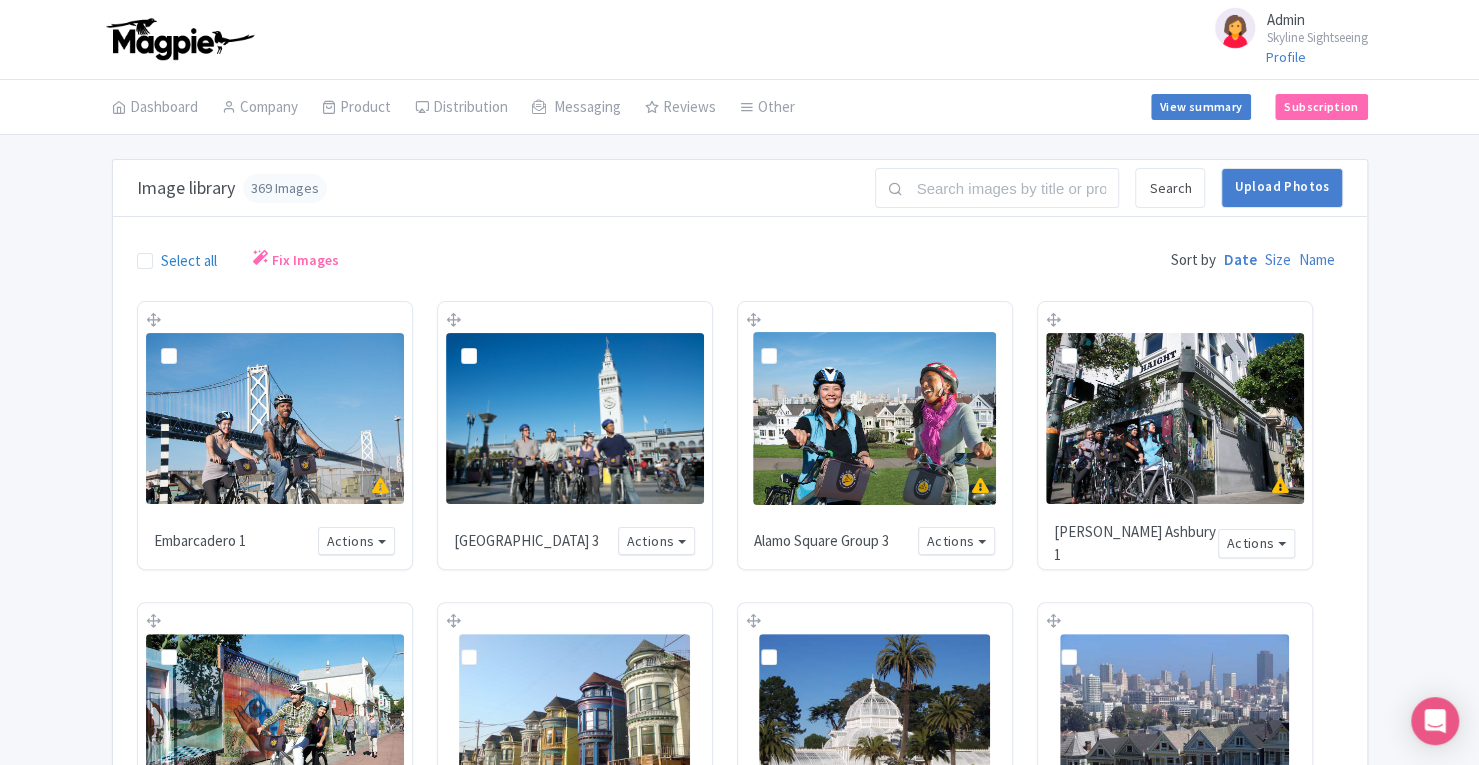 click at bounding box center (575, 418) 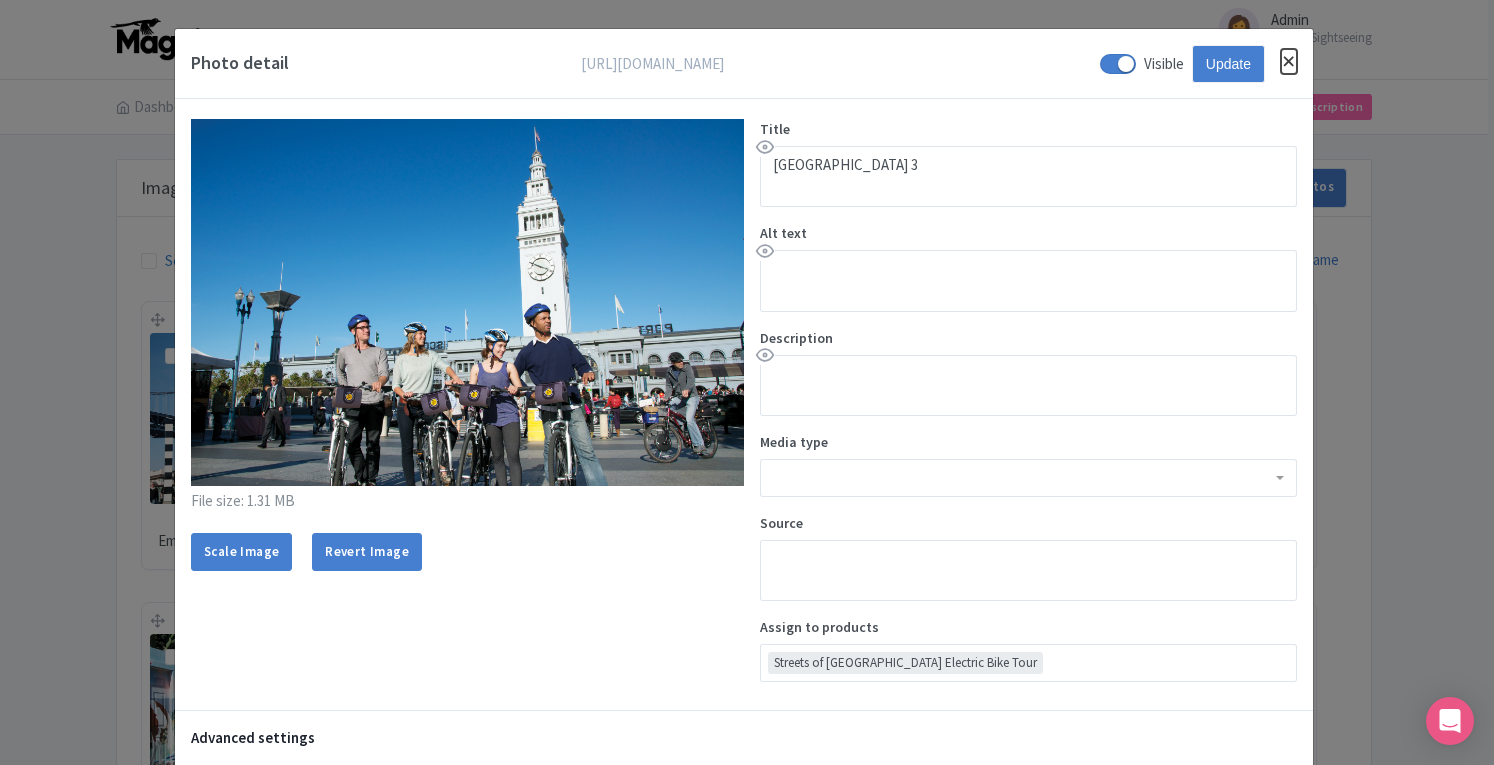 click at bounding box center [1289, 61] 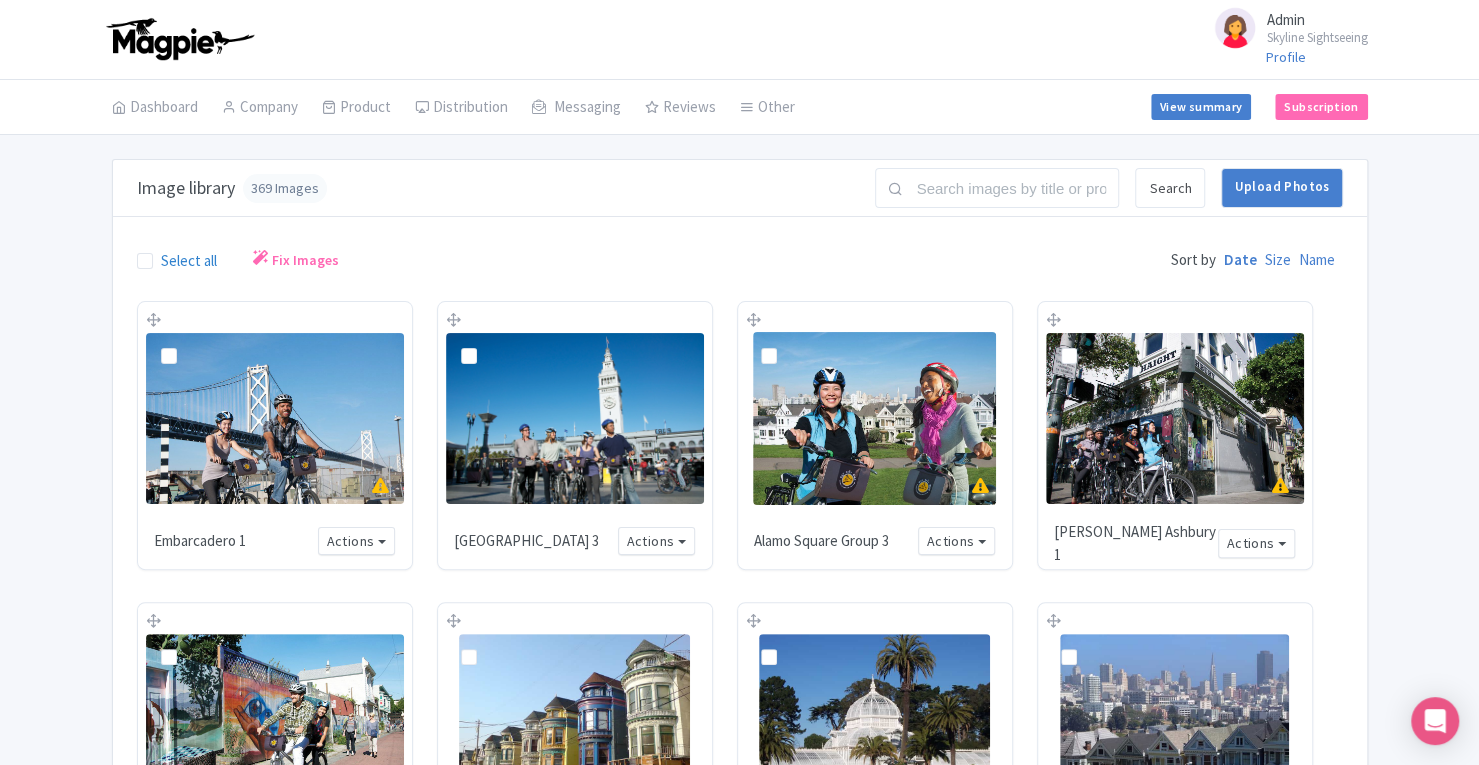 click on "Select all" at bounding box center [189, 261] 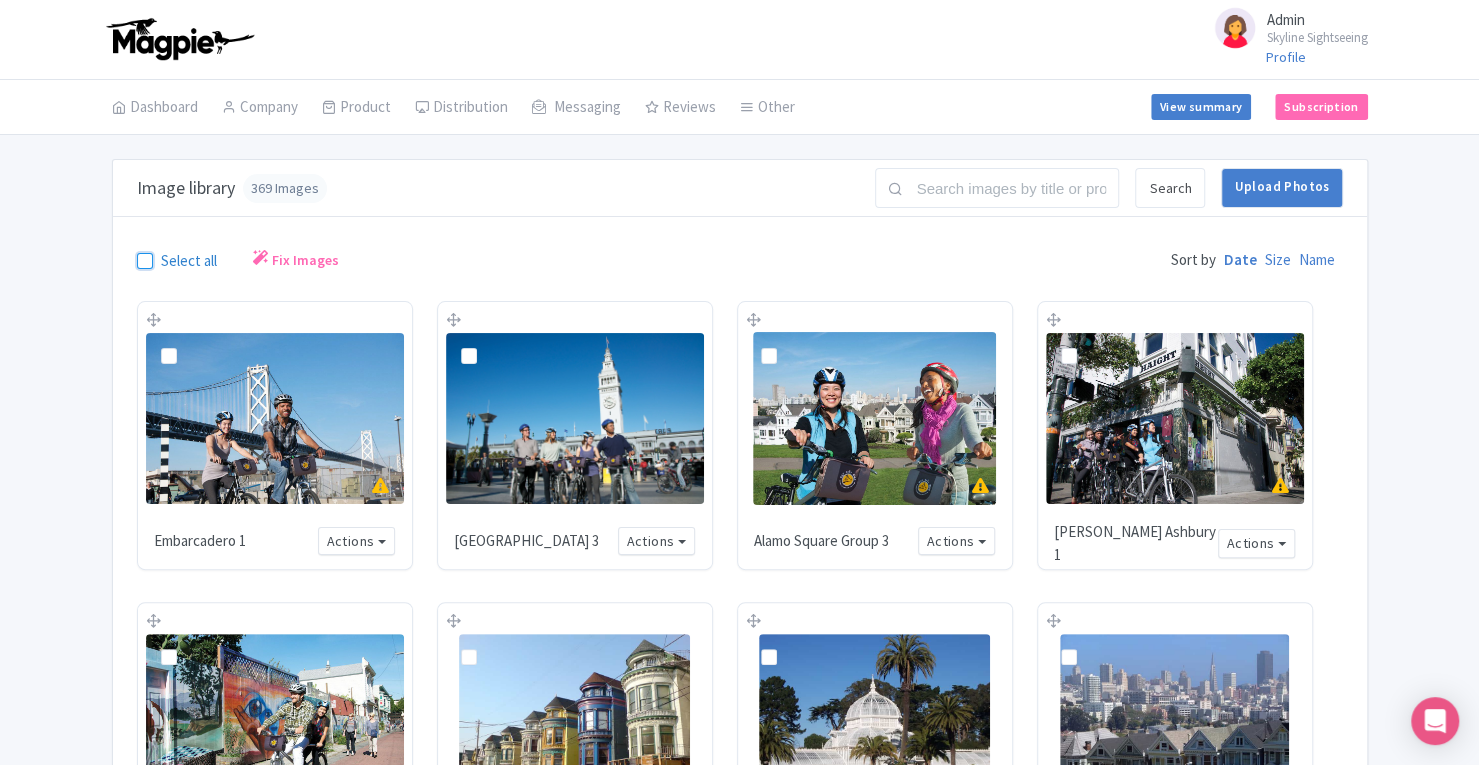 click on "Select all" at bounding box center [167, 255] 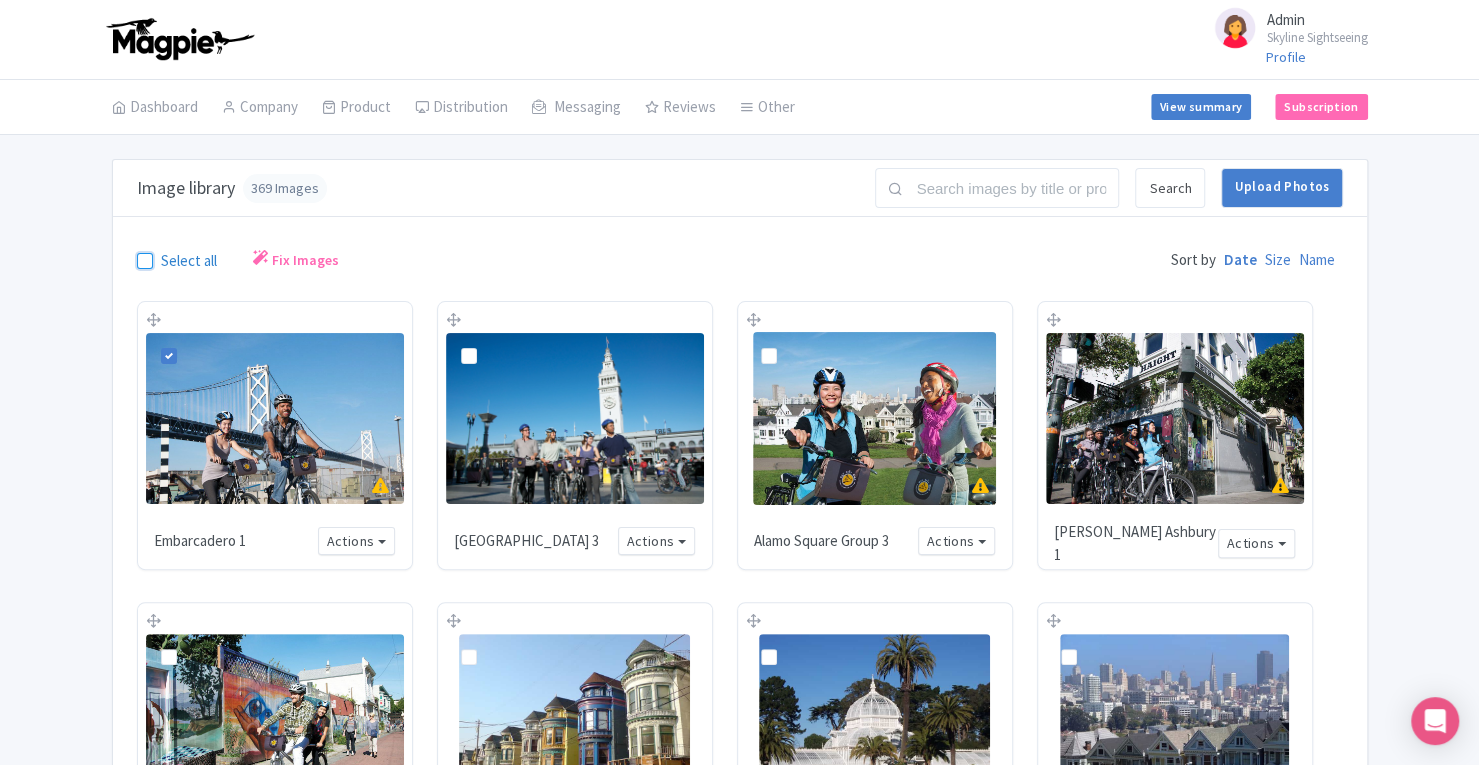 checkbox on "true" 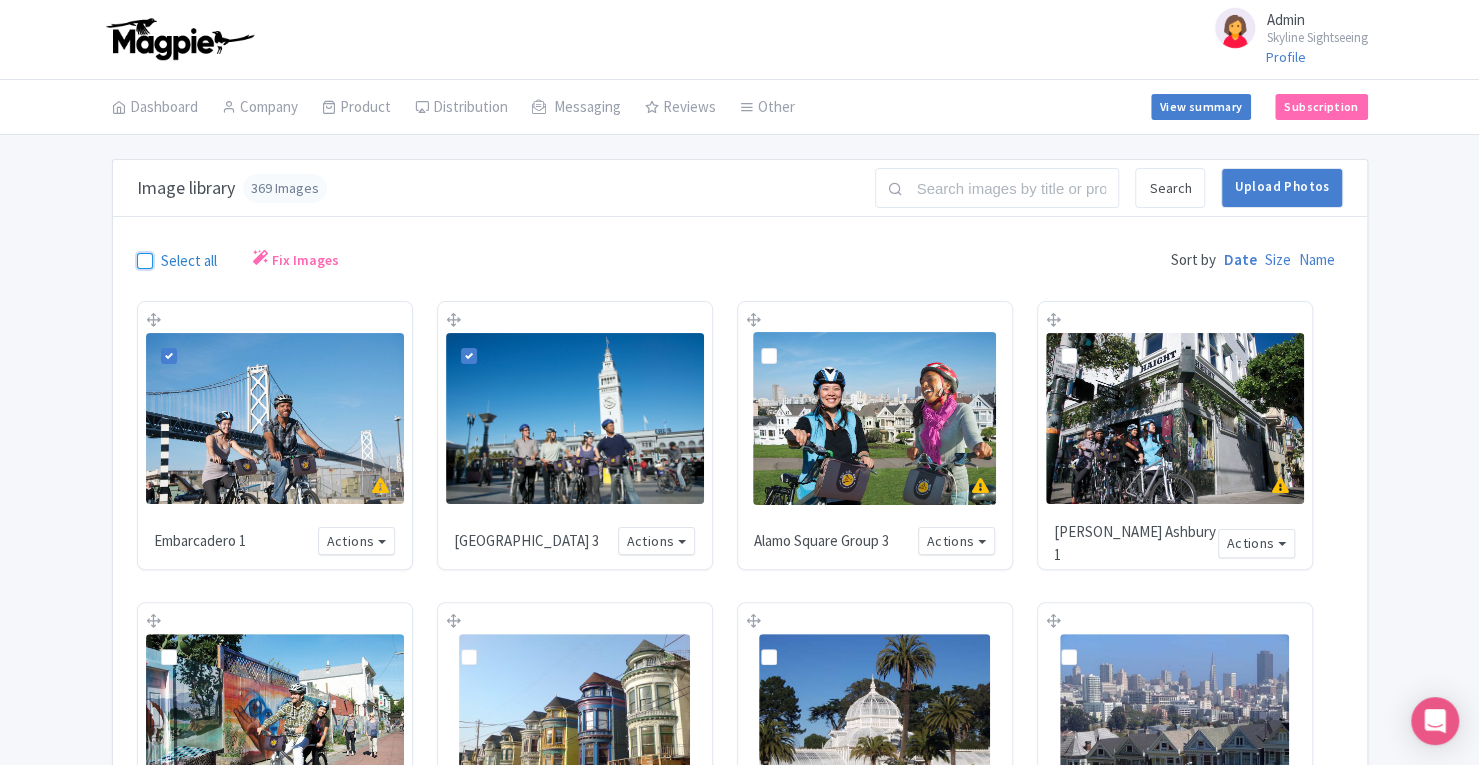 checkbox on "true" 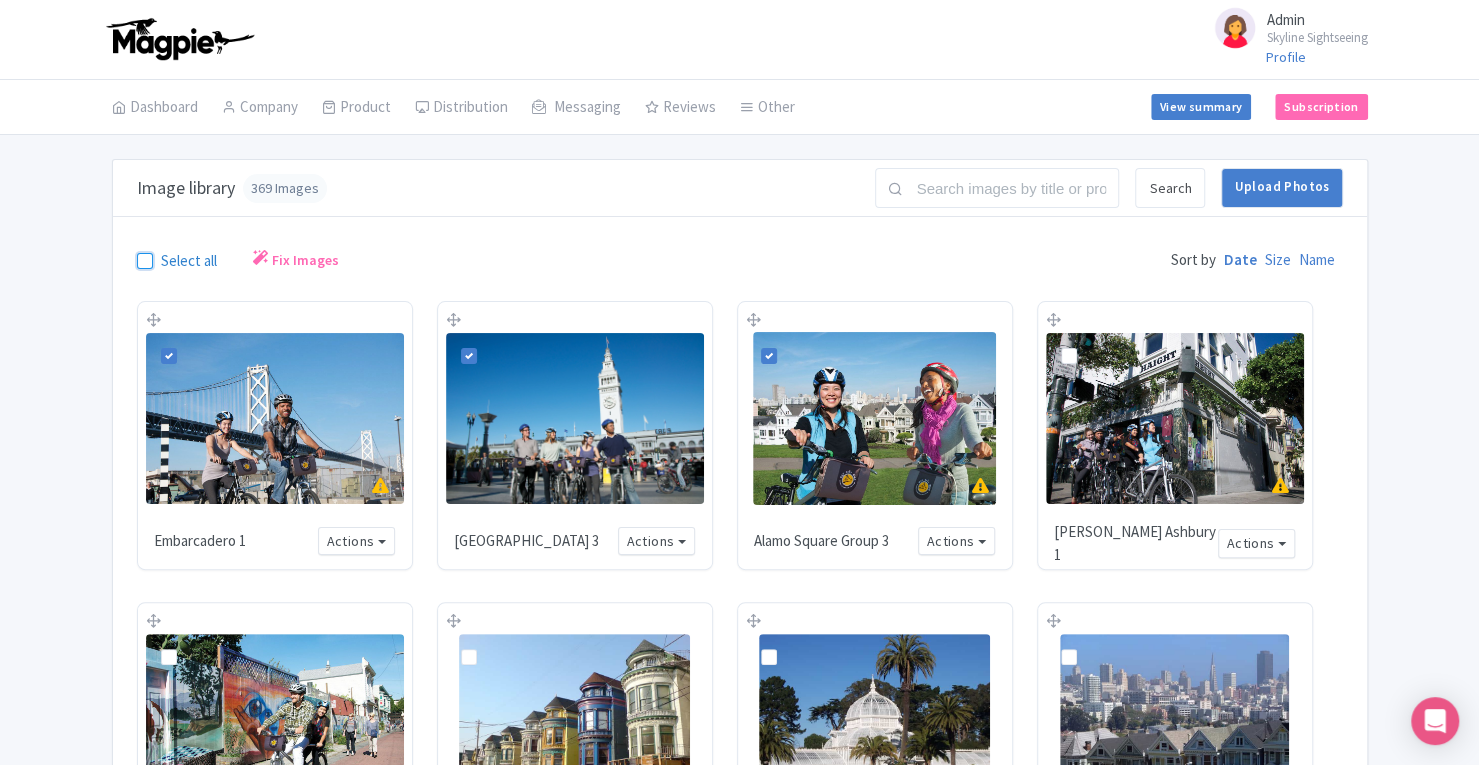 checkbox on "true" 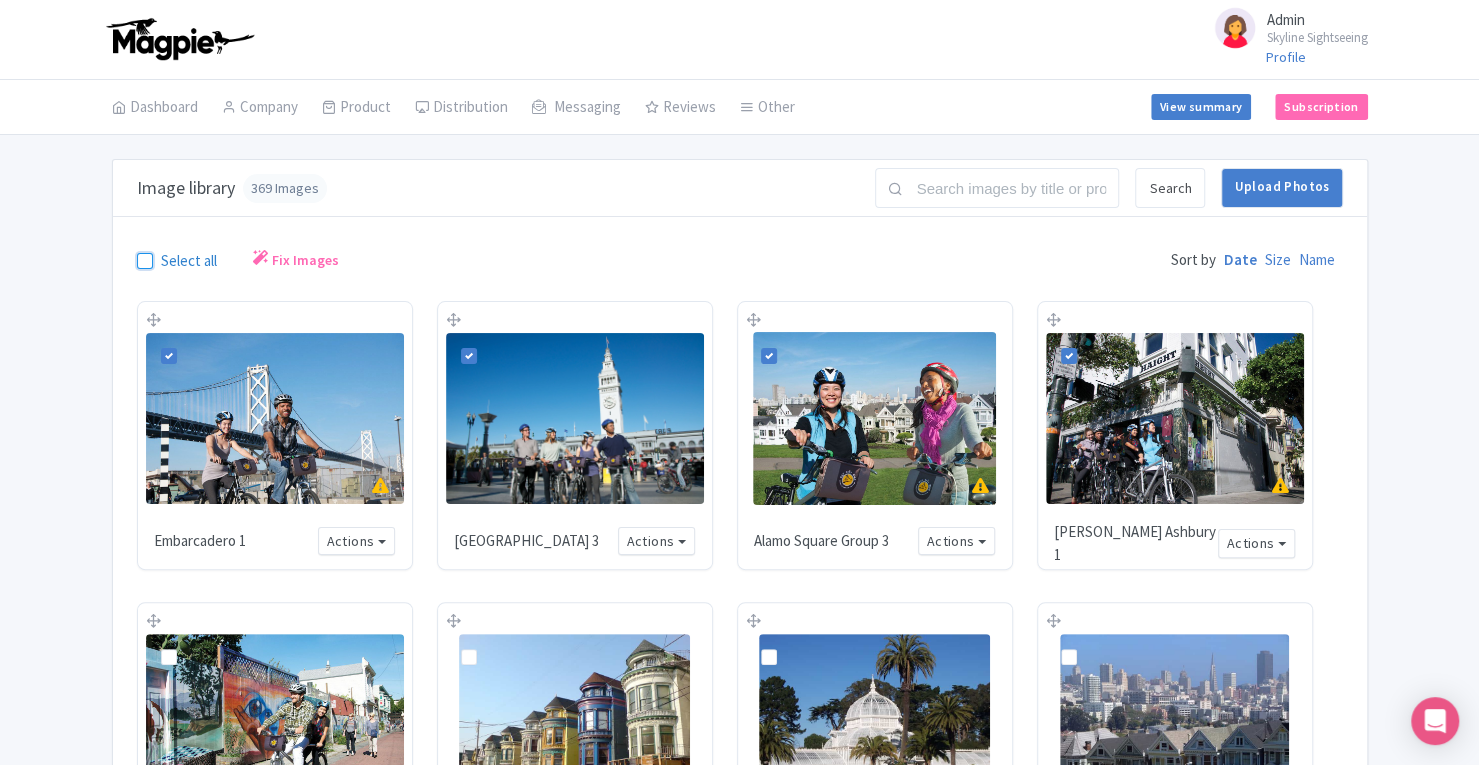 checkbox on "true" 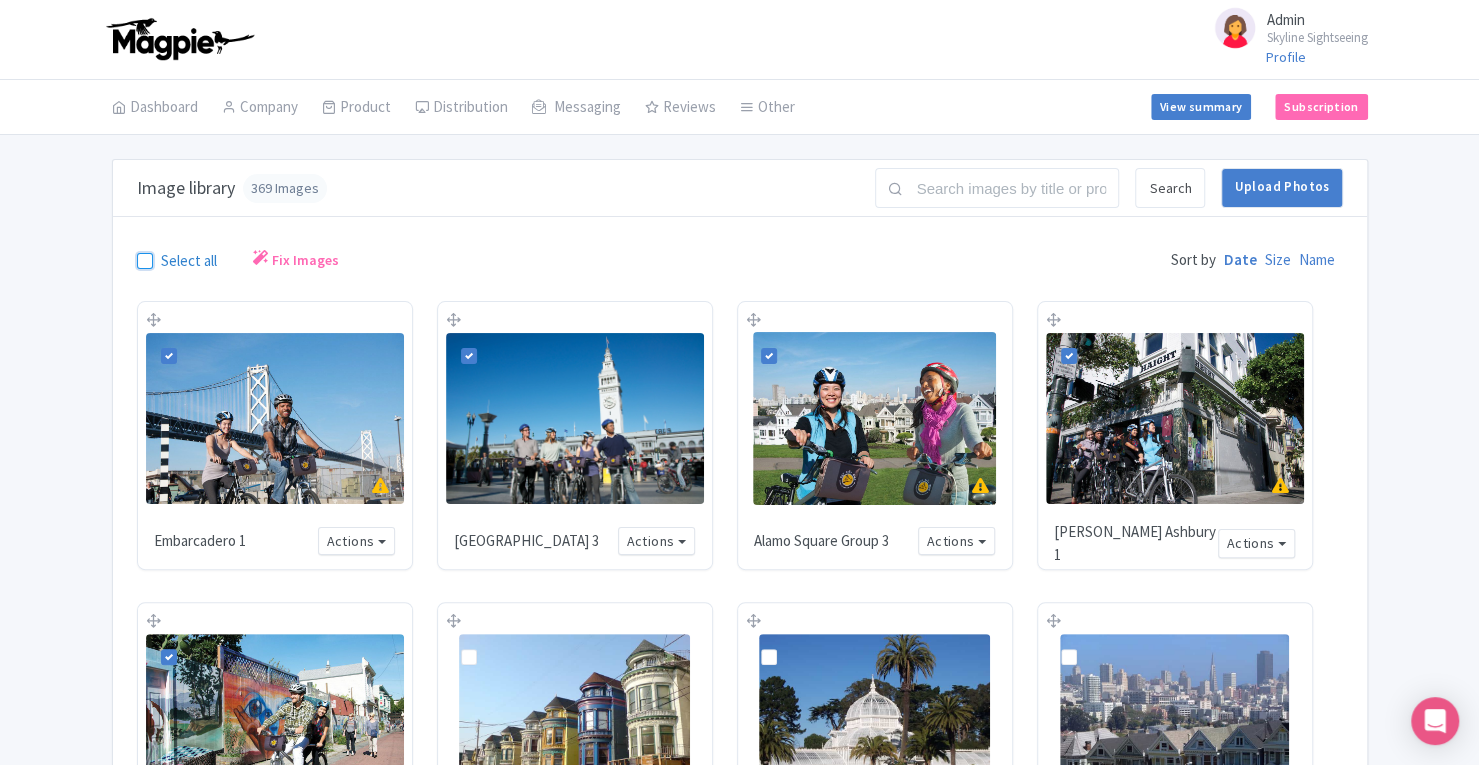 checkbox on "true" 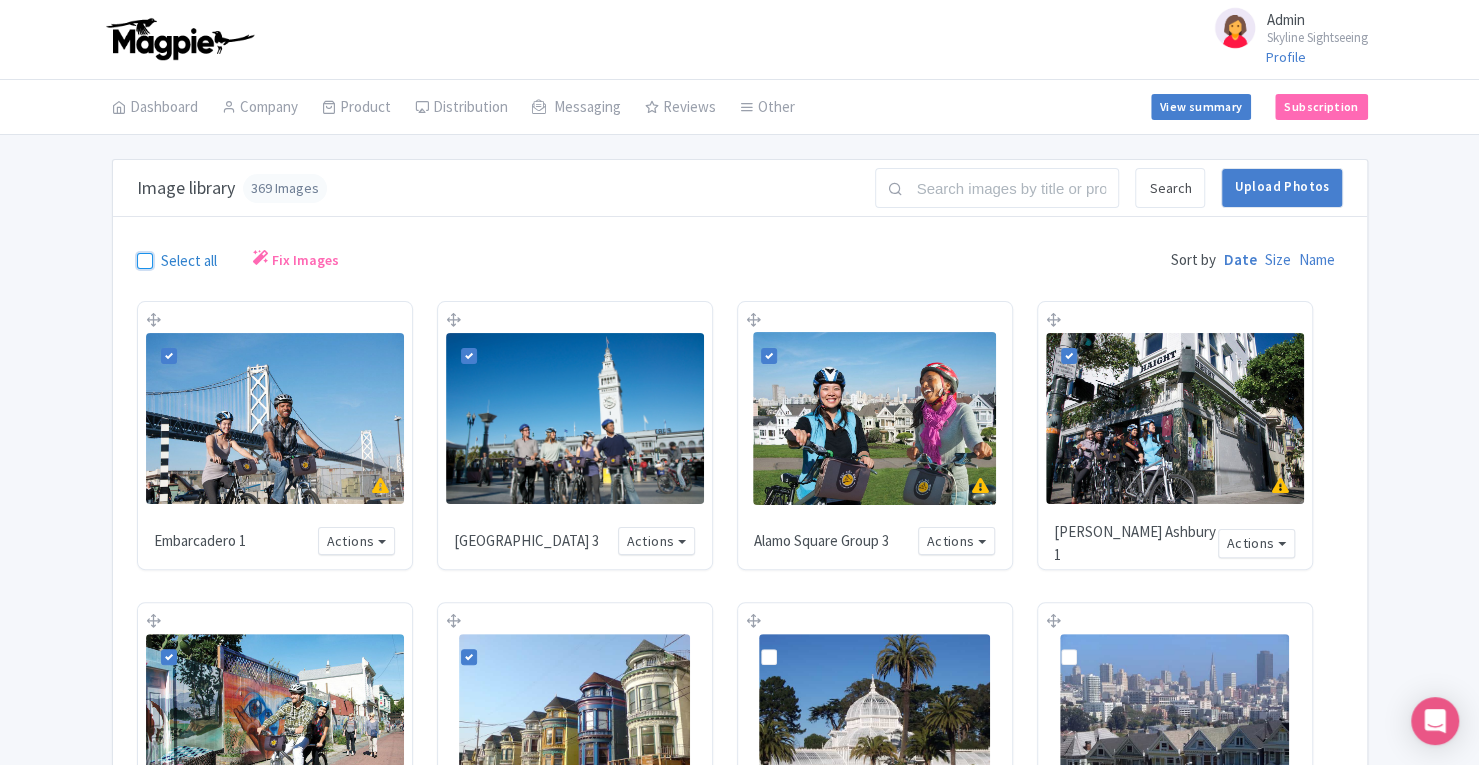 checkbox on "true" 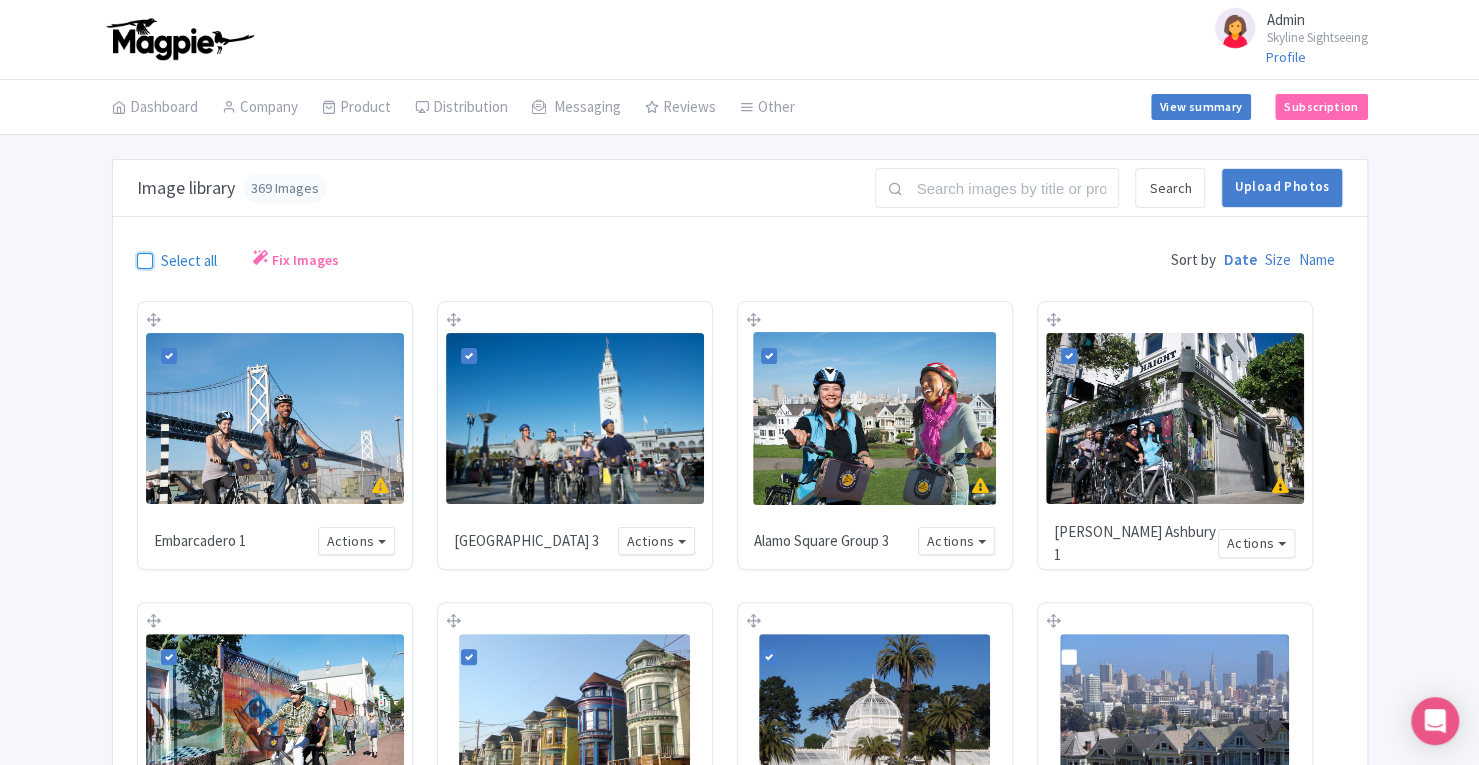 checkbox on "true" 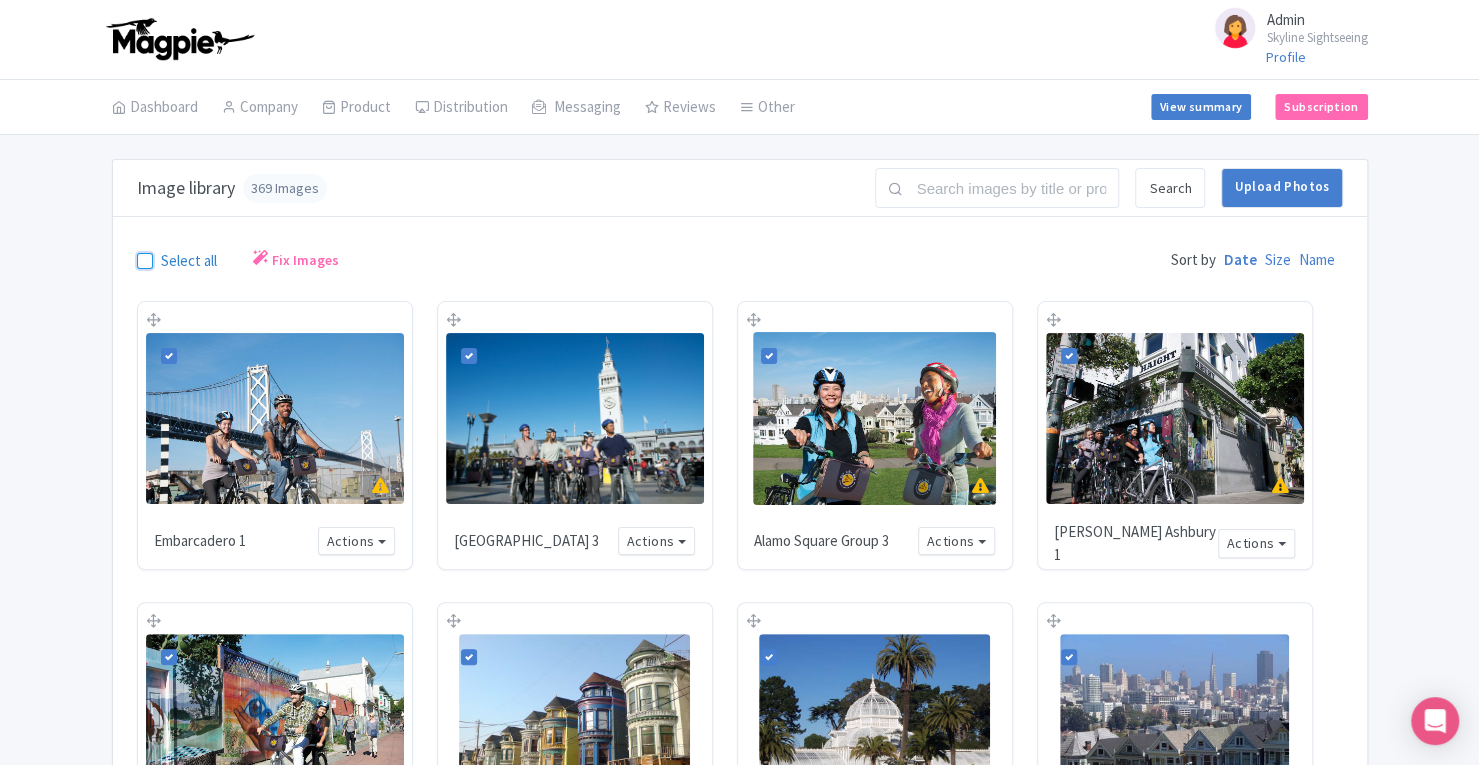 checkbox on "true" 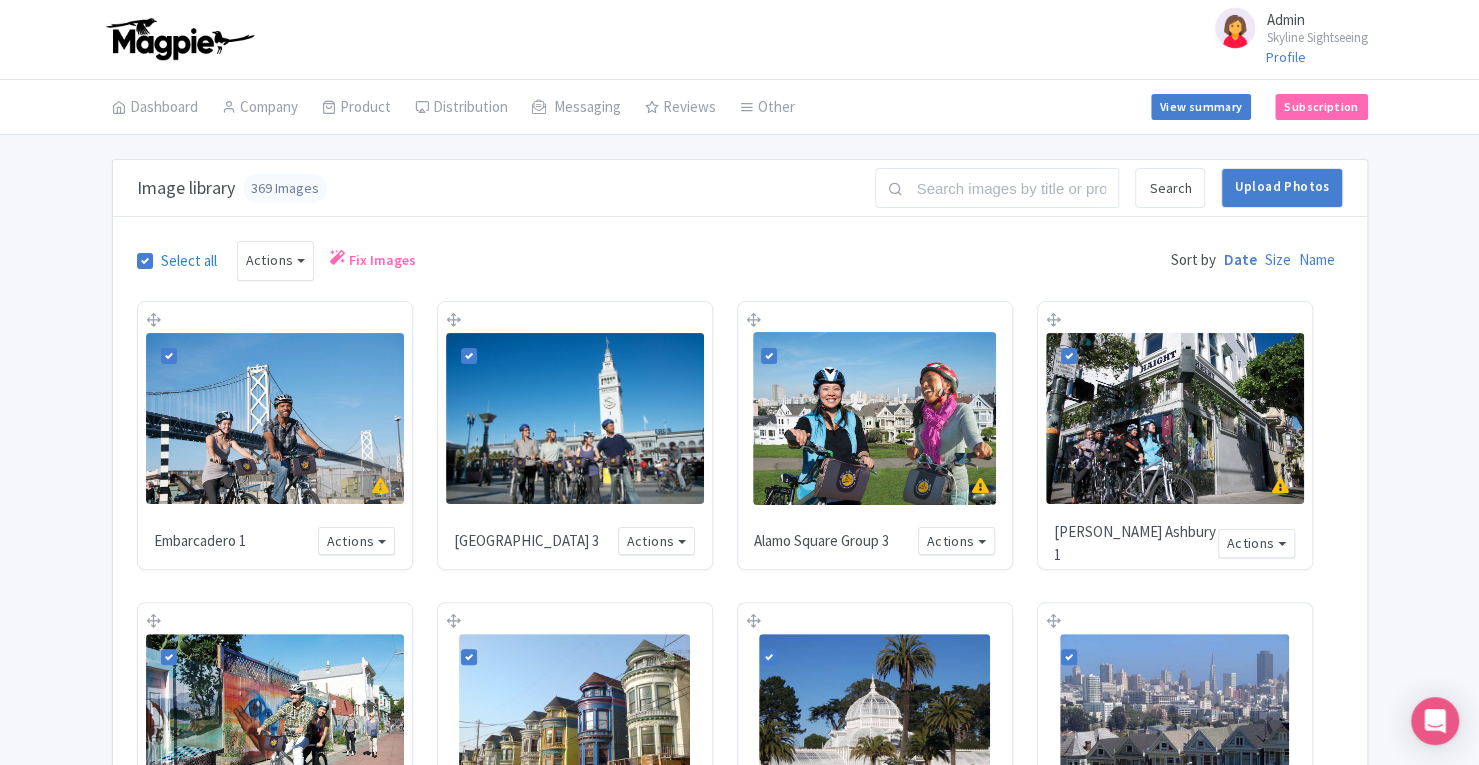 click on "Select all" at bounding box center (189, 261) 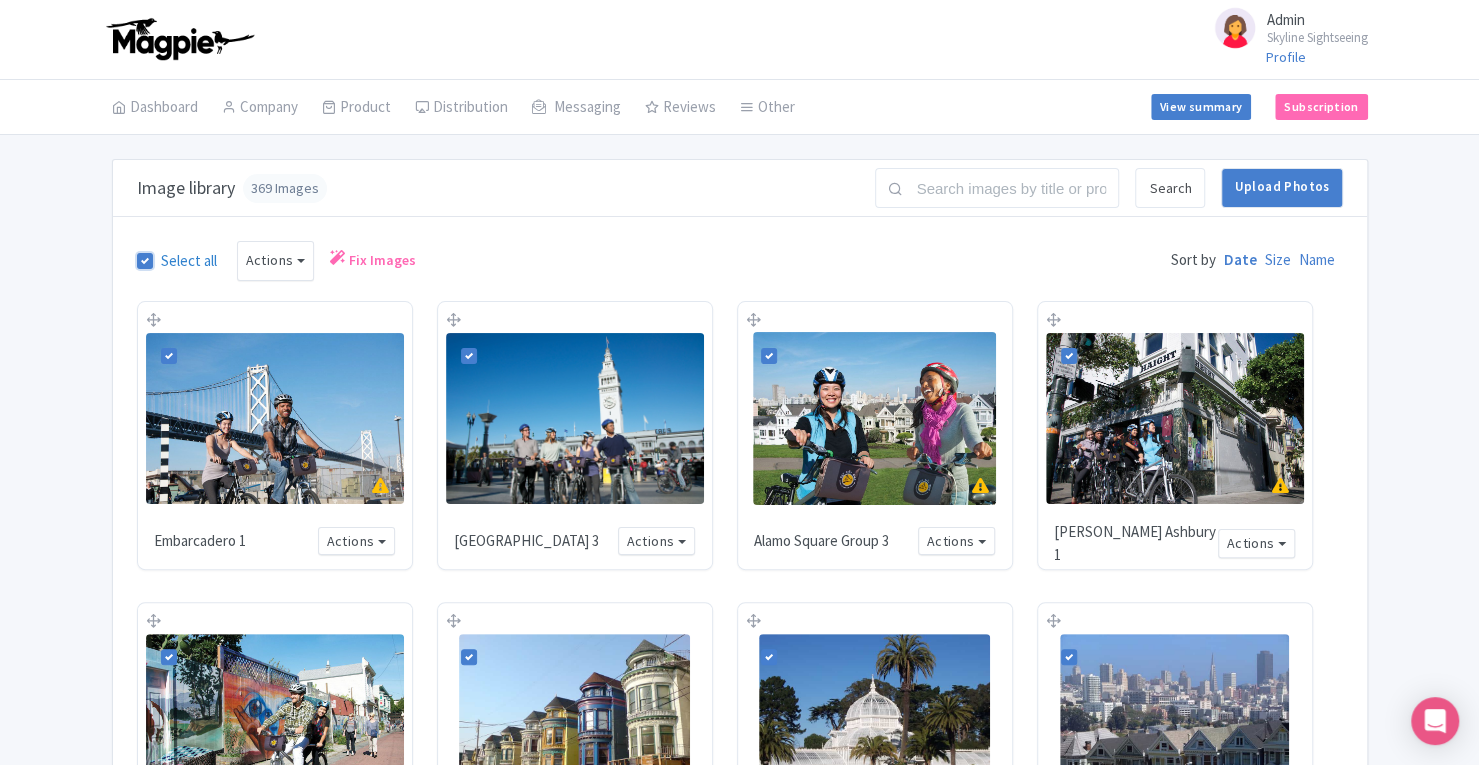 click on "Select all" at bounding box center (167, 255) 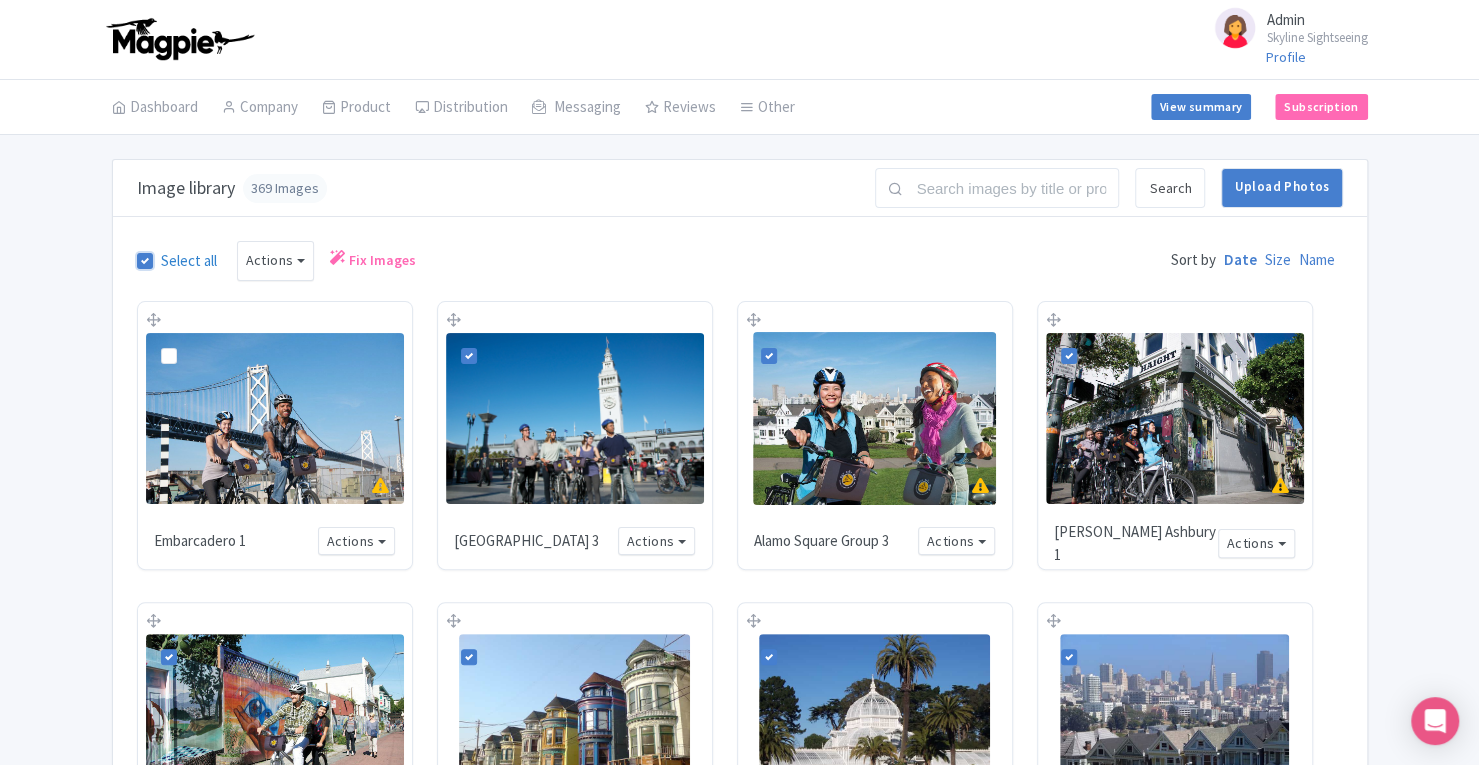 checkbox on "false" 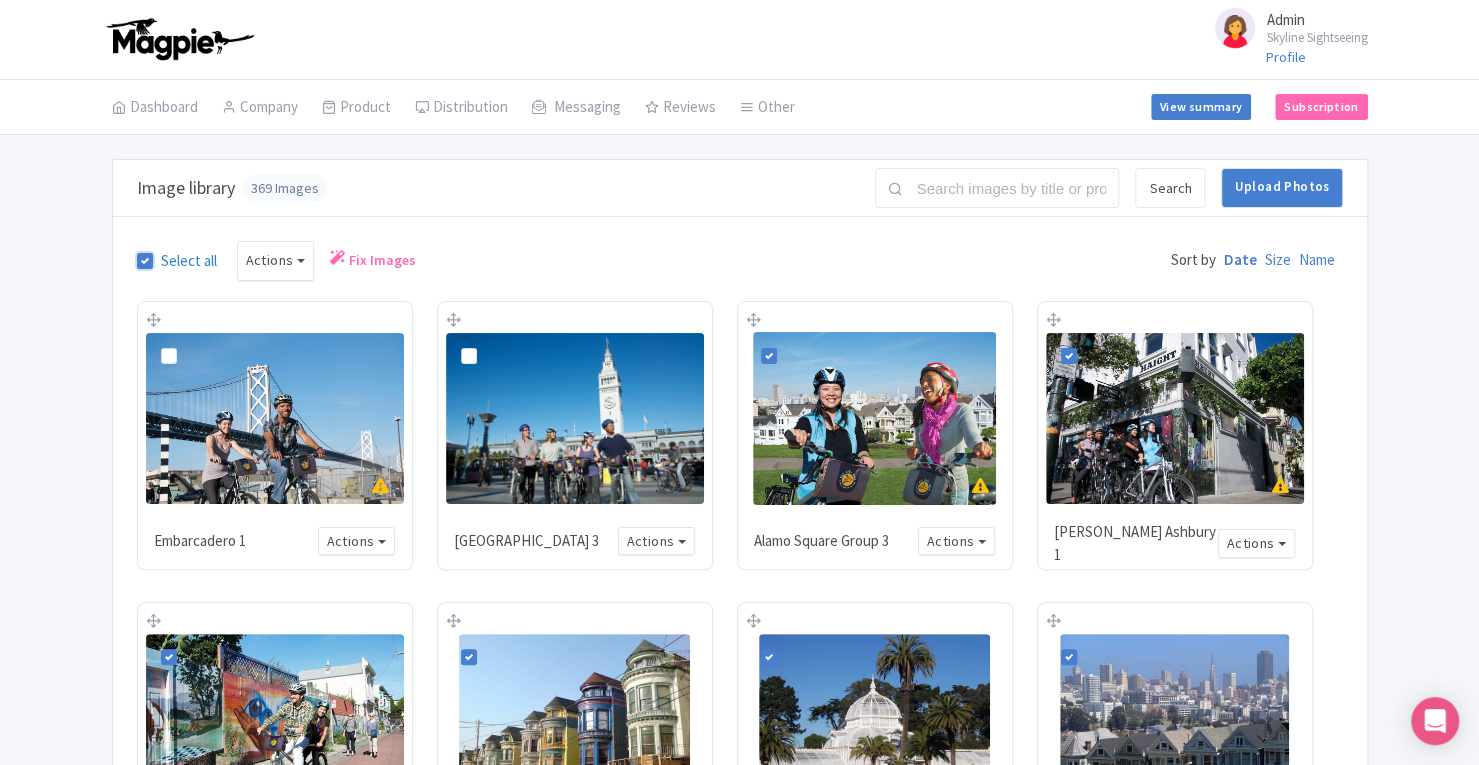 checkbox on "false" 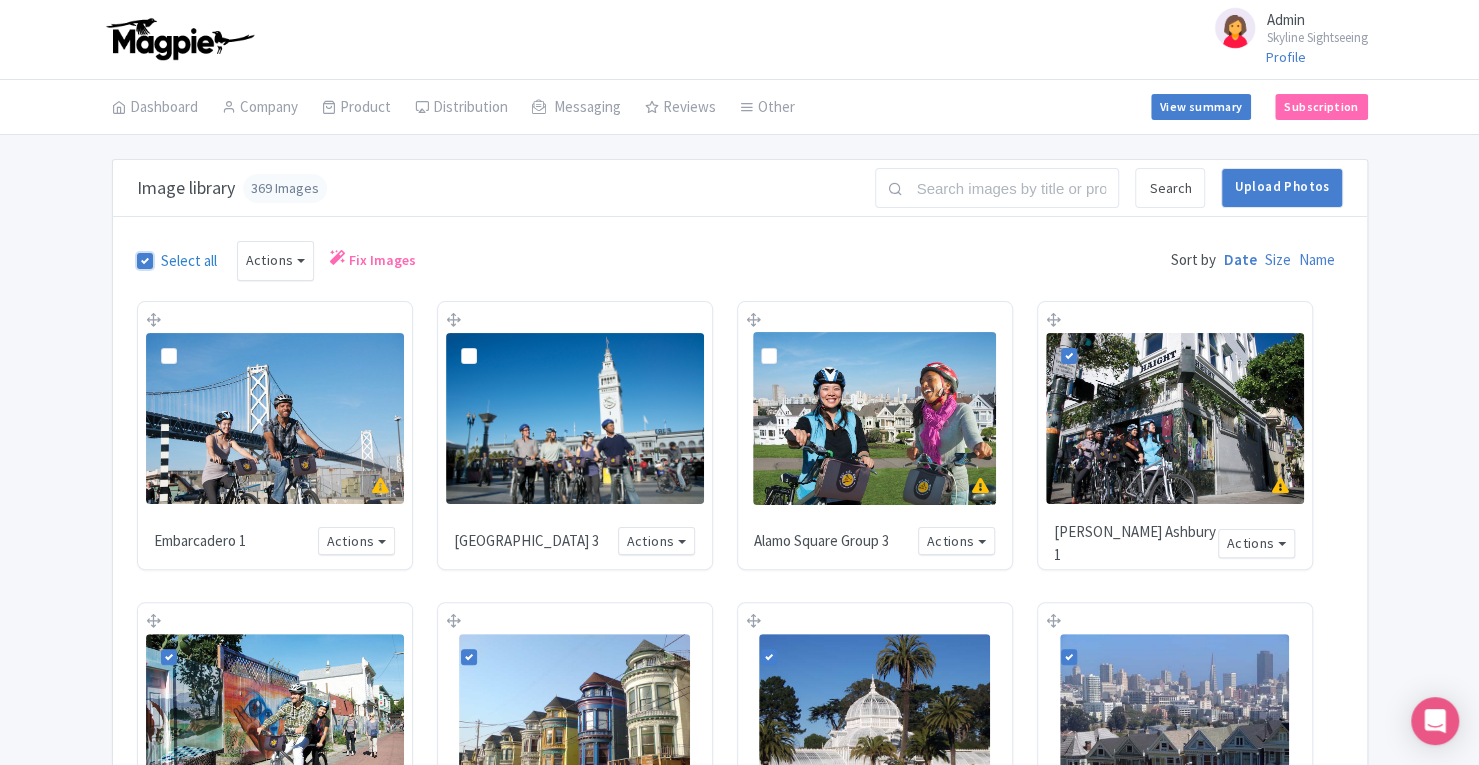 checkbox on "false" 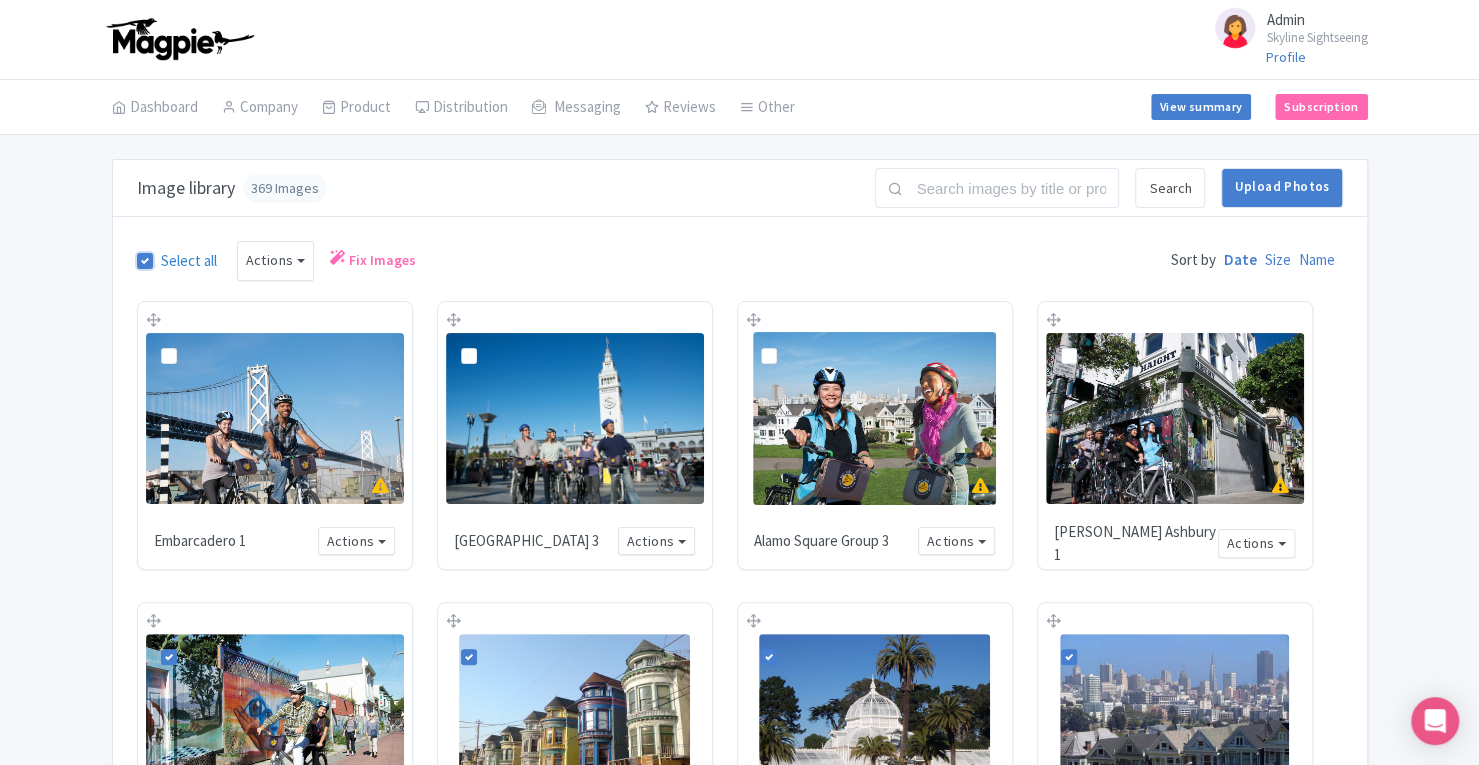 checkbox on "false" 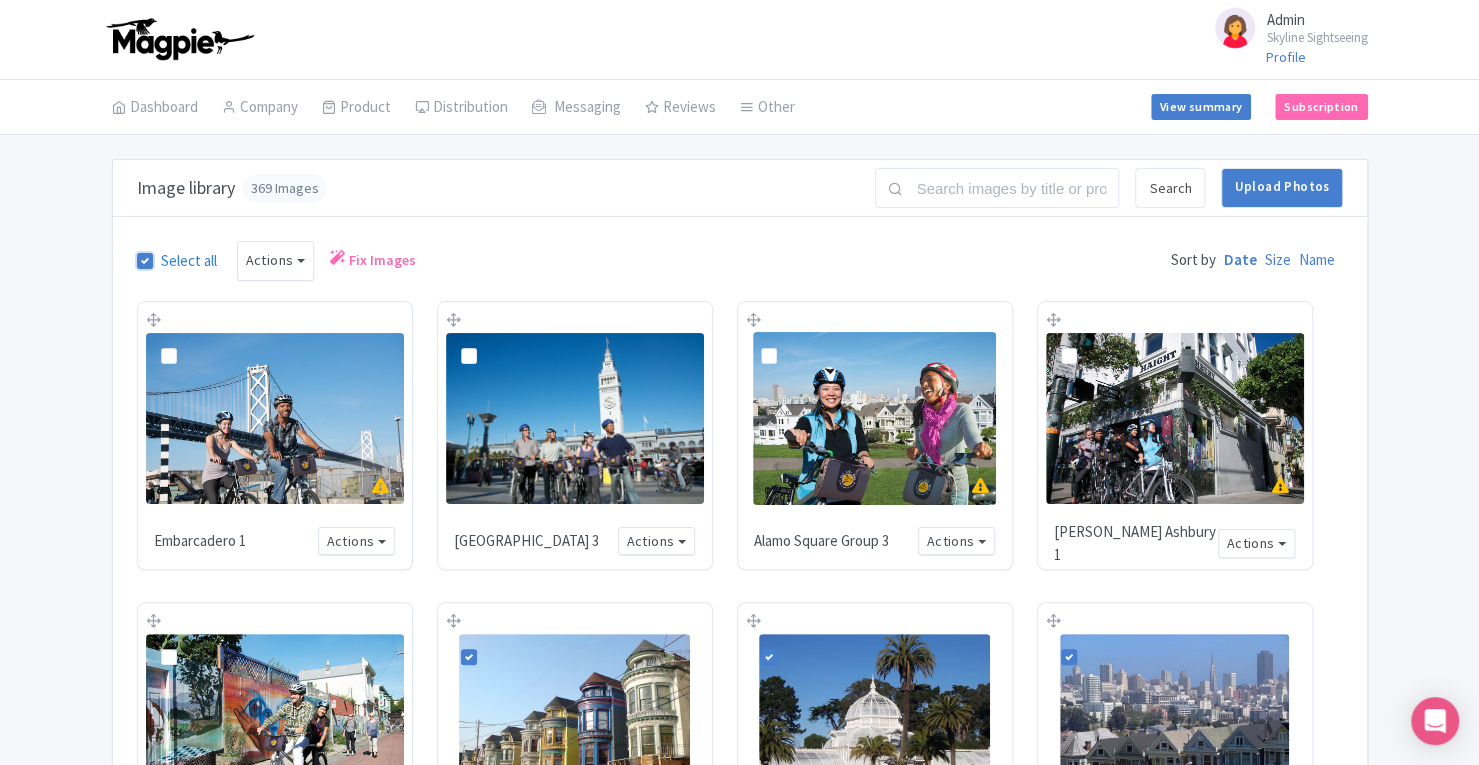 checkbox on "false" 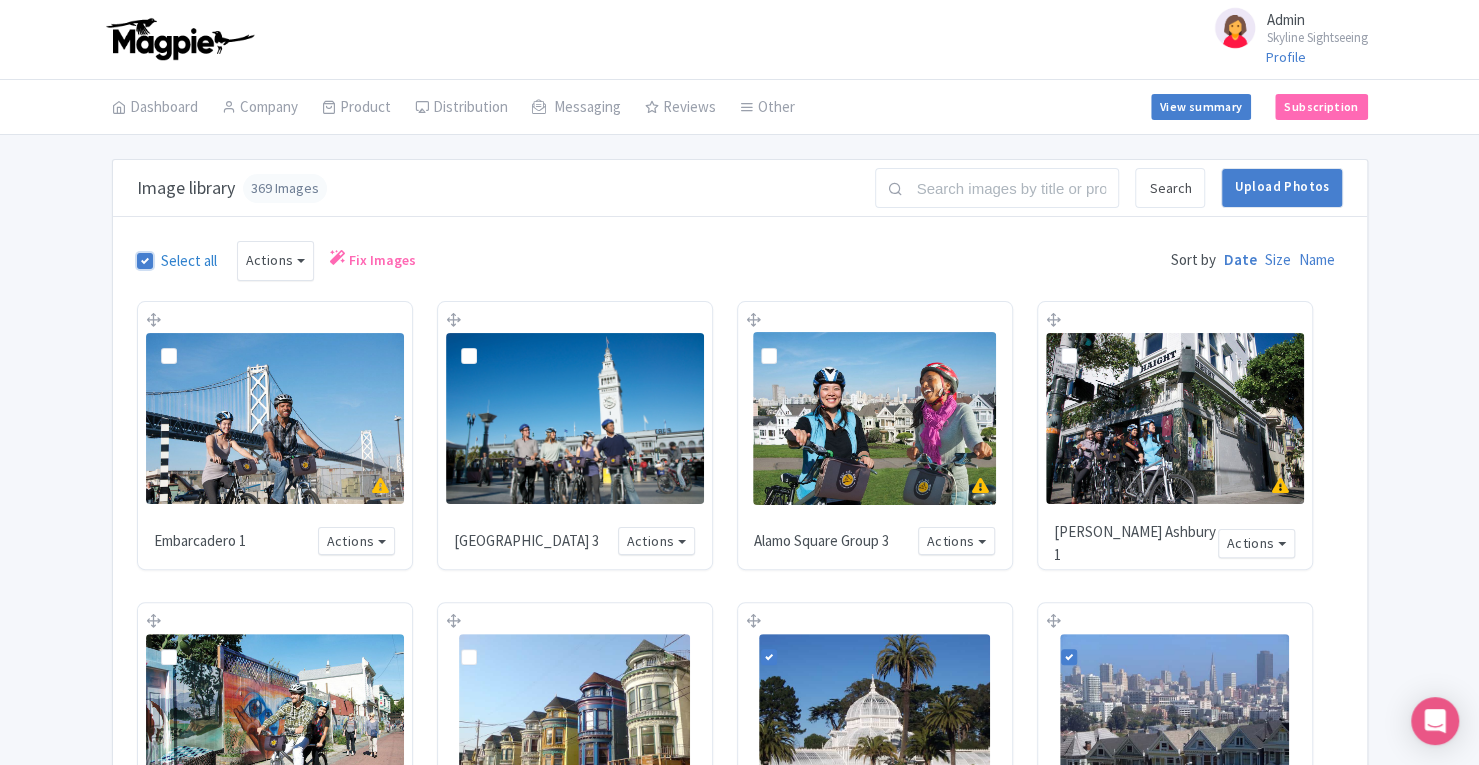 checkbox on "false" 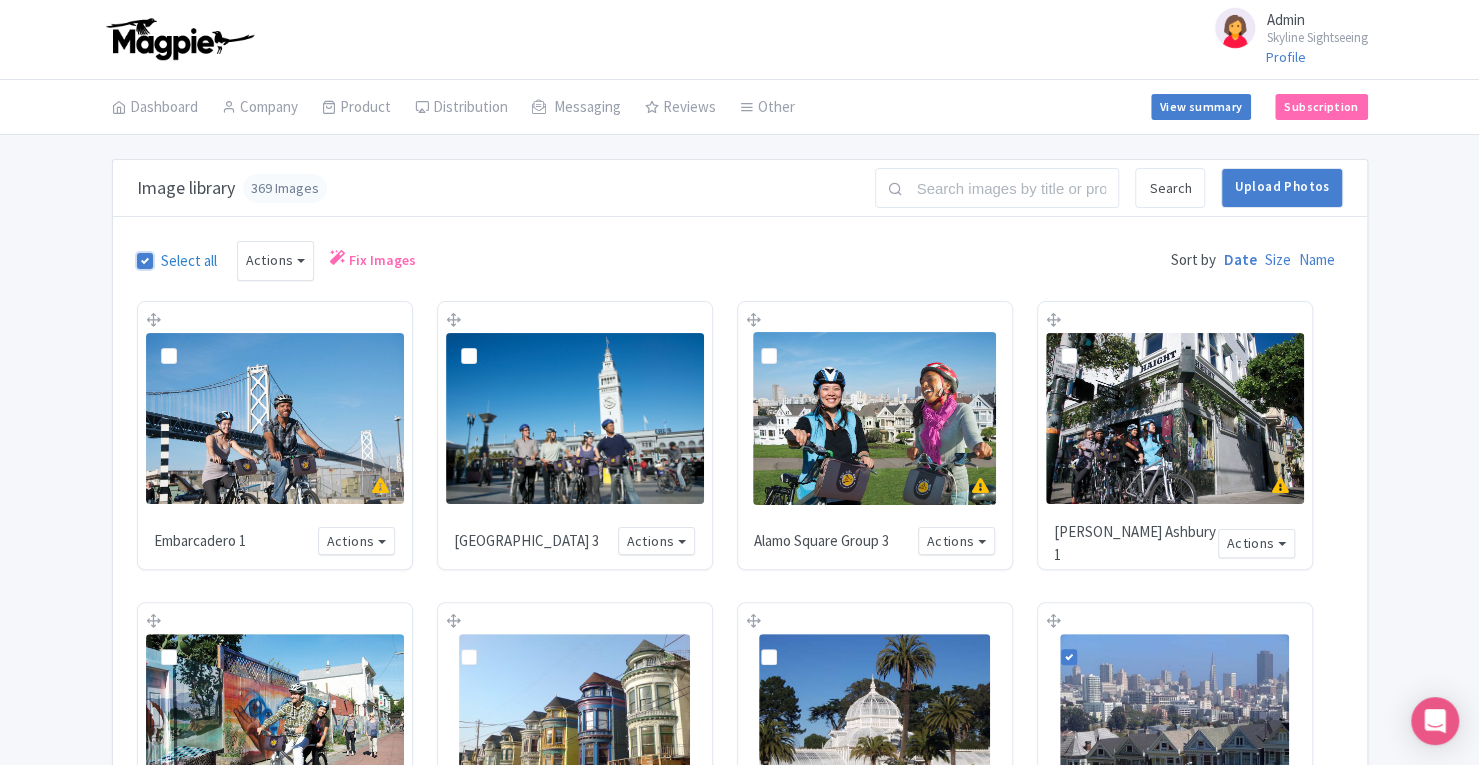 checkbox on "false" 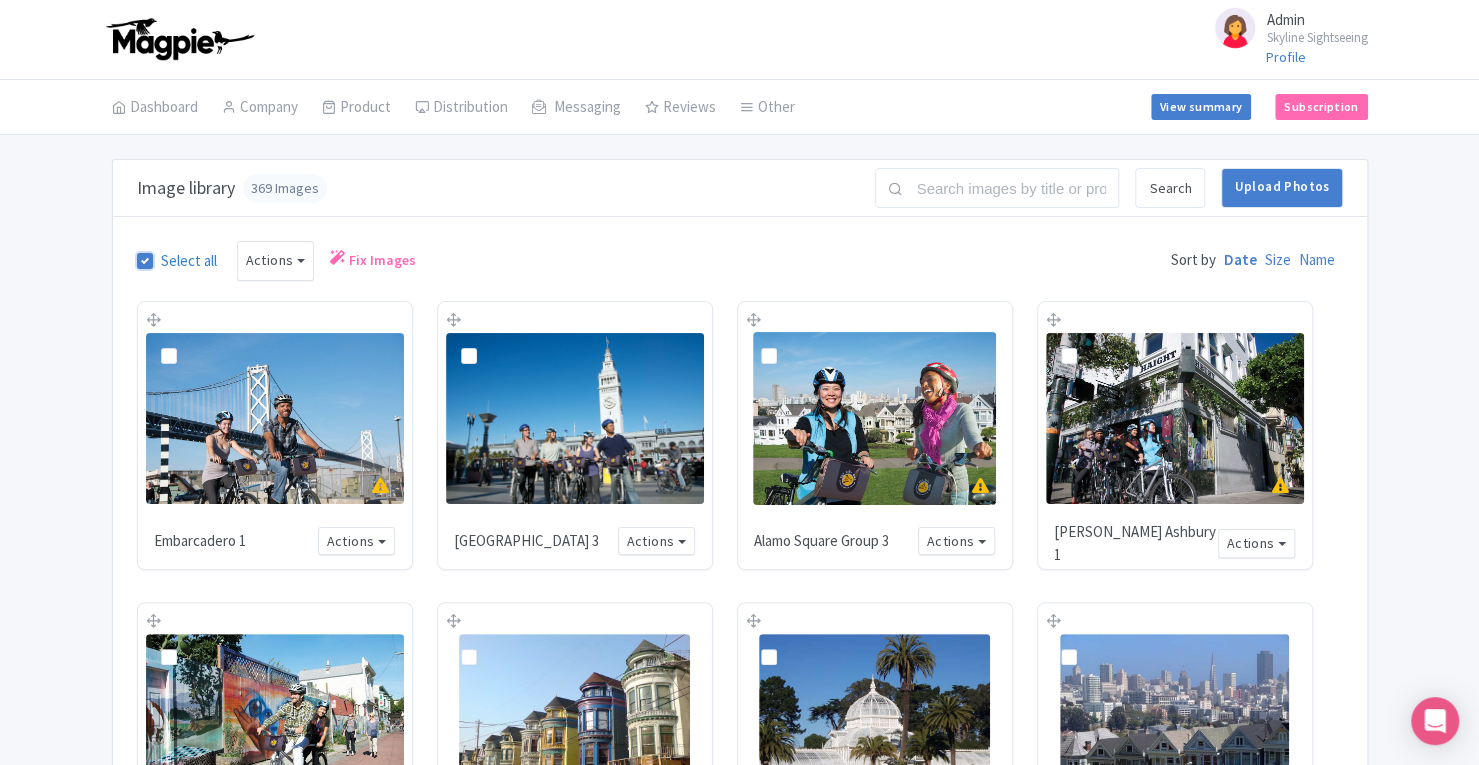 checkbox on "false" 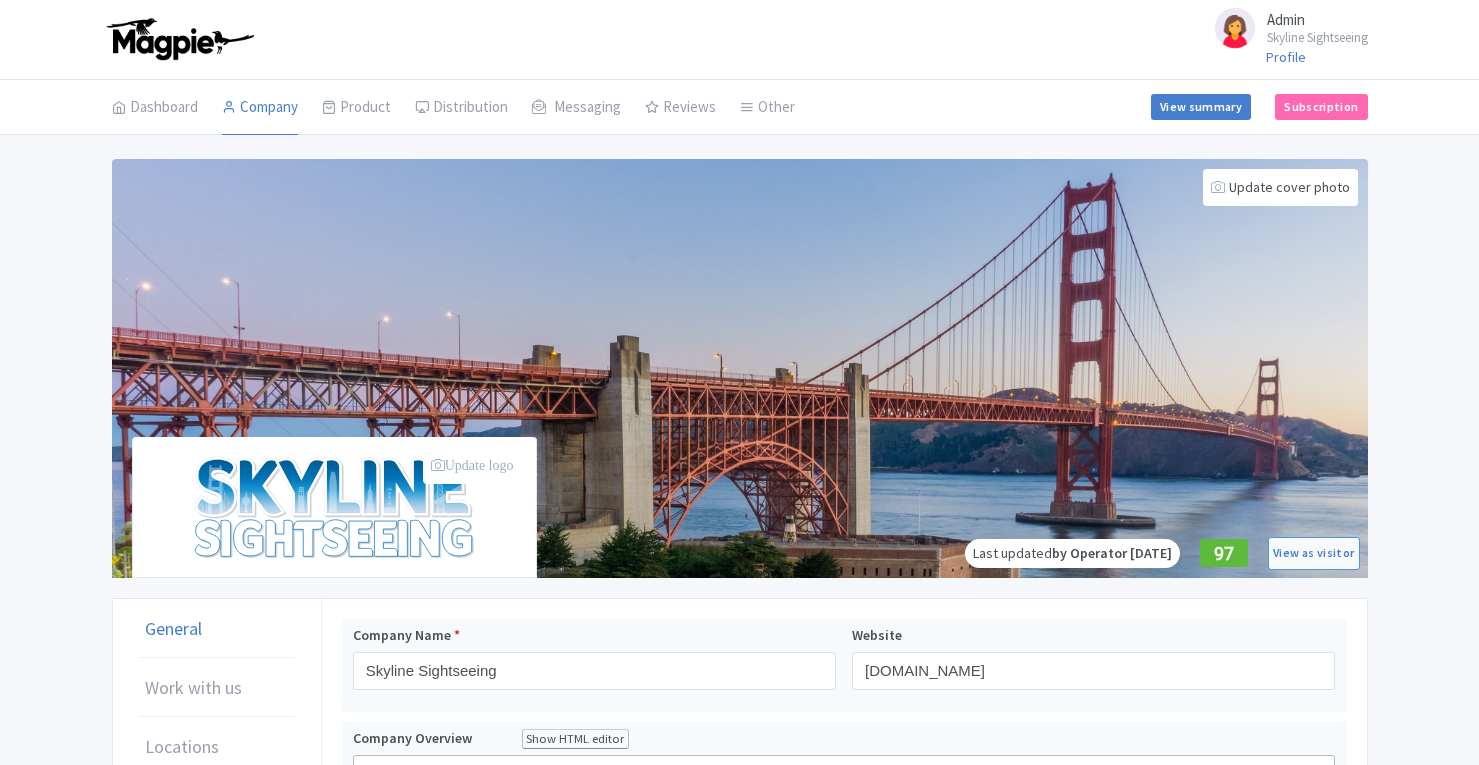 scroll, scrollTop: 0, scrollLeft: 0, axis: both 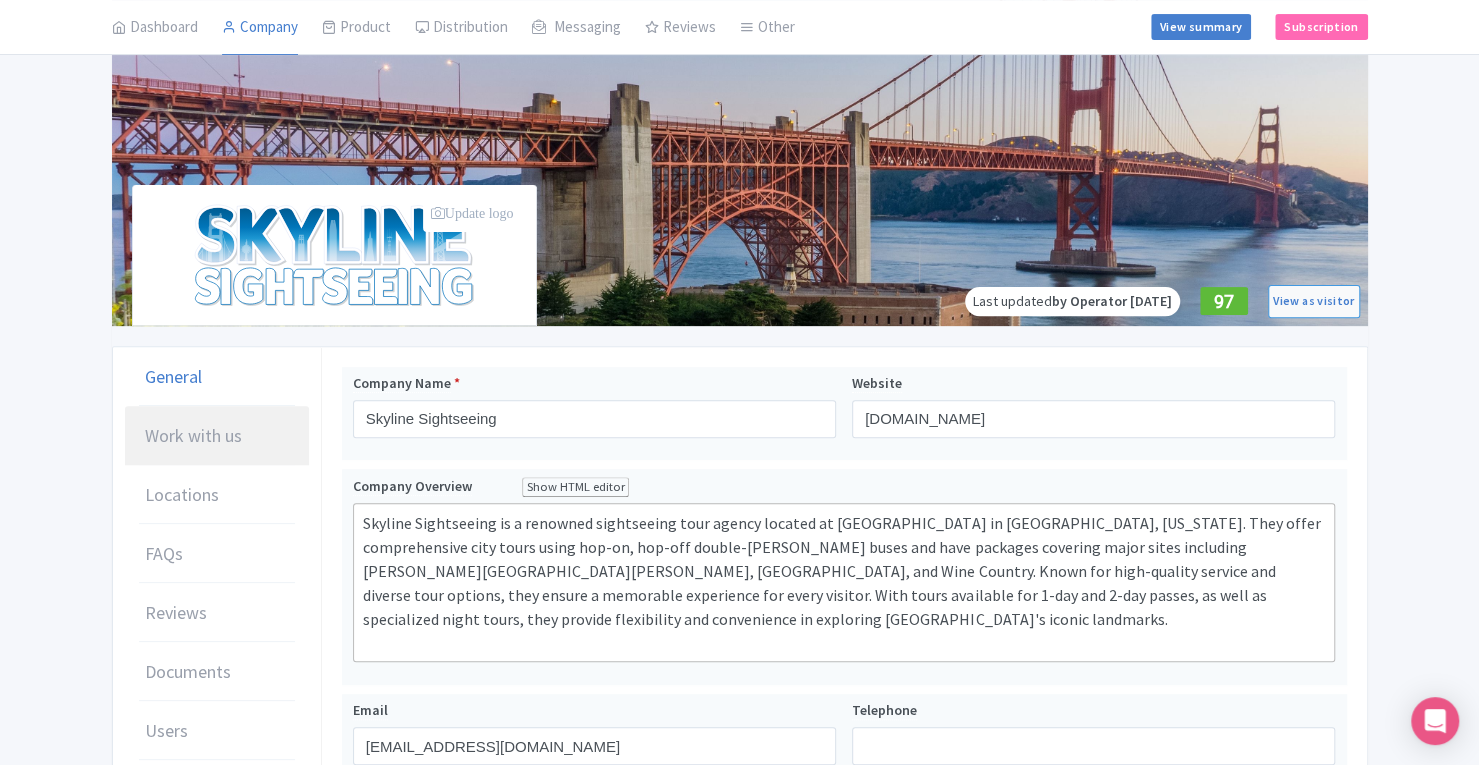 click on "Work with us" at bounding box center [217, 436] 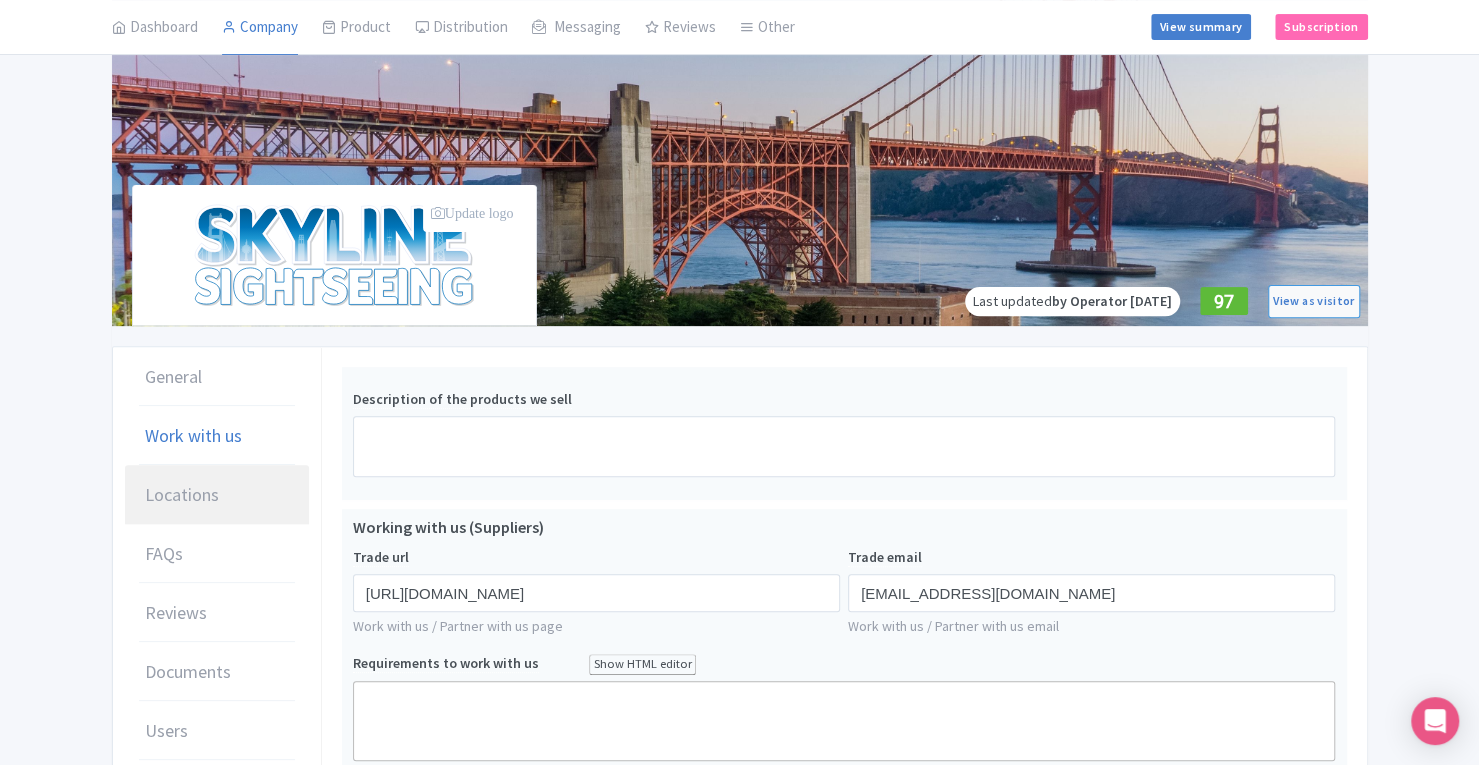 click on "Locations" at bounding box center [182, 494] 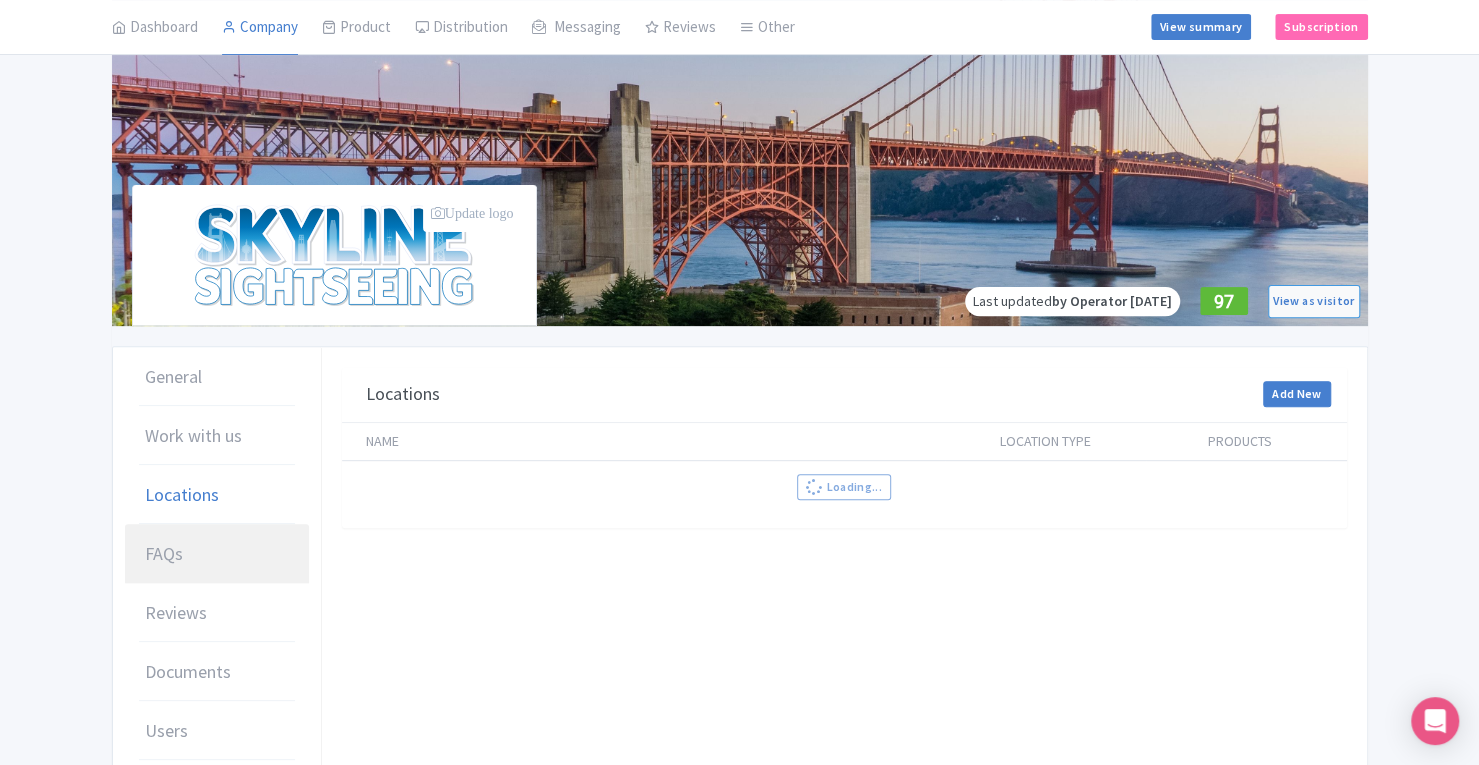 click on "FAQs" at bounding box center [217, 554] 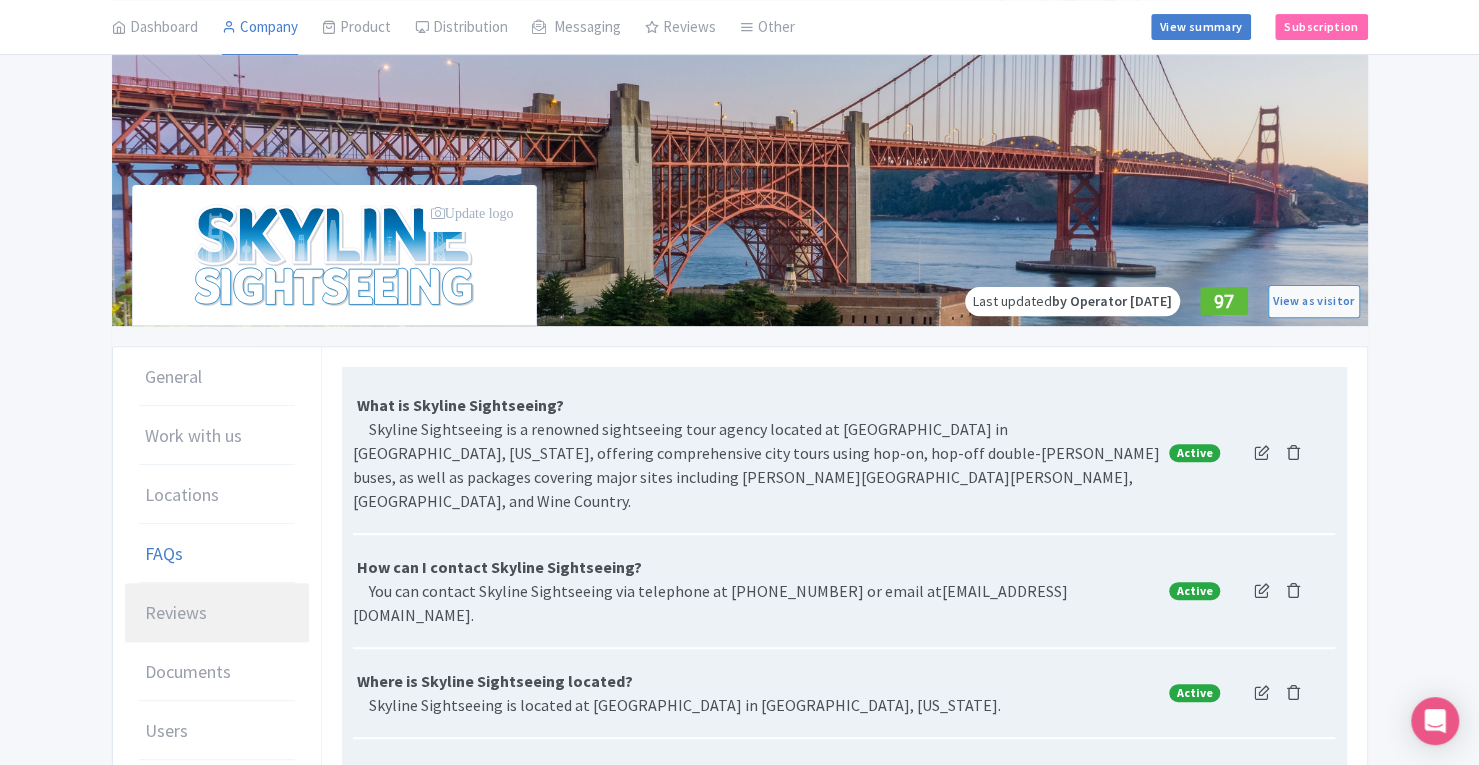 click on "Reviews" at bounding box center (176, 612) 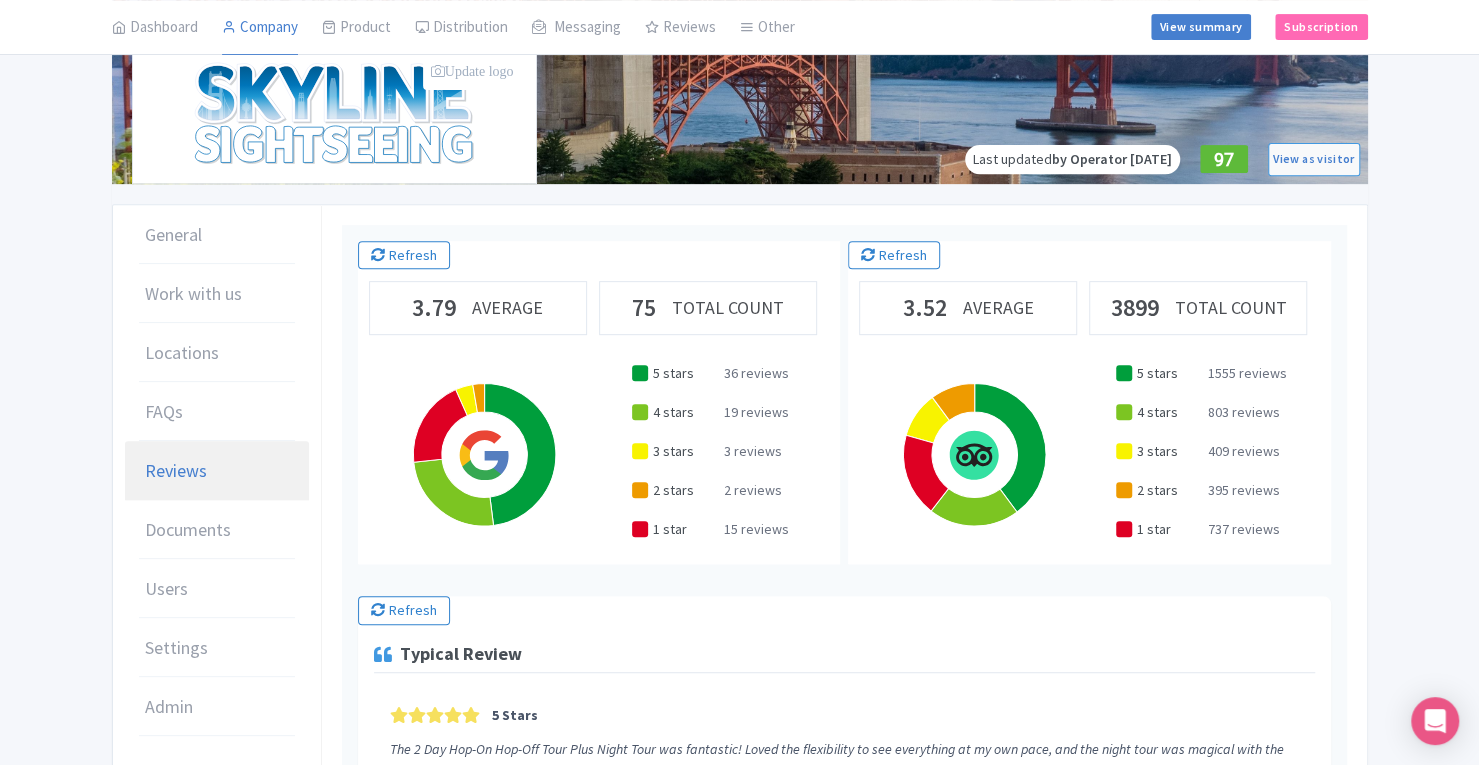 scroll, scrollTop: 400, scrollLeft: 0, axis: vertical 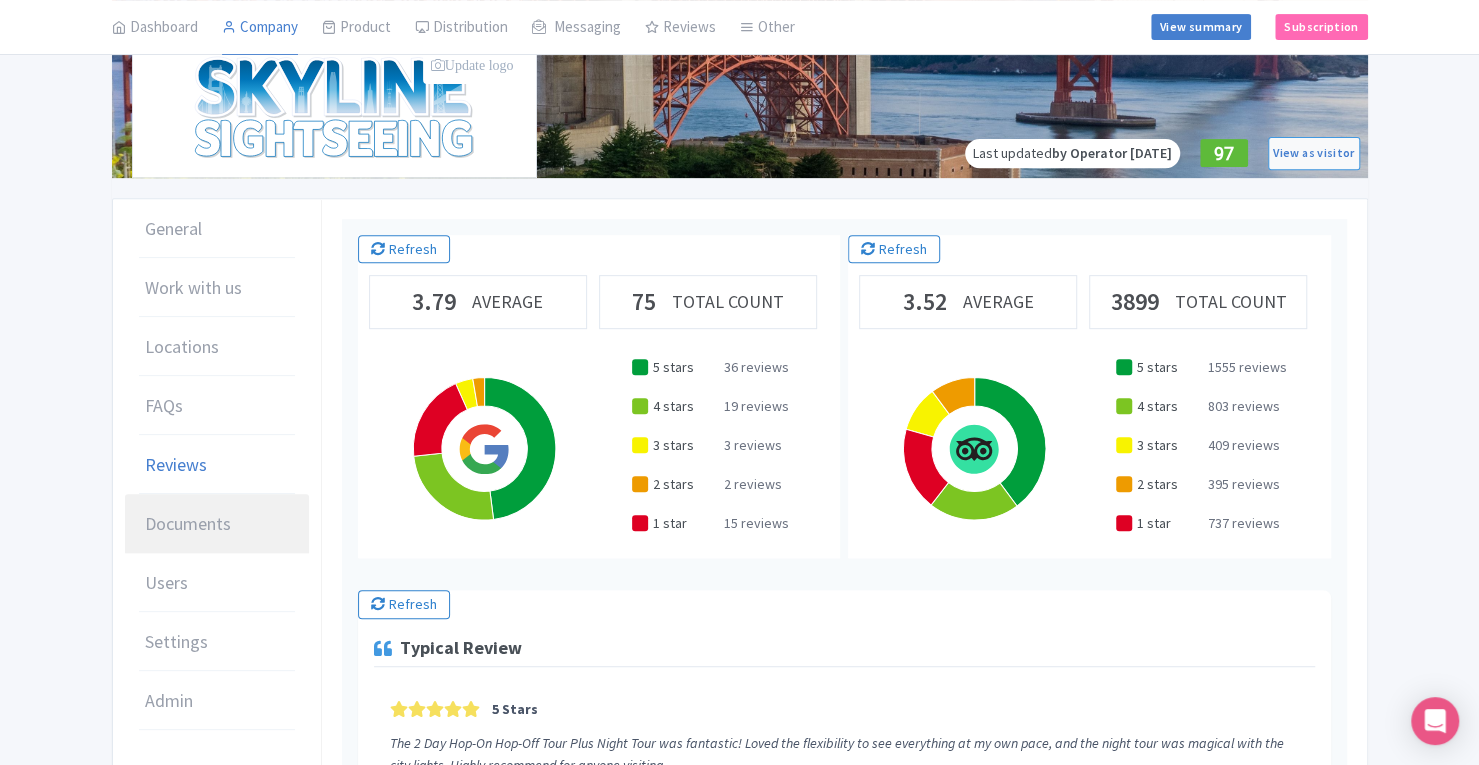 click on "Documents" at bounding box center (217, 524) 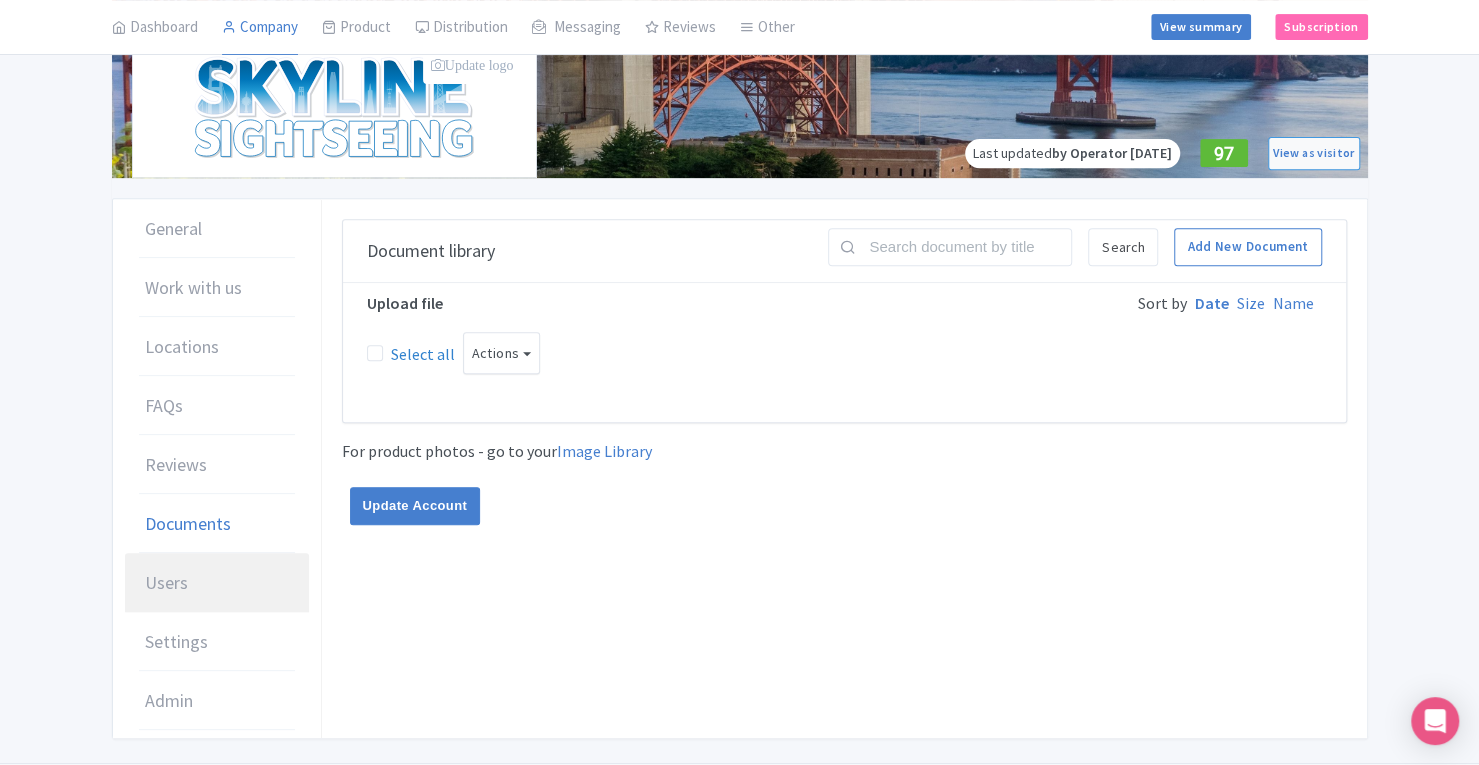 click on "Users" at bounding box center (217, 583) 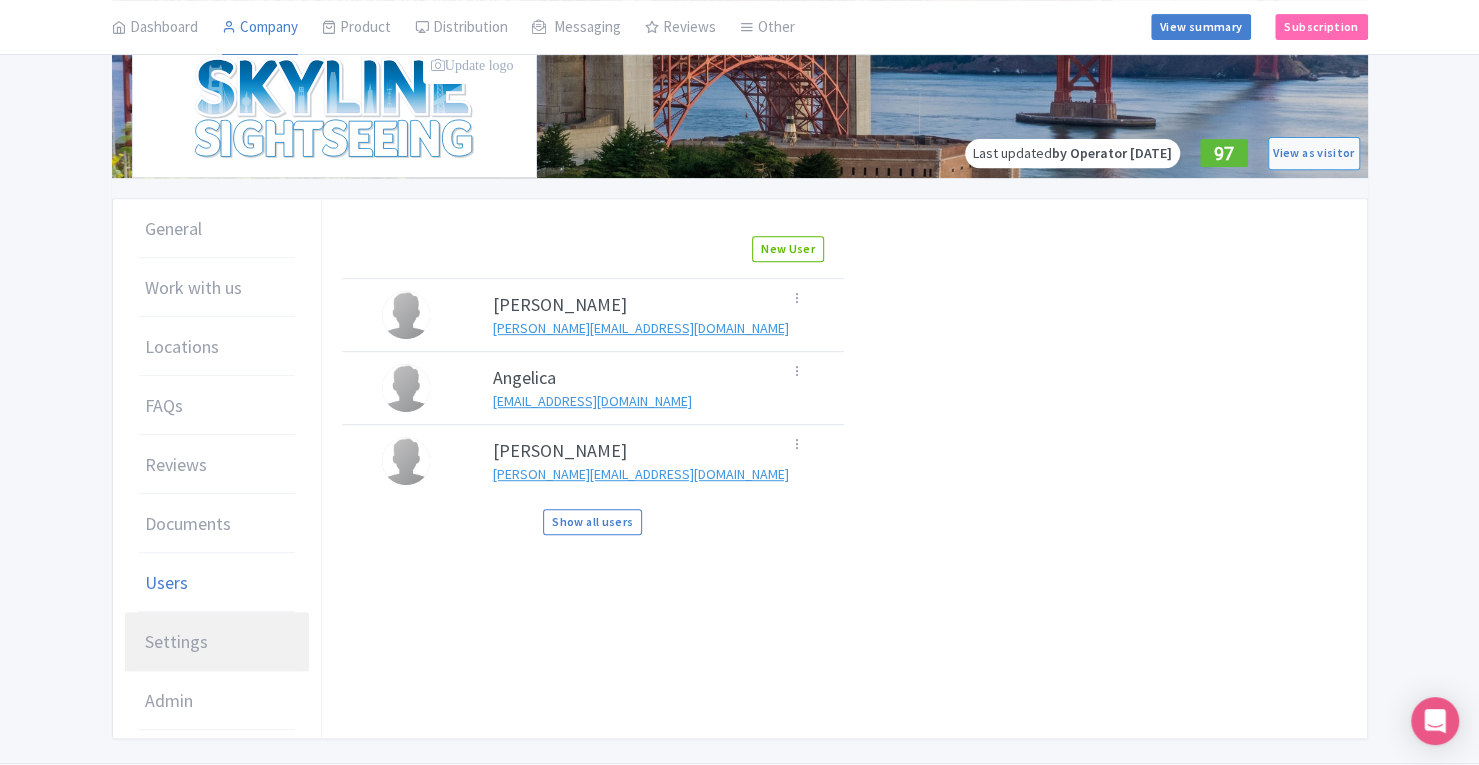 click on "Settings" at bounding box center [176, 641] 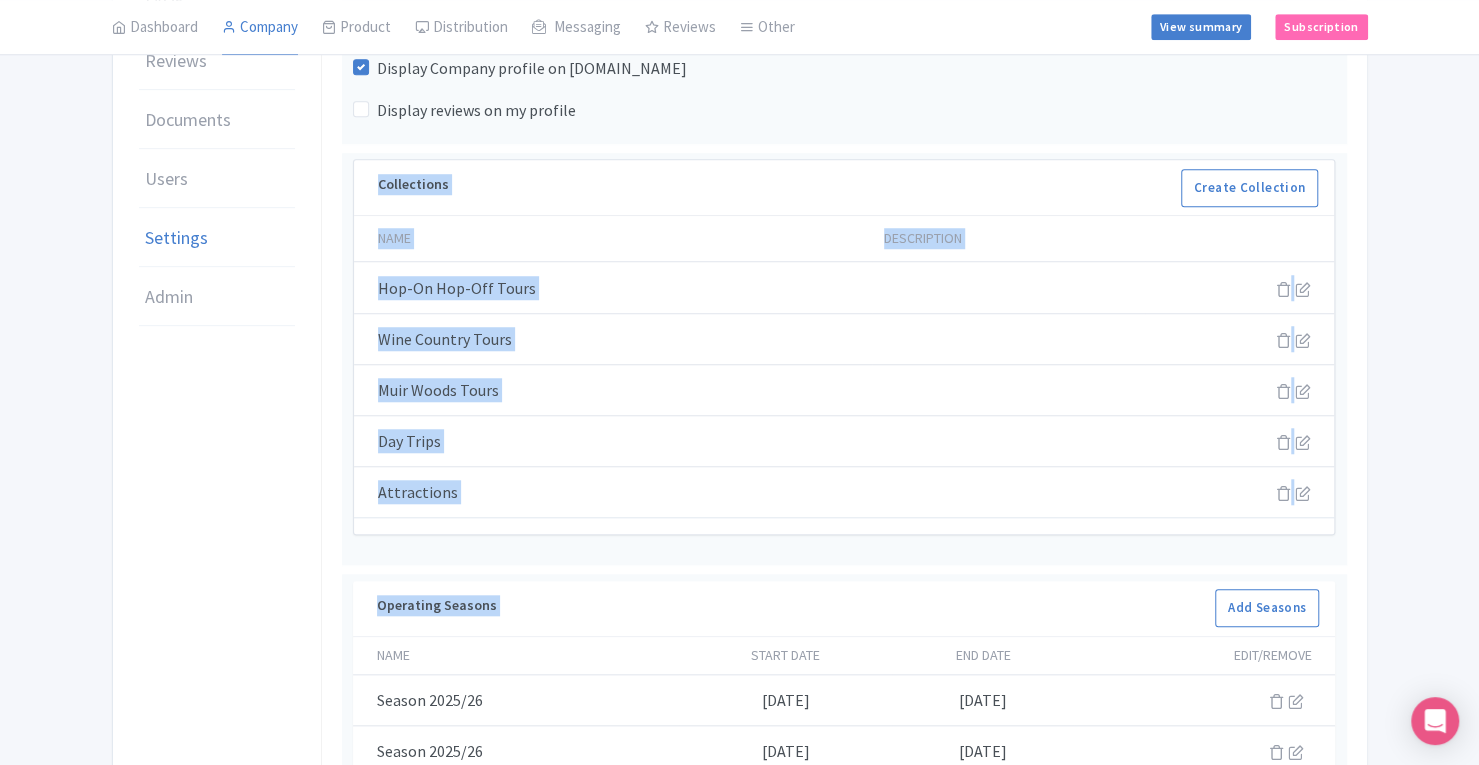 scroll, scrollTop: 870, scrollLeft: 0, axis: vertical 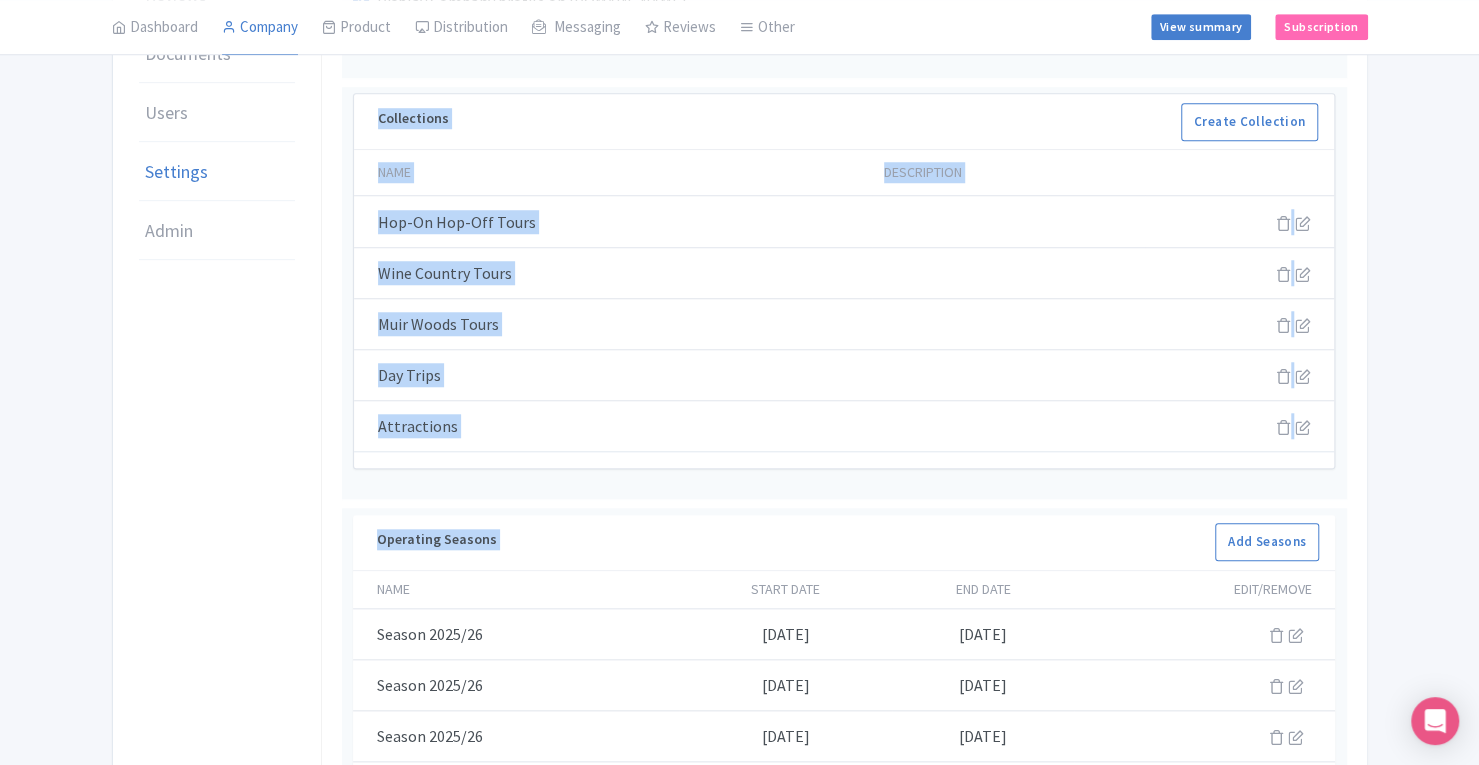 drag, startPoint x: 333, startPoint y: 225, endPoint x: 1492, endPoint y: 645, distance: 1232.7534 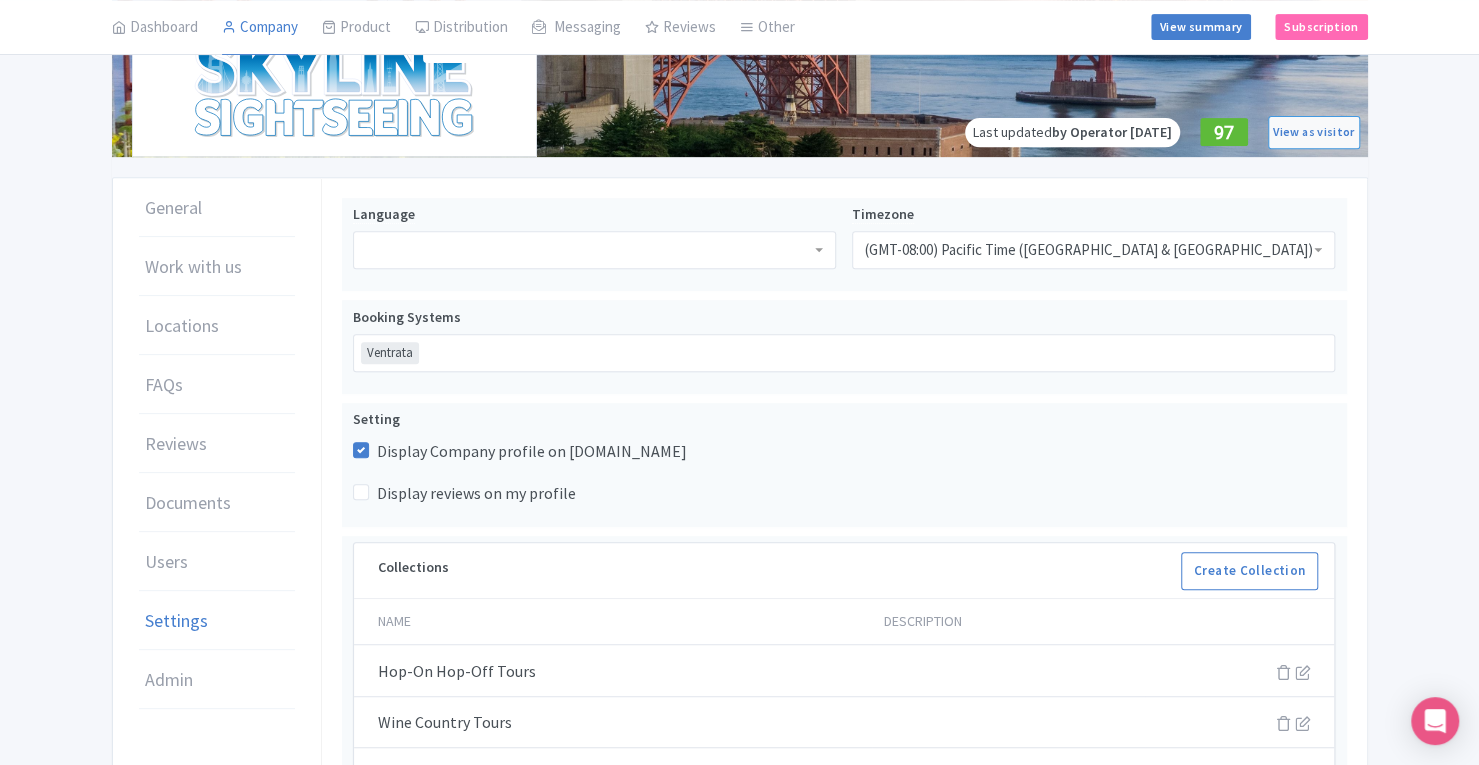 scroll, scrollTop: 428, scrollLeft: 0, axis: vertical 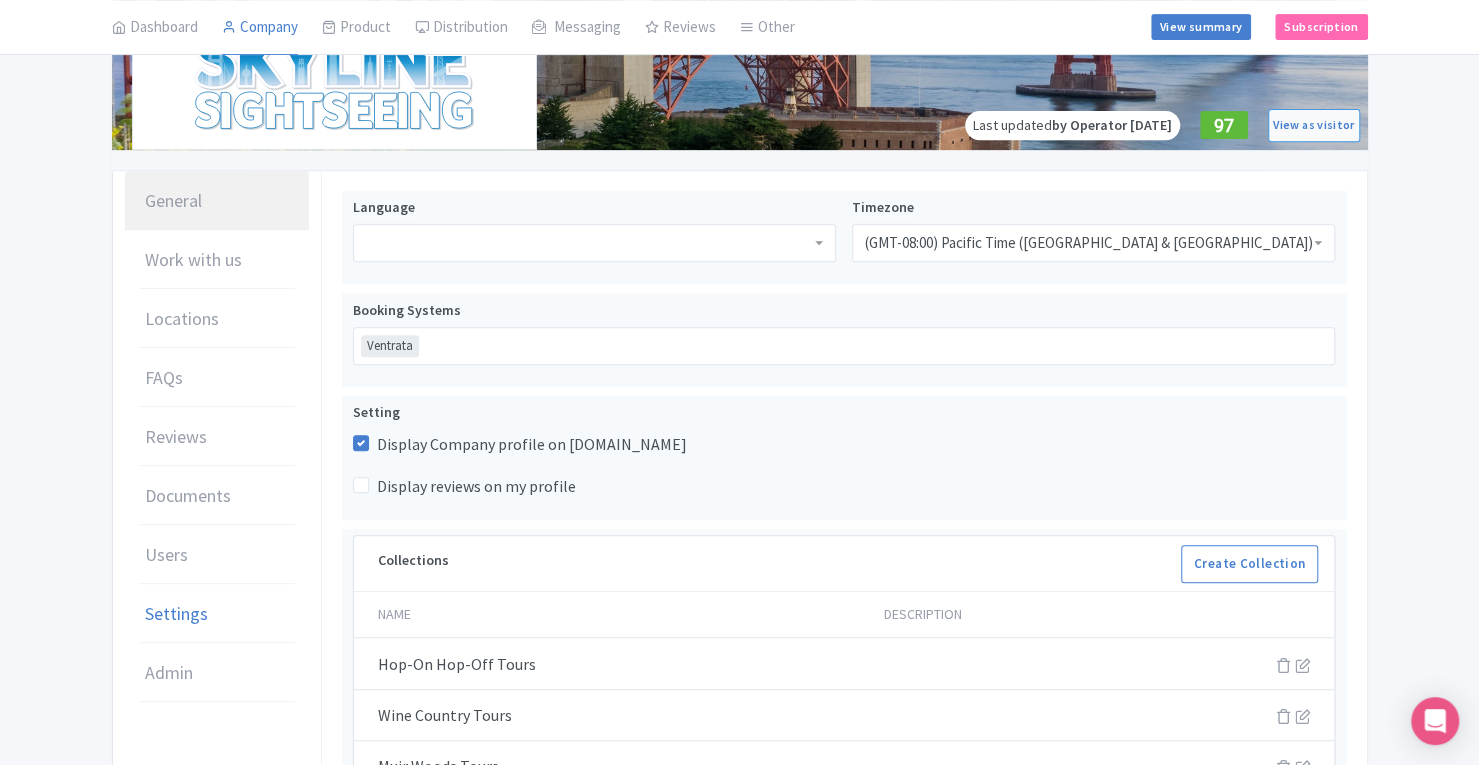 click on "General" at bounding box center (217, 201) 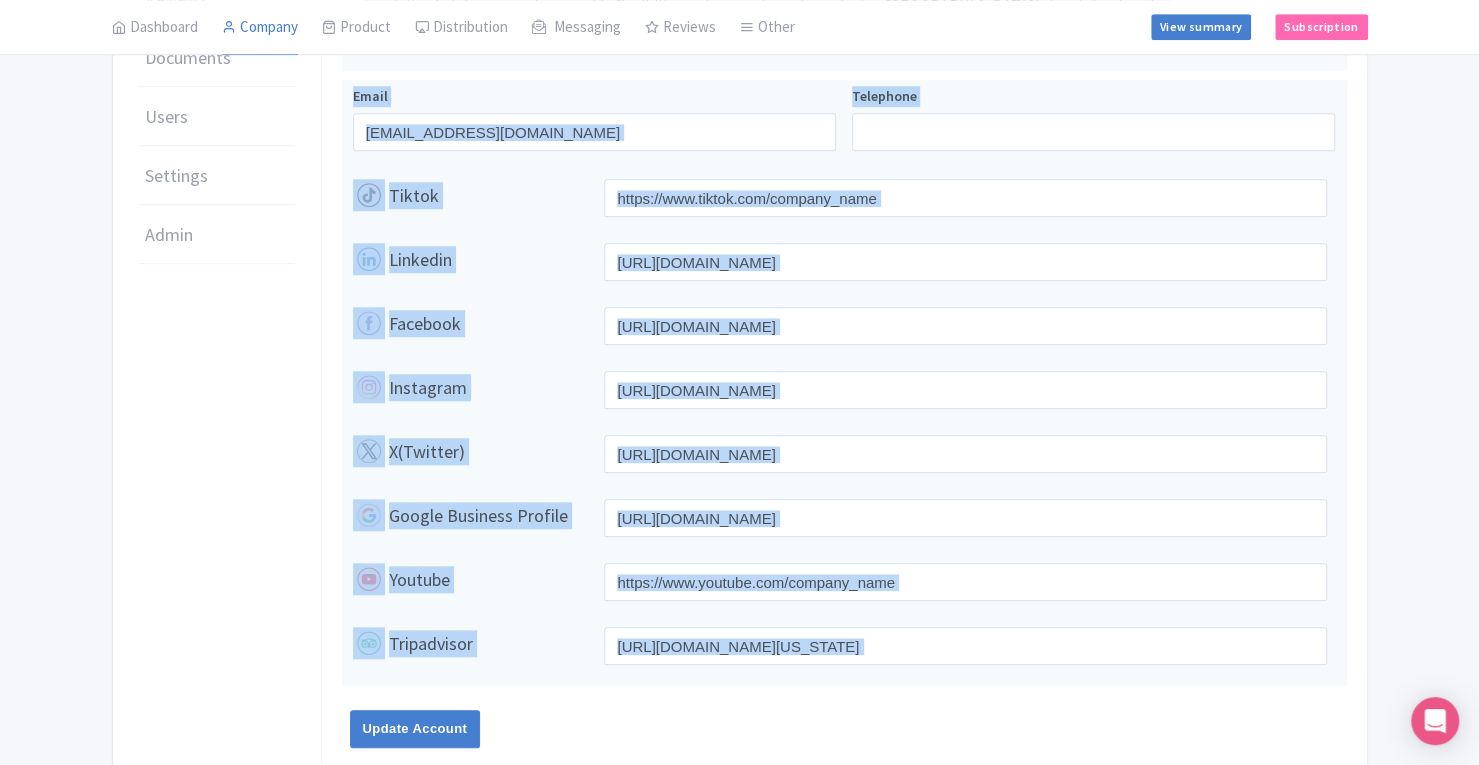 scroll, scrollTop: 898, scrollLeft: 0, axis: vertical 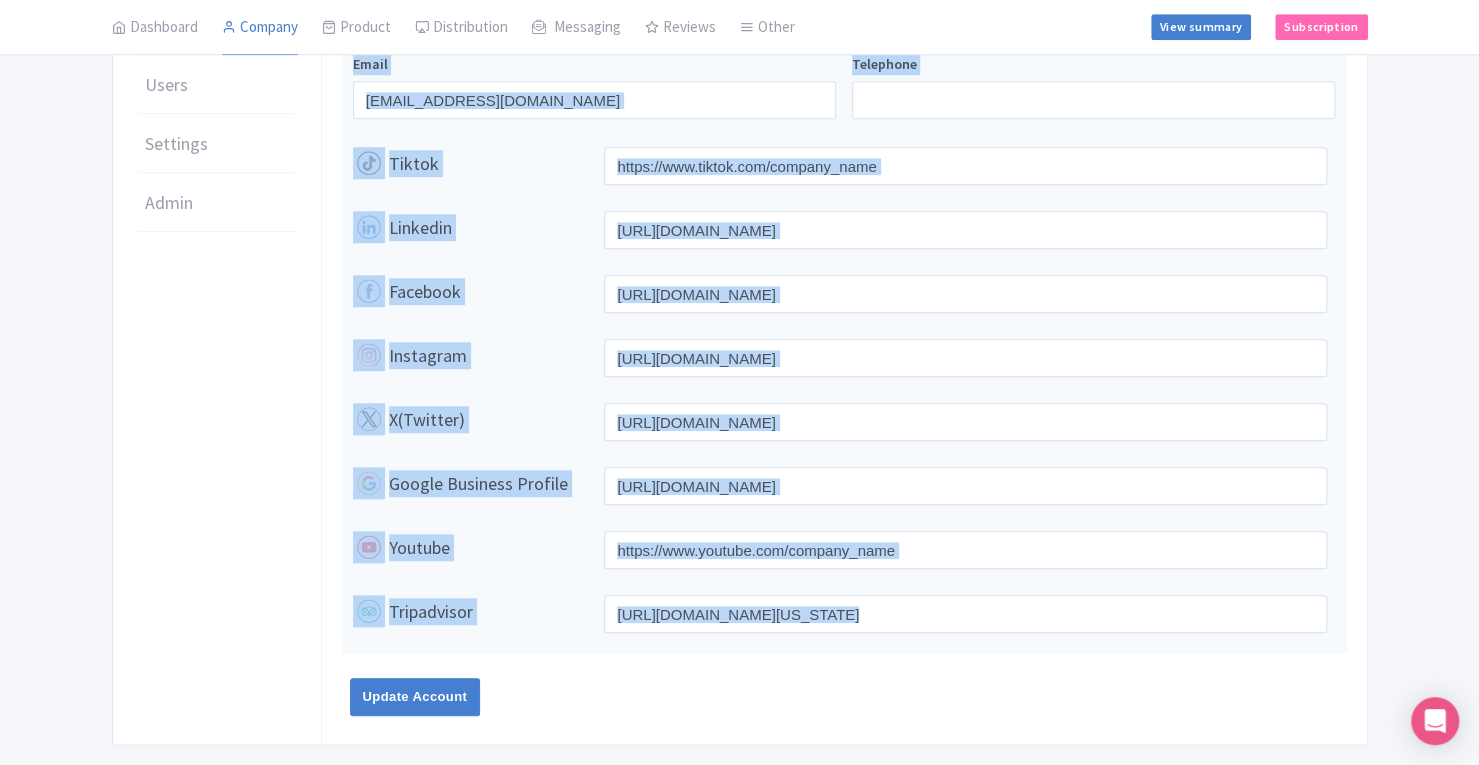 drag, startPoint x: 331, startPoint y: 199, endPoint x: 1351, endPoint y: 606, distance: 1098.2026 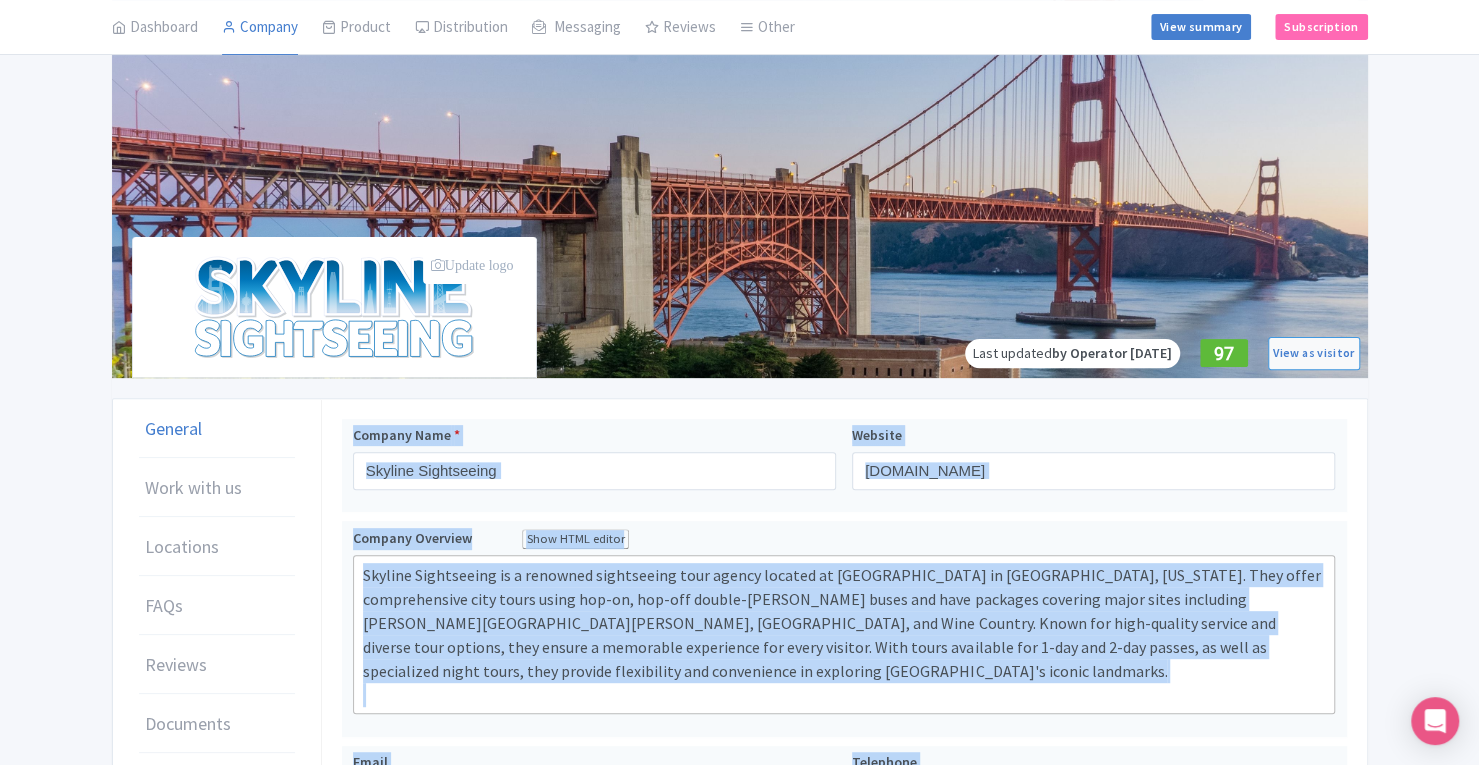 scroll, scrollTop: 199, scrollLeft: 0, axis: vertical 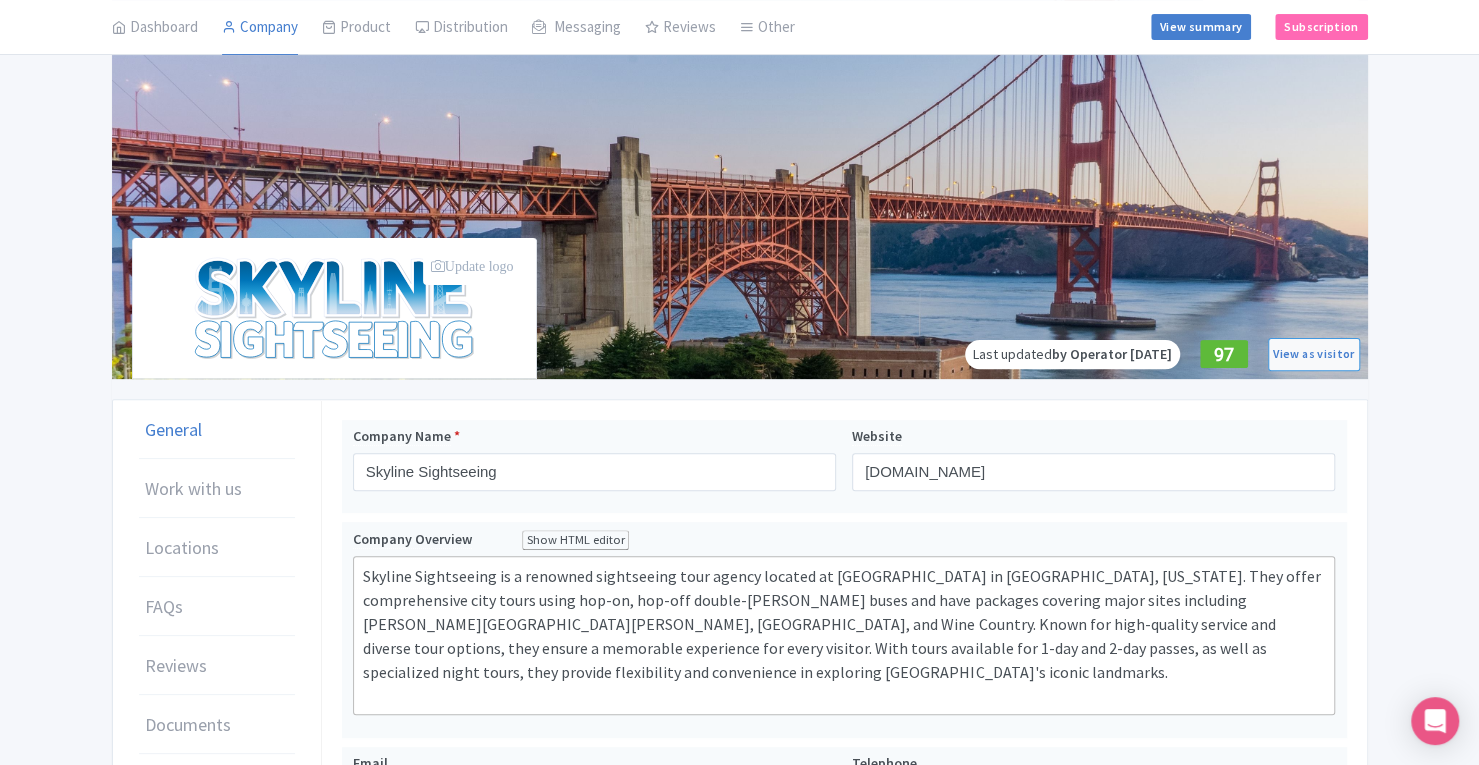click on "Update cover photo
Update logo
Last updated
by Operator Jul 08, 2025
97
View as visitor
General
Work with us
Locations
FAQs
Reviews
Documents
Users
Settings
Admin
Company Name   * Skyline Sightseeing
Website sightseeingworld.com
Company Overview Show HTML editor
Bold
Italic
Strikethrough
Link
Heading
Quote
Code
Bullets
Numbers
Decrease Level
Increase Level
Attach Files
Undo
Redo
Link
Unlink
Email info@sightseeingworld.com
Telephone
Tiktok
Linkedin
Facebook" at bounding box center (739, 702) 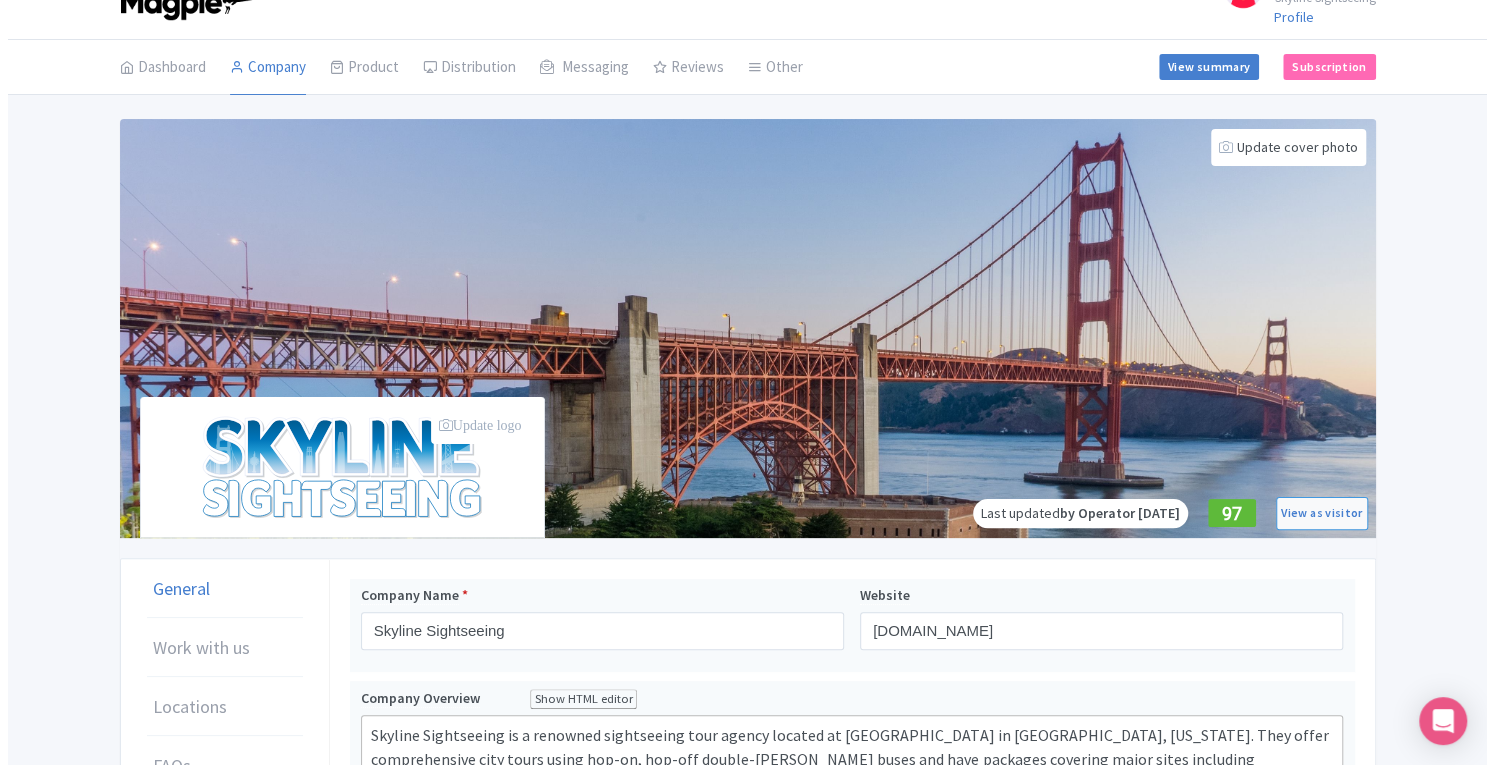 scroll, scrollTop: 0, scrollLeft: 0, axis: both 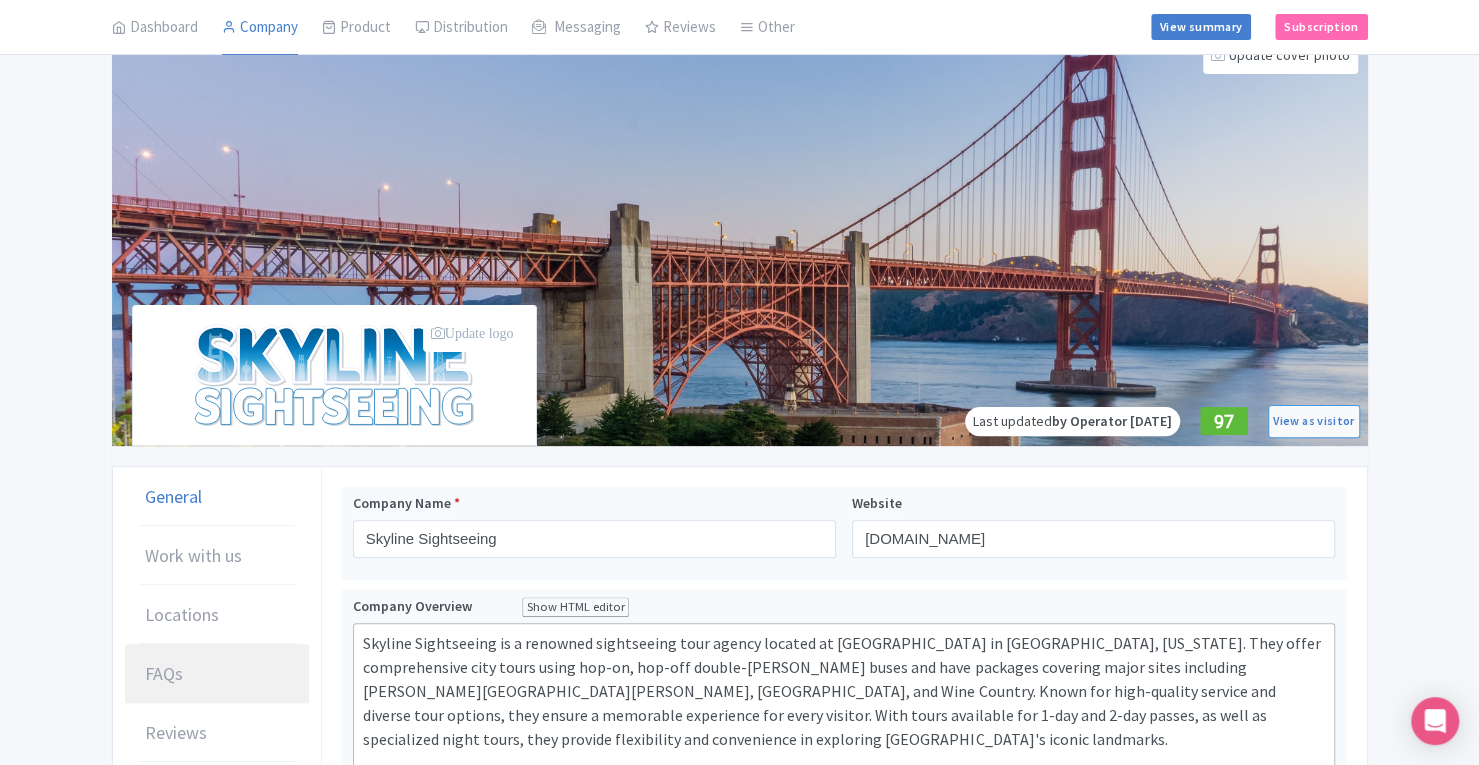 click on "FAQs" at bounding box center [217, 674] 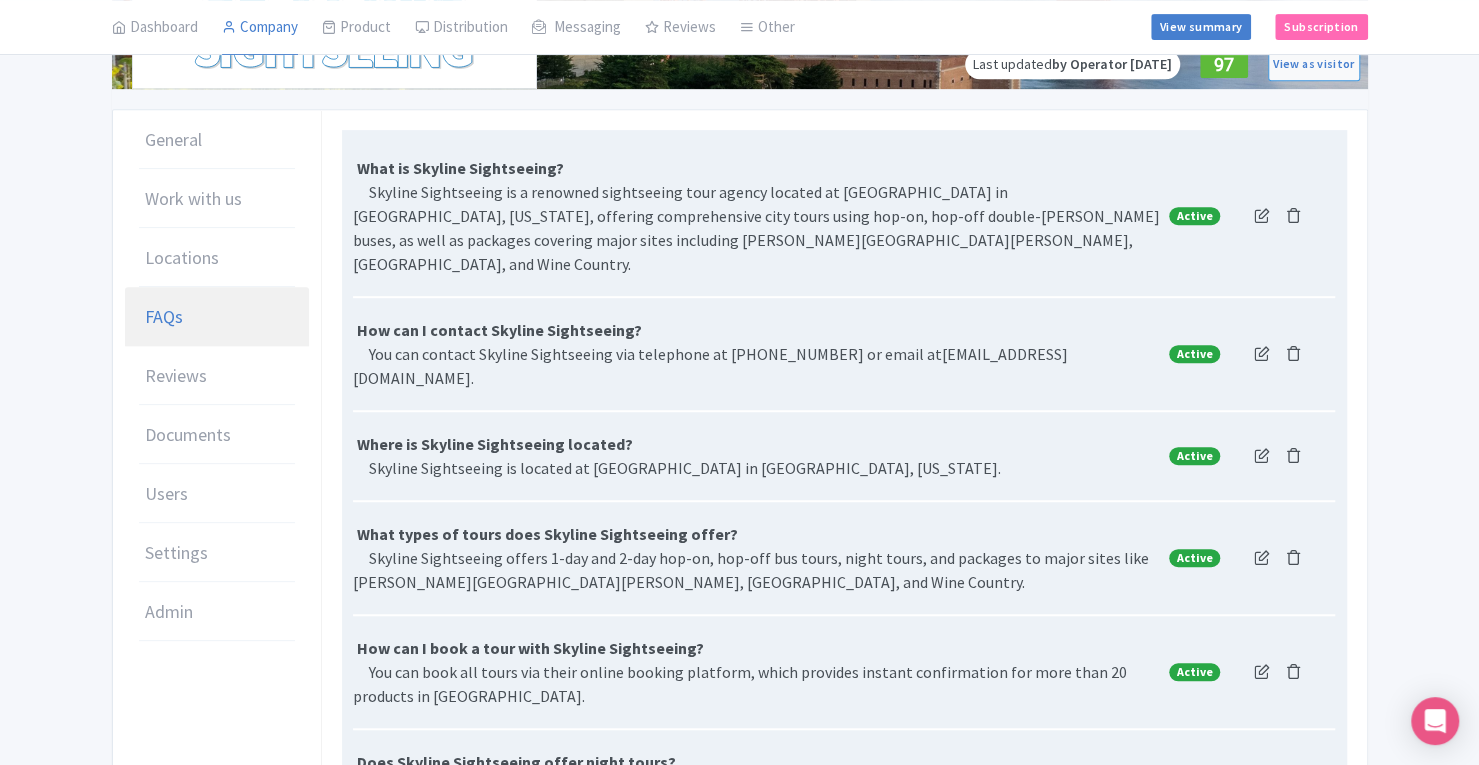 scroll, scrollTop: 506, scrollLeft: 0, axis: vertical 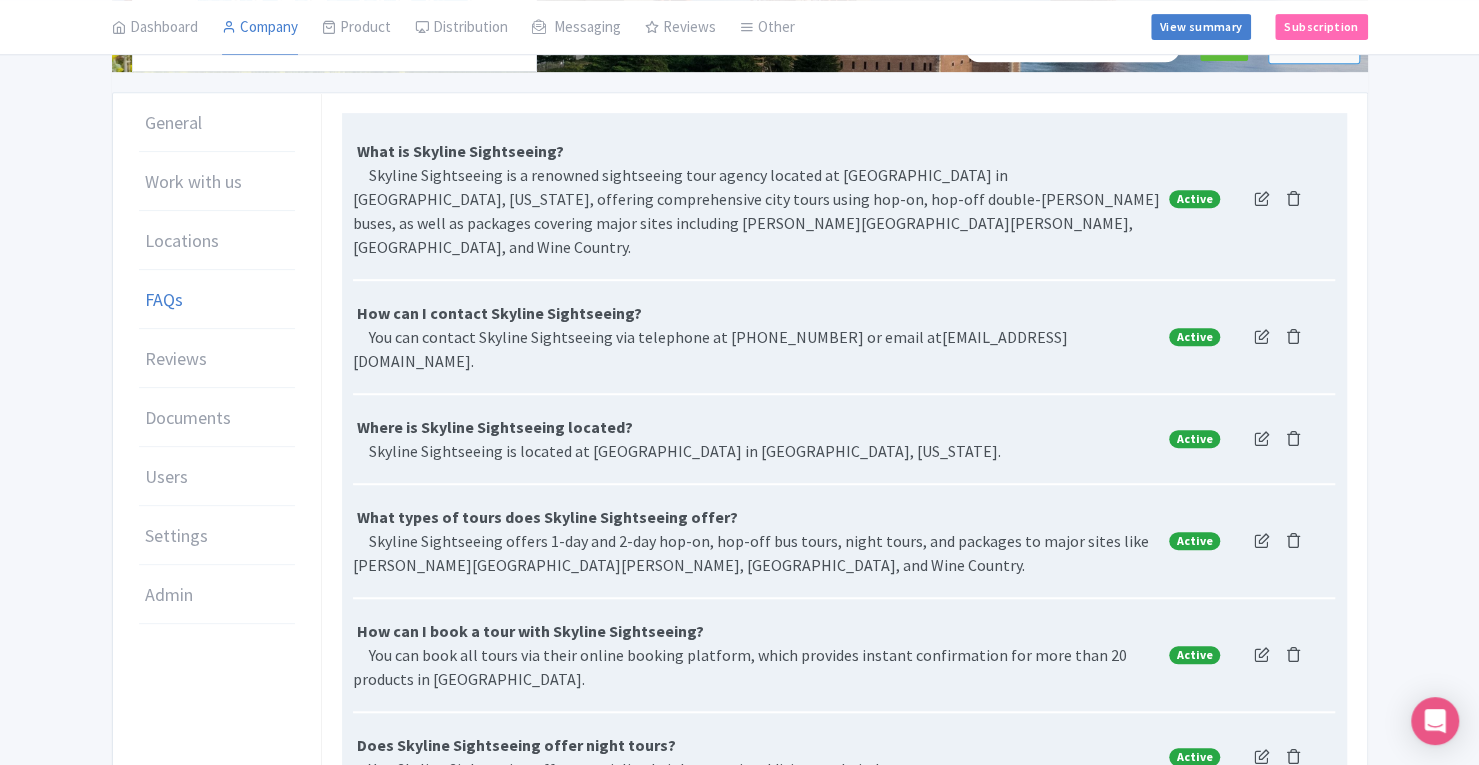 click at bounding box center (1262, 198) 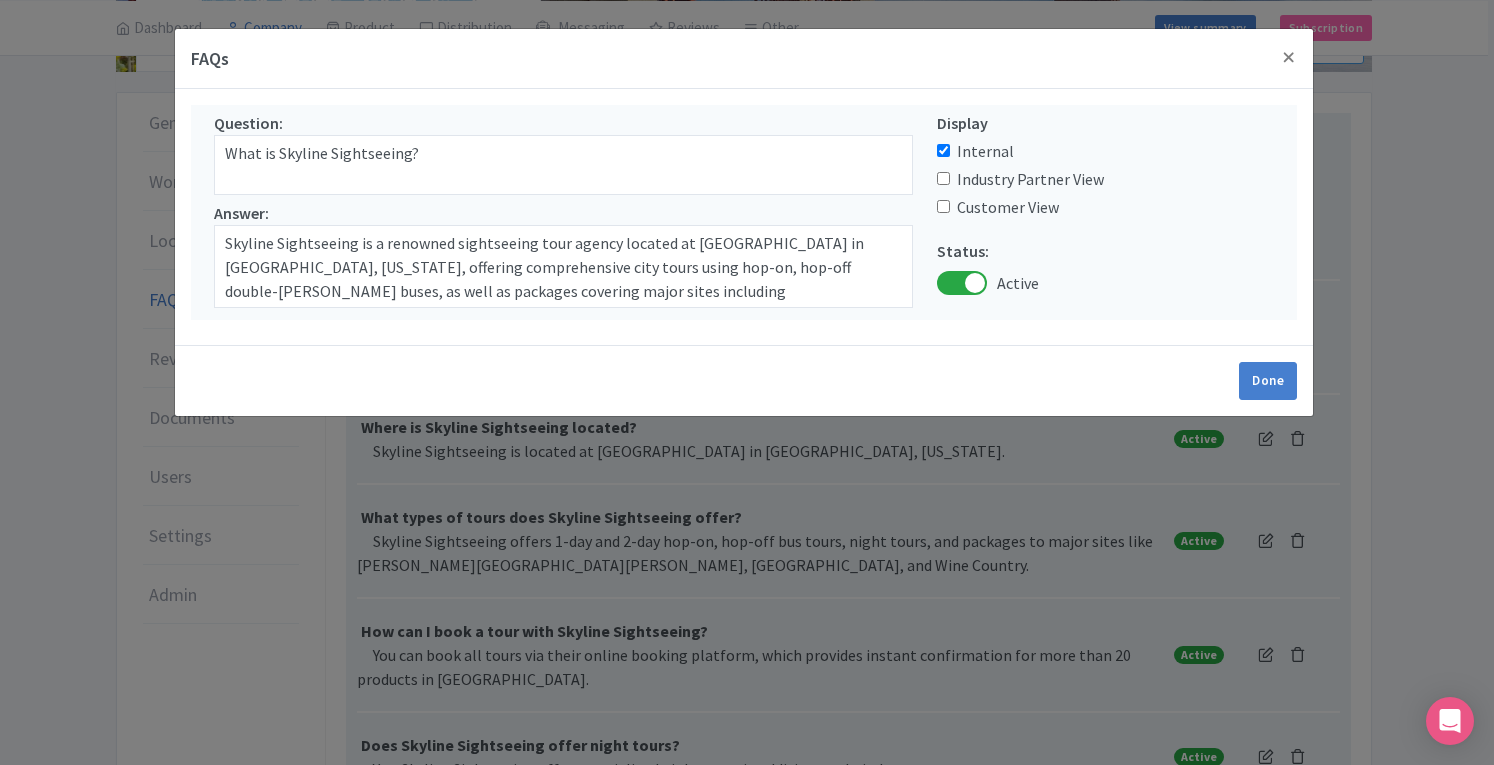 click on "FAQs
Question:
What is Skyline Sightseeing?
Answer:
Skyline Sightseeing is a renowned sightseeing tour agency located at Fisherman's Wharf in San Francisco, California, offering comprehensive city tours using hop-on, hop-off double-decker buses, as well as packages covering major sites including Muir Woods, Alcatraz, and Wine Country.
Display
Internal
Industry Partner View
Customer View
Status:
Active
Tags:
Add Tags:
Availability
Communications
Customer Service
Logistics
Operations
Payments
Reservations
Staff
Tour Guides
Vehicles
Done
Question:
Answer:" at bounding box center (747, 382) 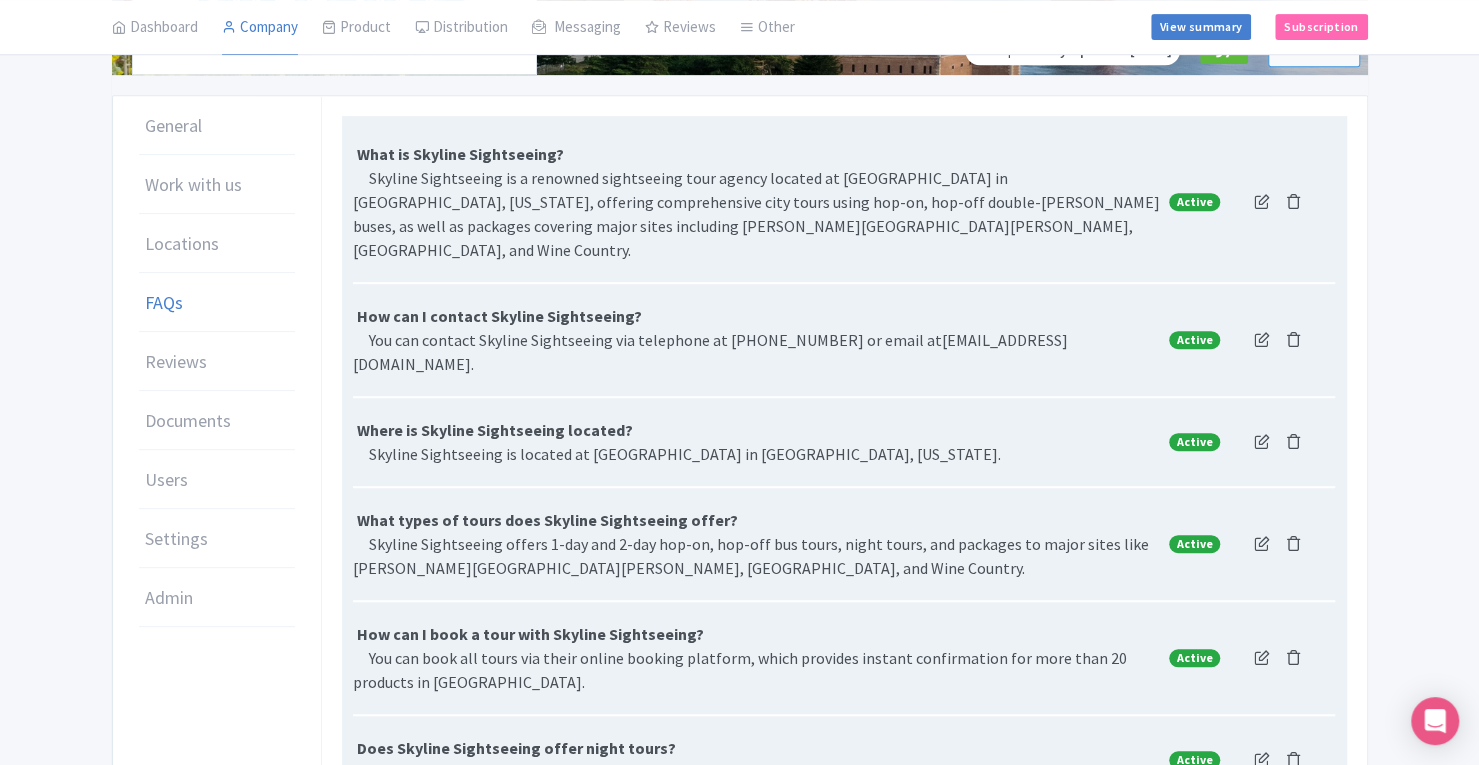 scroll, scrollTop: 513, scrollLeft: 0, axis: vertical 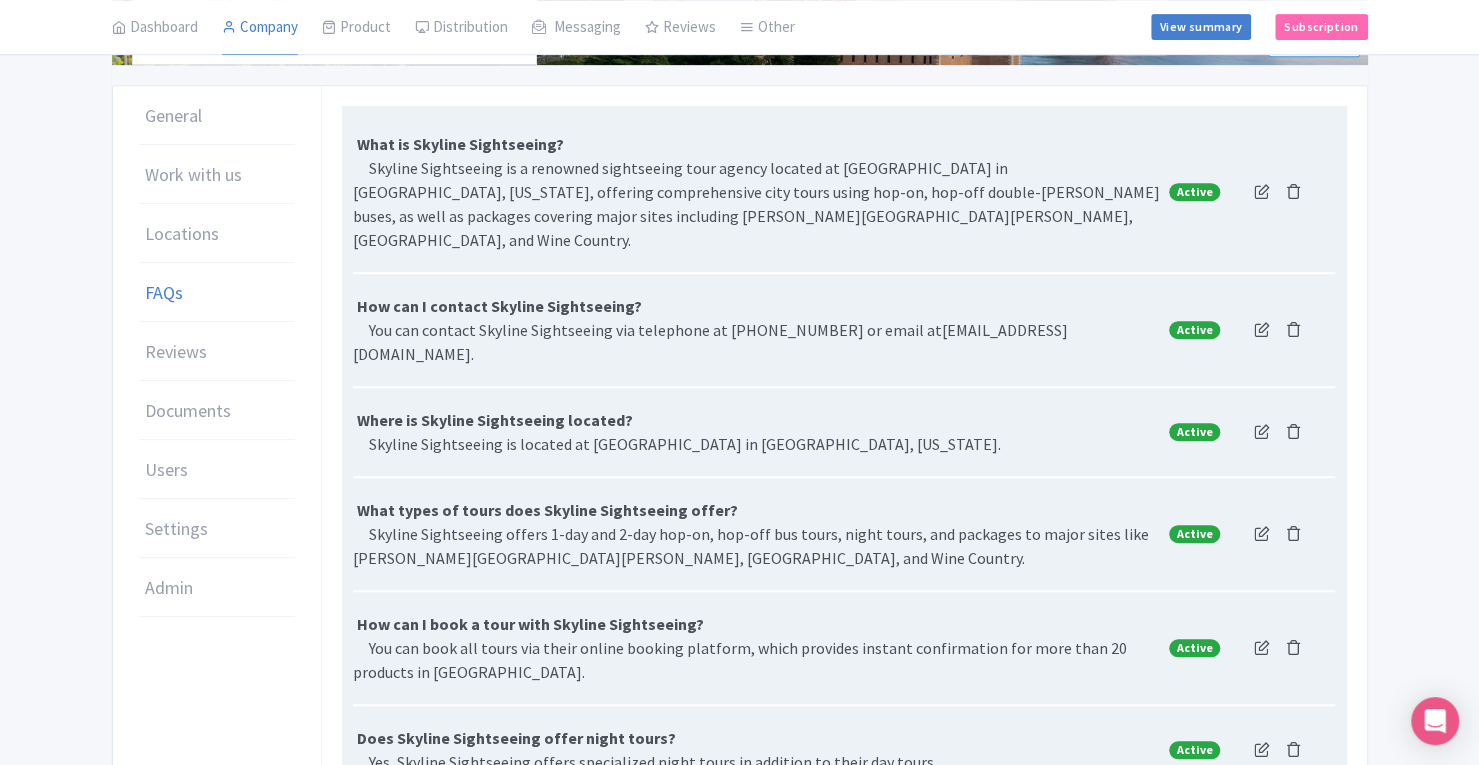 click at bounding box center (1262, 191) 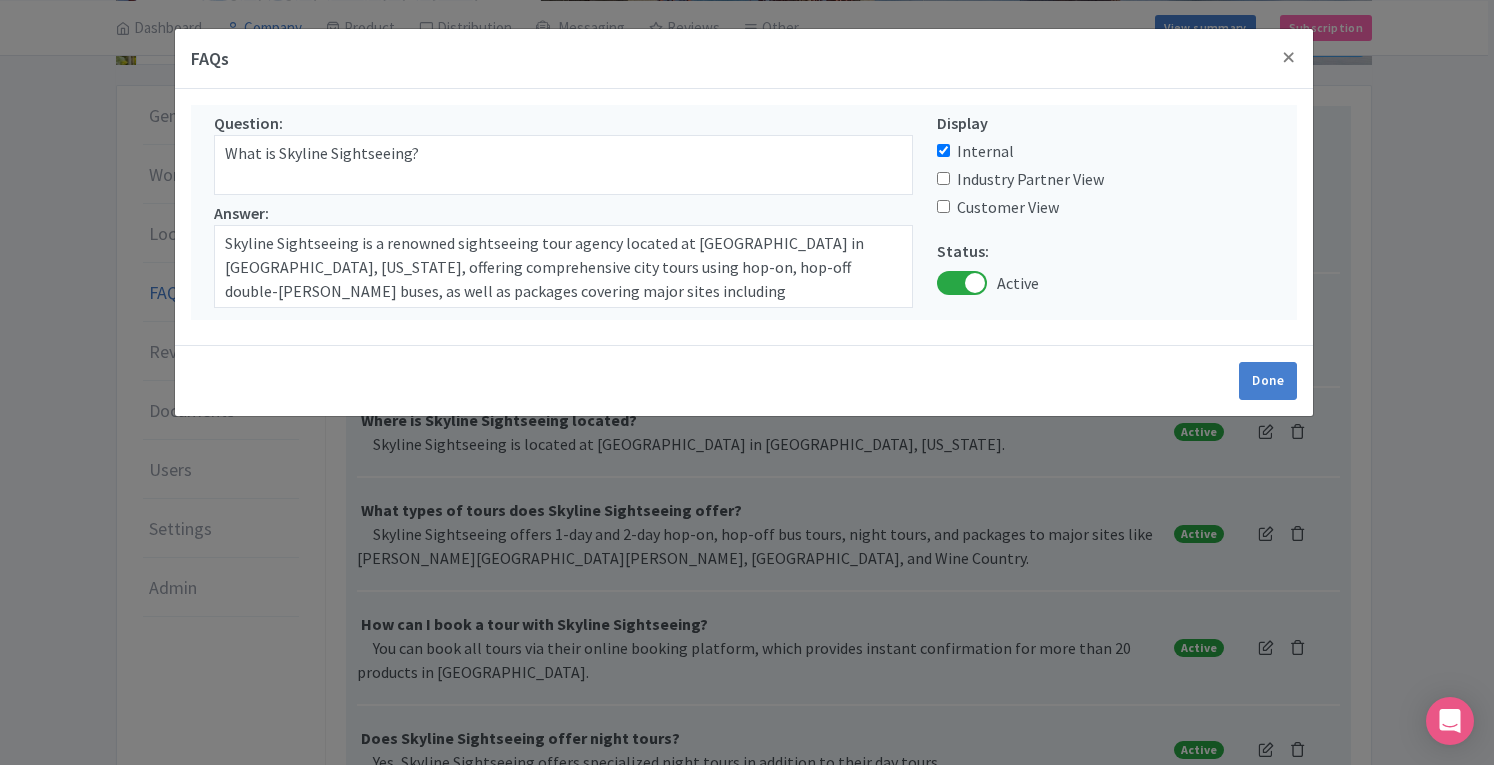 click on "FAQs
Question:
What is Skyline Sightseeing?
Answer:
Skyline Sightseeing is a renowned sightseeing tour agency located at Fisherman's Wharf in San Francisco, California, offering comprehensive city tours using hop-on, hop-off double-decker buses, as well as packages covering major sites including Muir Woods, Alcatraz, and Wine Country.
Display
Internal
Industry Partner View
Customer View
Status:
Active
Tags:
Add Tags:
Availability
Communications
Customer Service
Logistics
Operations
Payments
Reservations
Staff
Tour Guides
Vehicles
Done
Question:
Answer:" at bounding box center [747, 382] 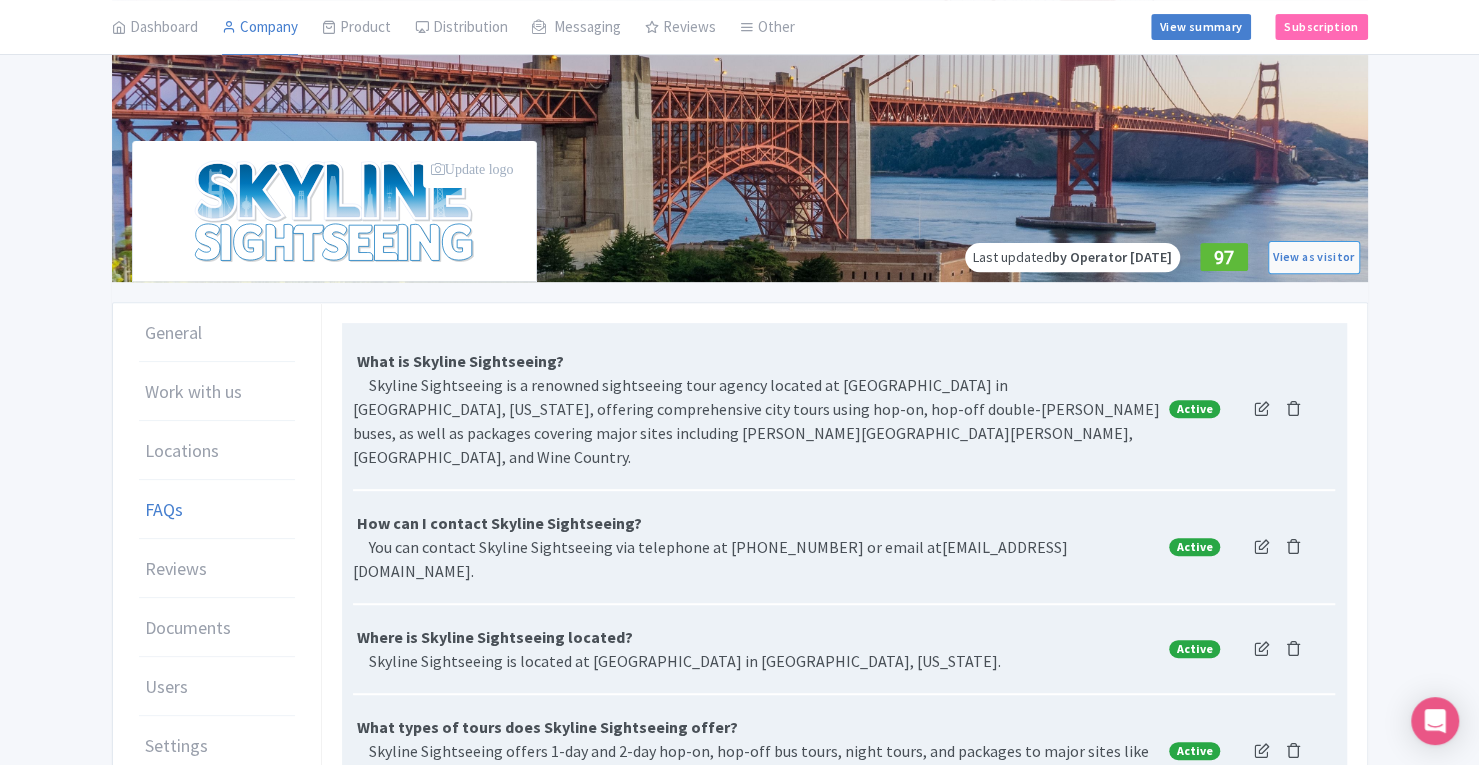 scroll, scrollTop: 284, scrollLeft: 0, axis: vertical 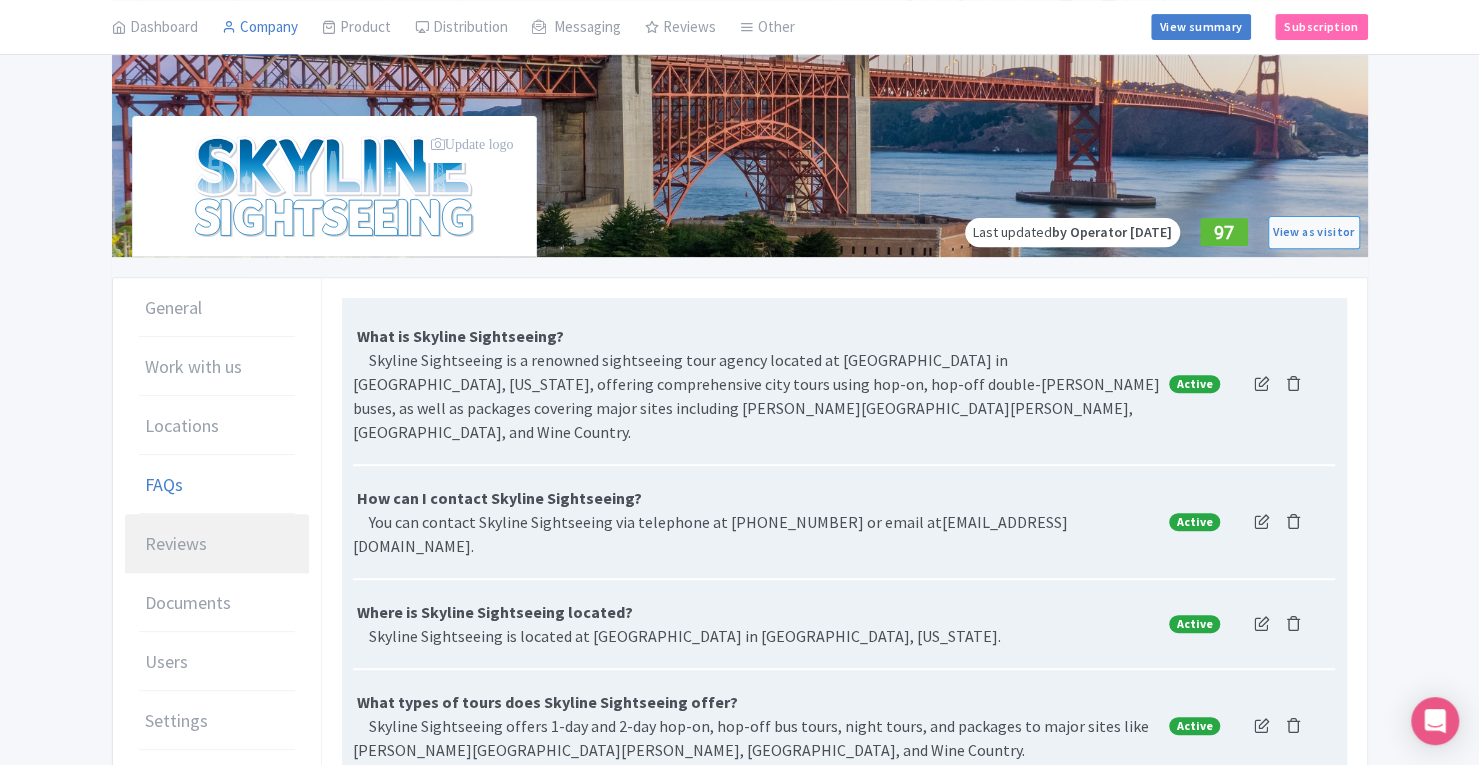 click on "Reviews" at bounding box center [176, 543] 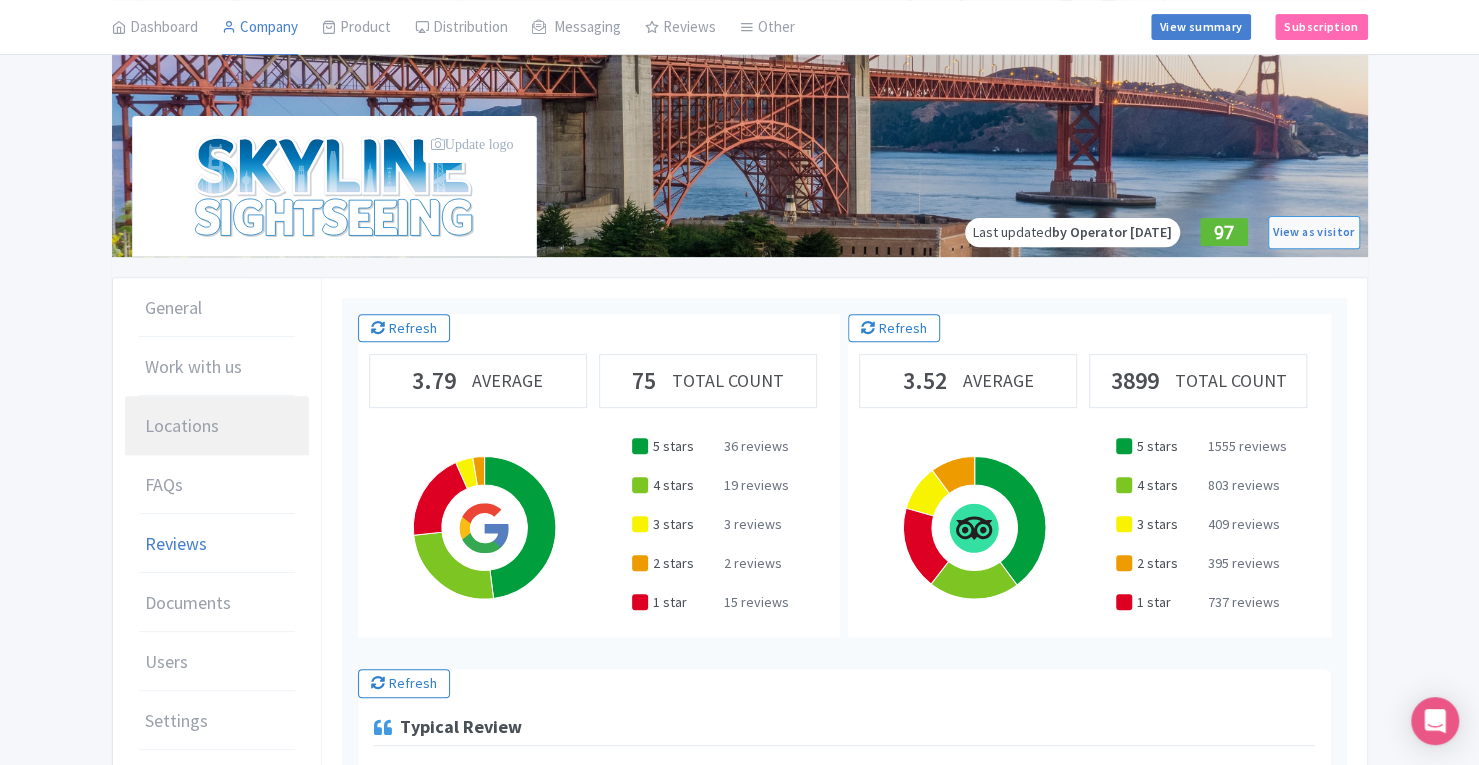 click on "Locations" at bounding box center [182, 425] 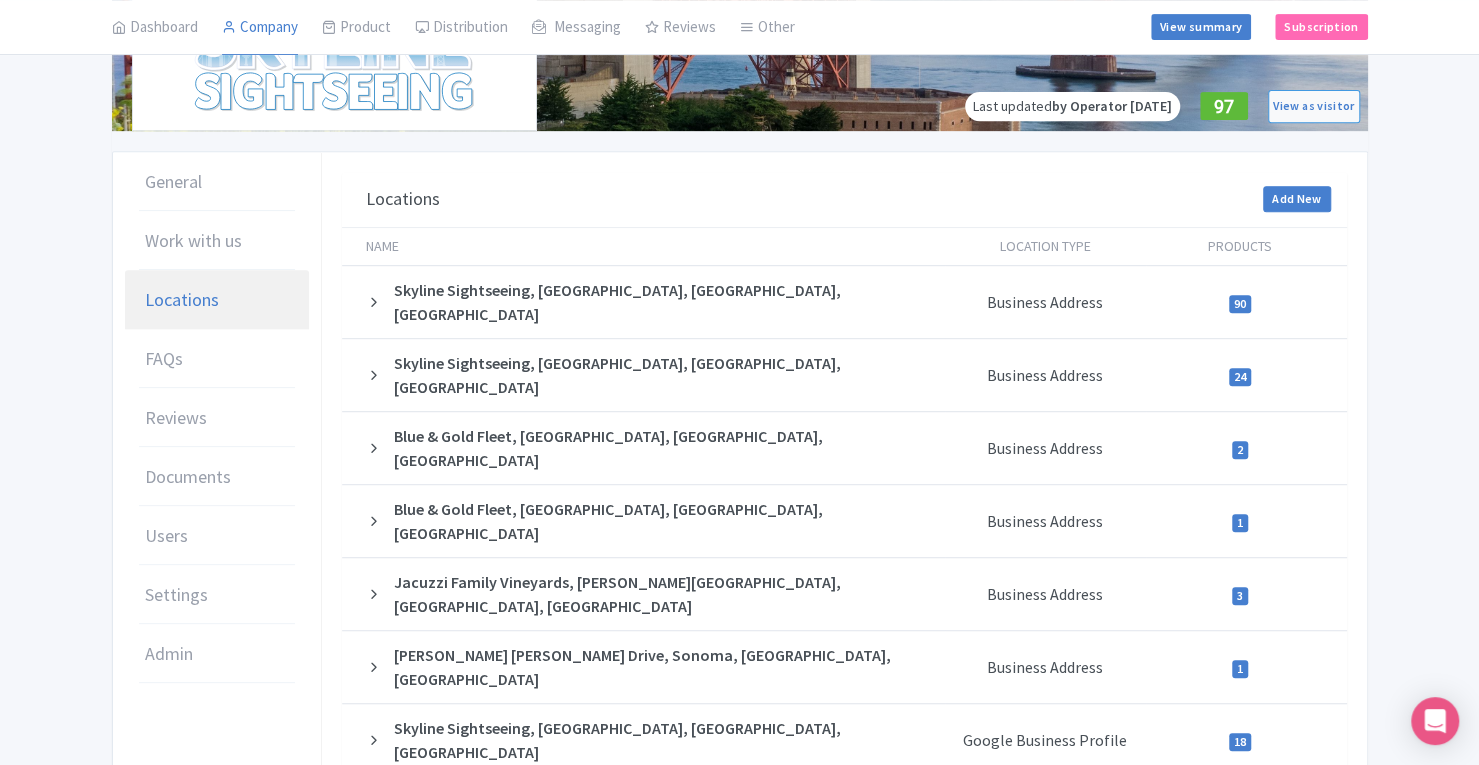 scroll, scrollTop: 452, scrollLeft: 0, axis: vertical 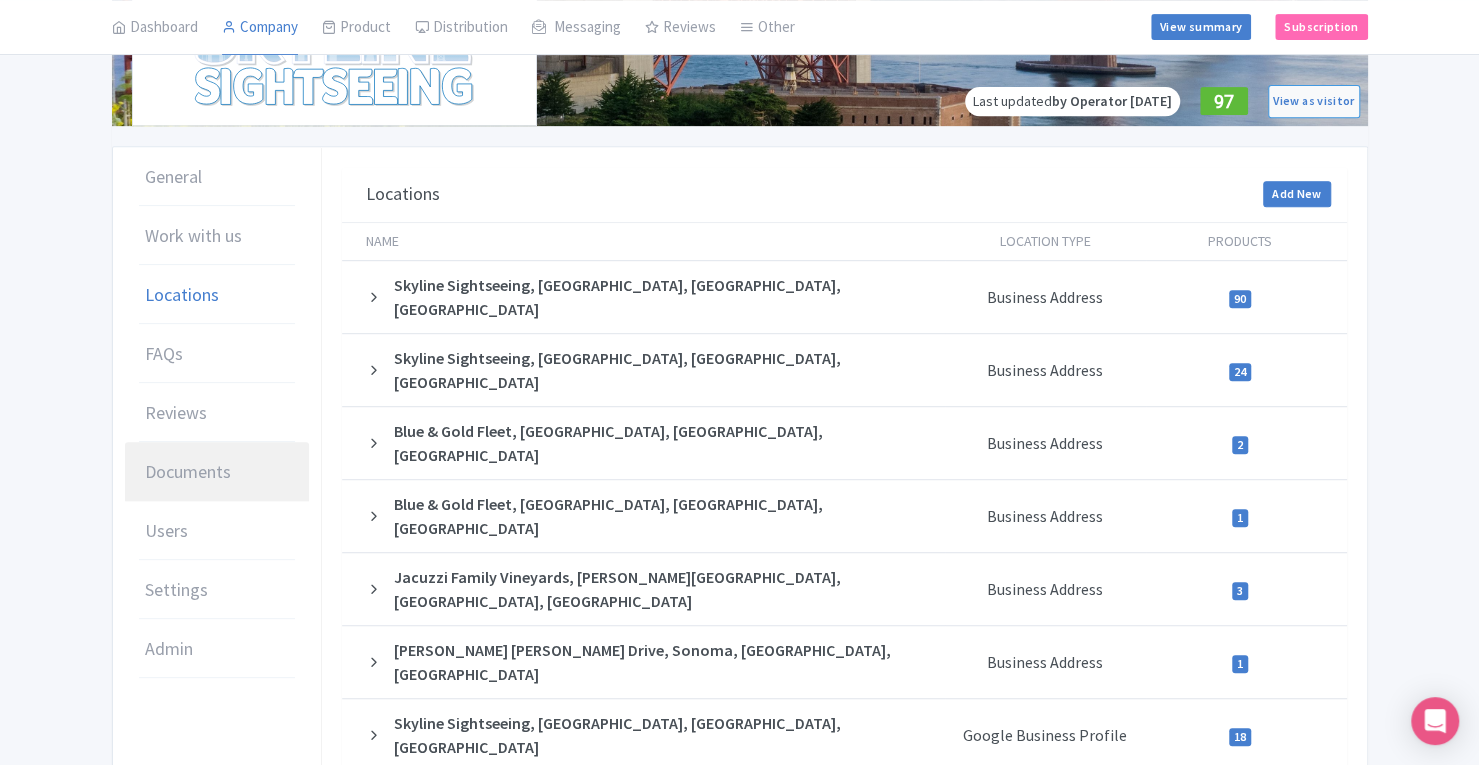 click on "Documents" at bounding box center (188, 471) 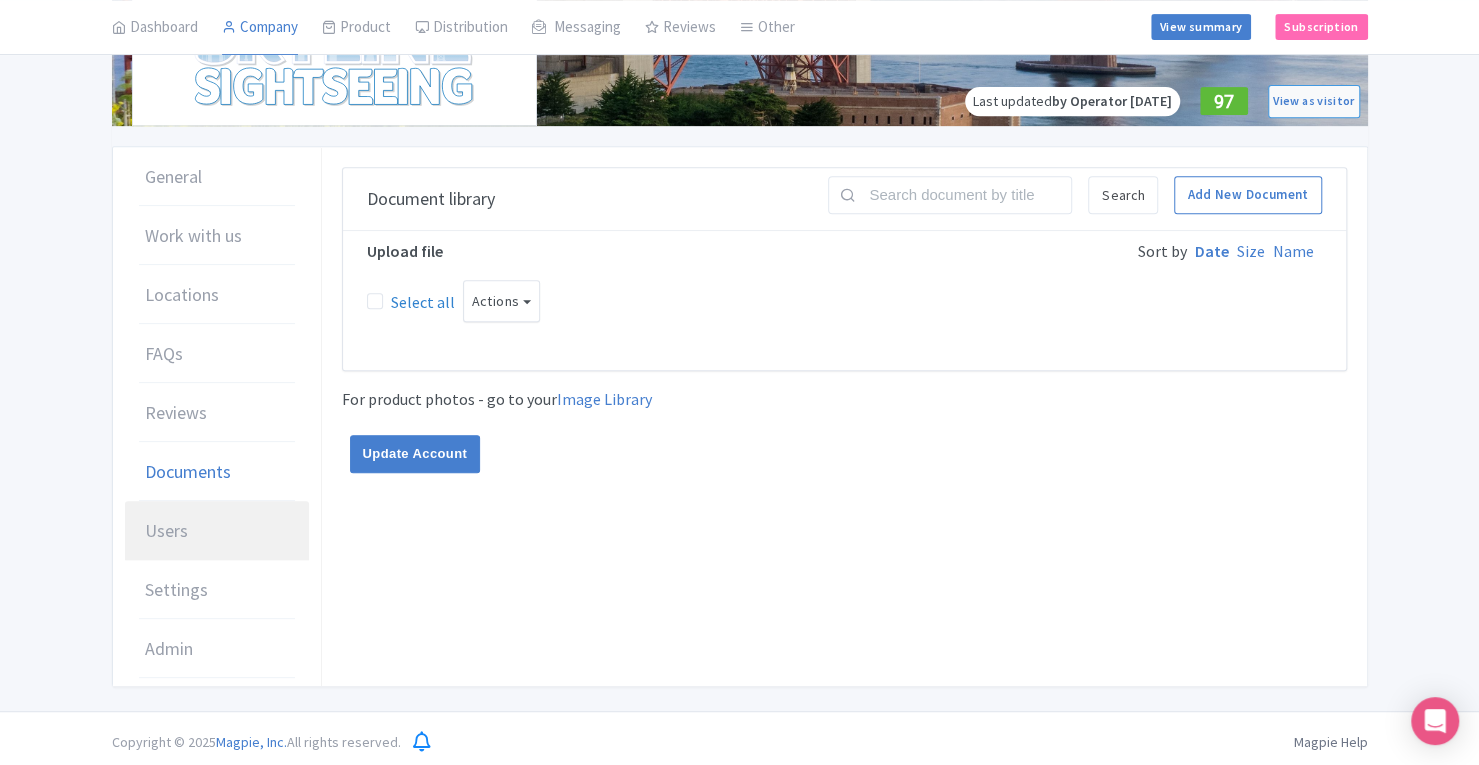 click on "Users" at bounding box center [217, 531] 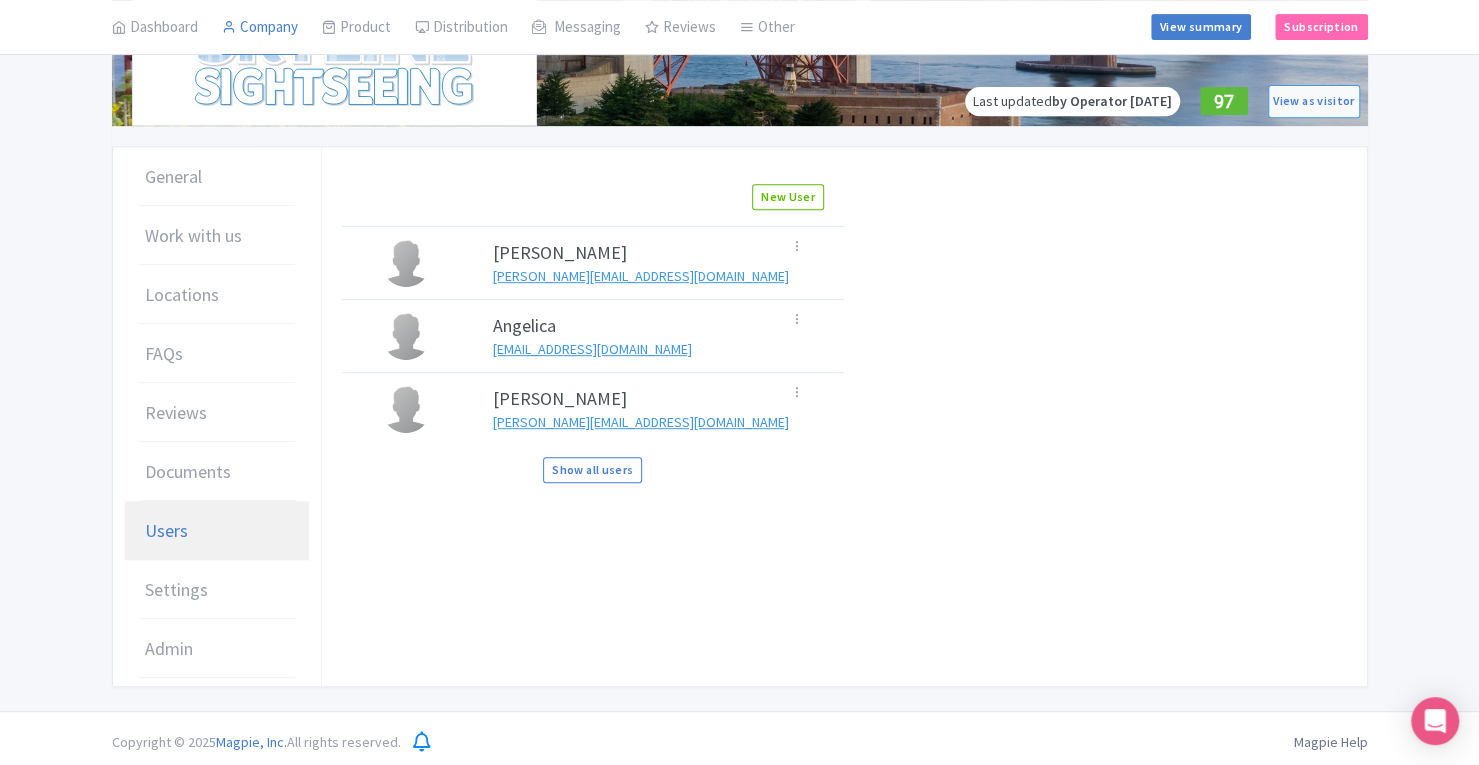 scroll, scrollTop: 0, scrollLeft: 0, axis: both 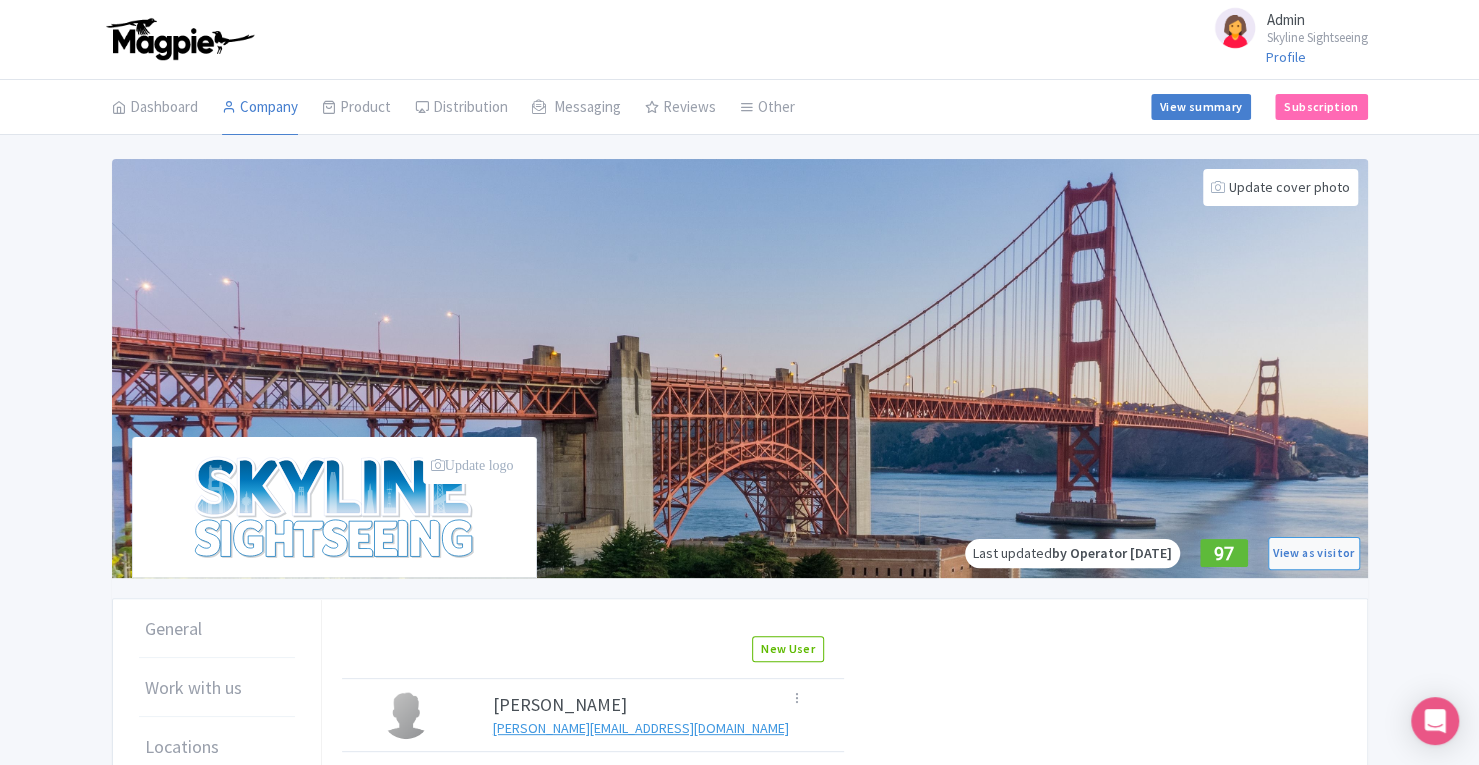 click on "Analytics" at bounding box center [0, 0] 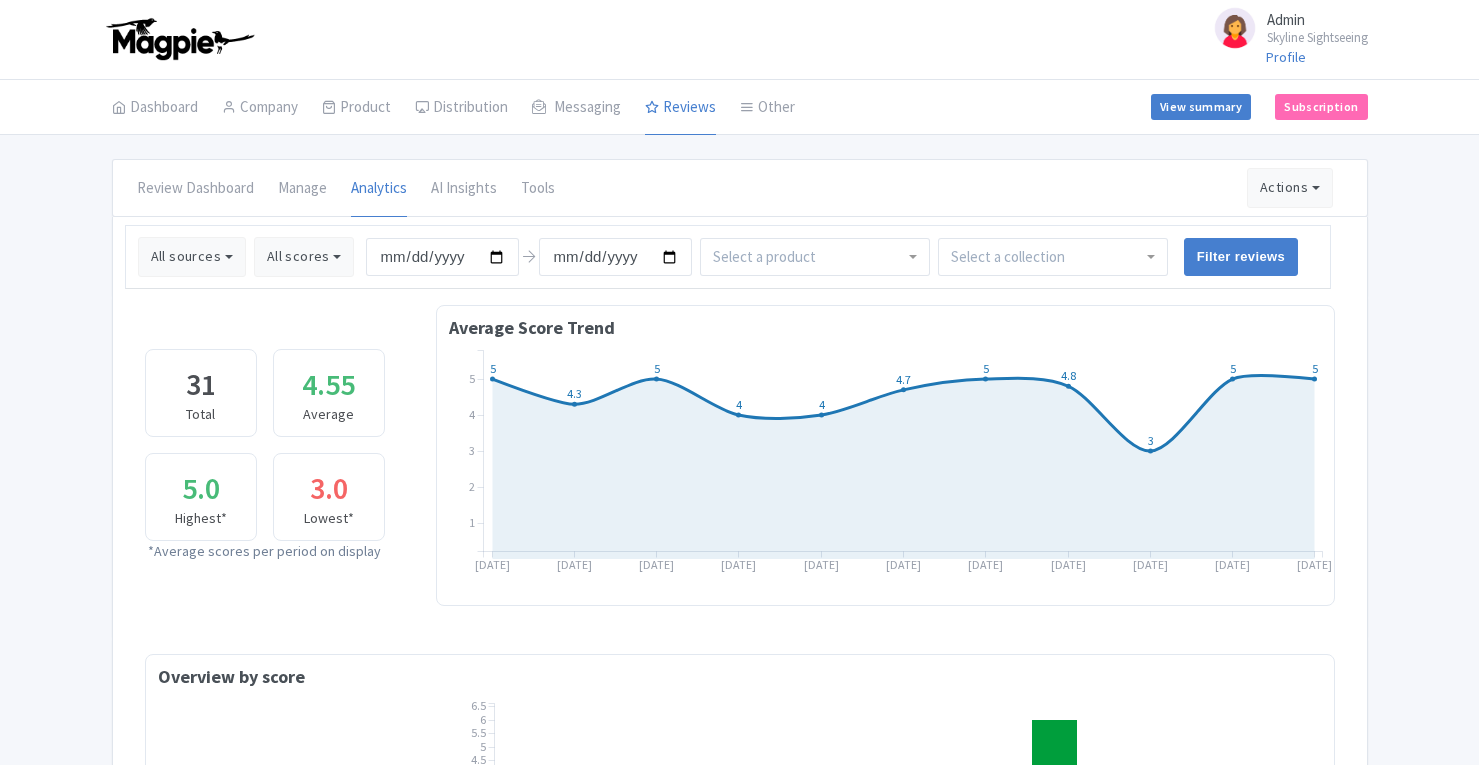 scroll, scrollTop: 0, scrollLeft: 0, axis: both 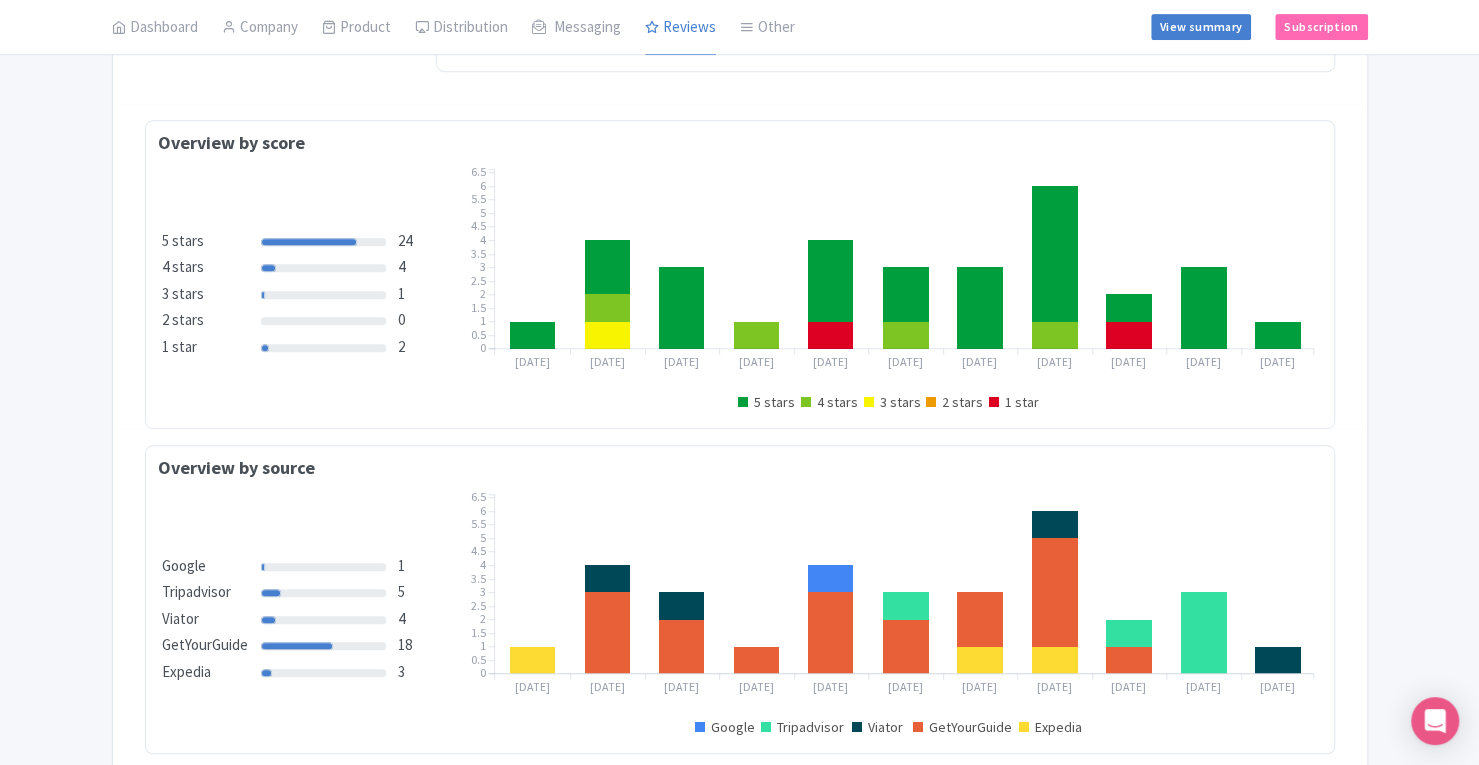 drag, startPoint x: 1474, startPoint y: 403, endPoint x: 1473, endPoint y: 379, distance: 24.020824 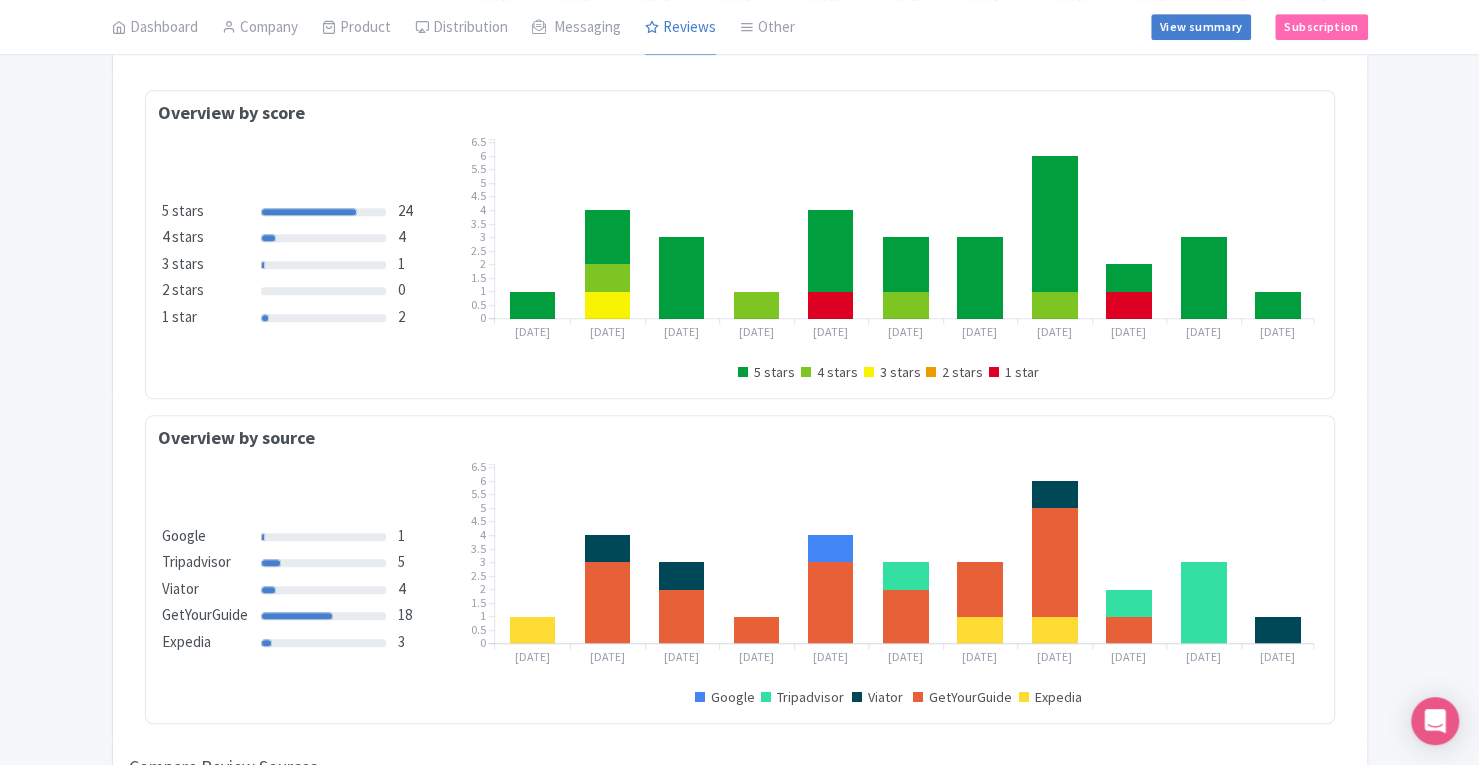 scroll, scrollTop: 561, scrollLeft: 0, axis: vertical 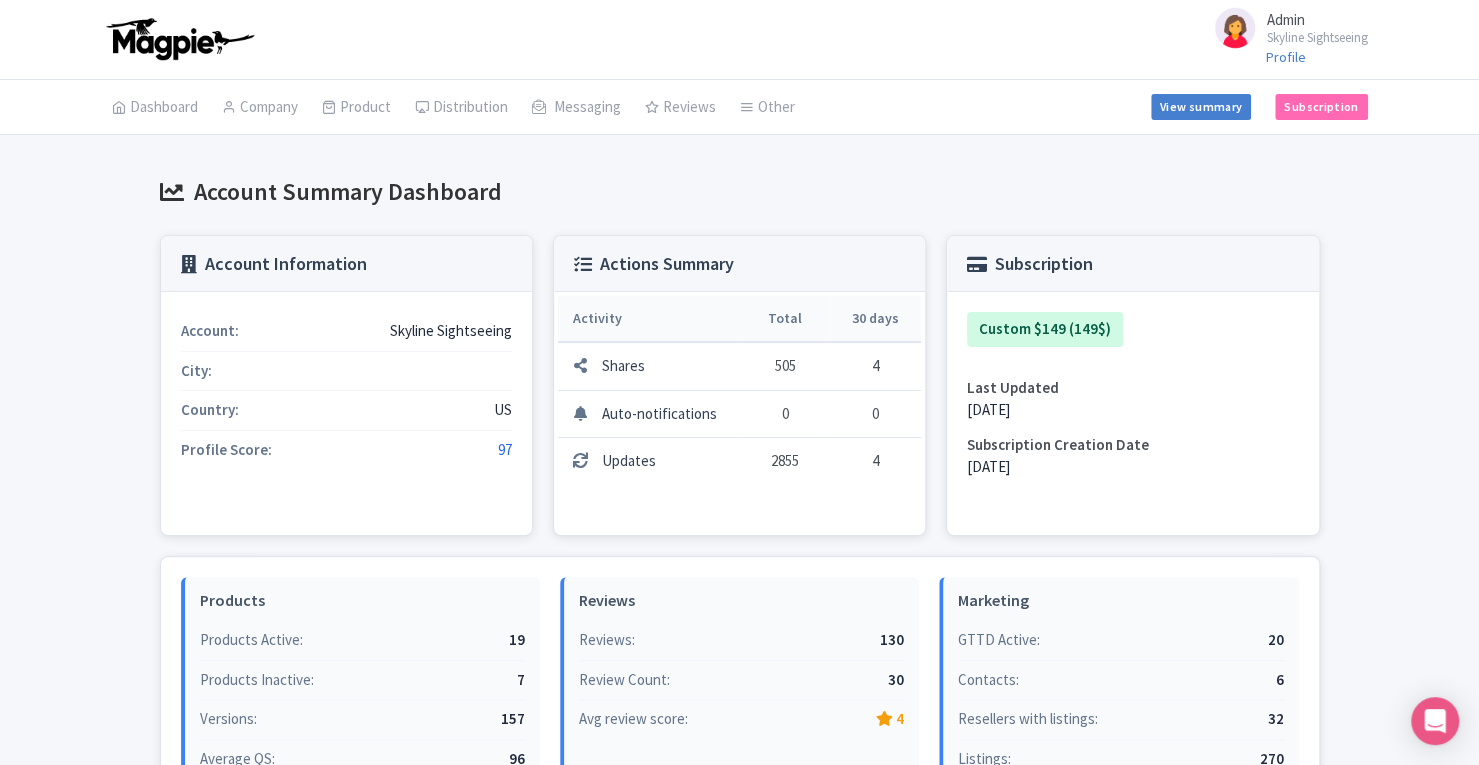 click on "Analytics" at bounding box center [0, 0] 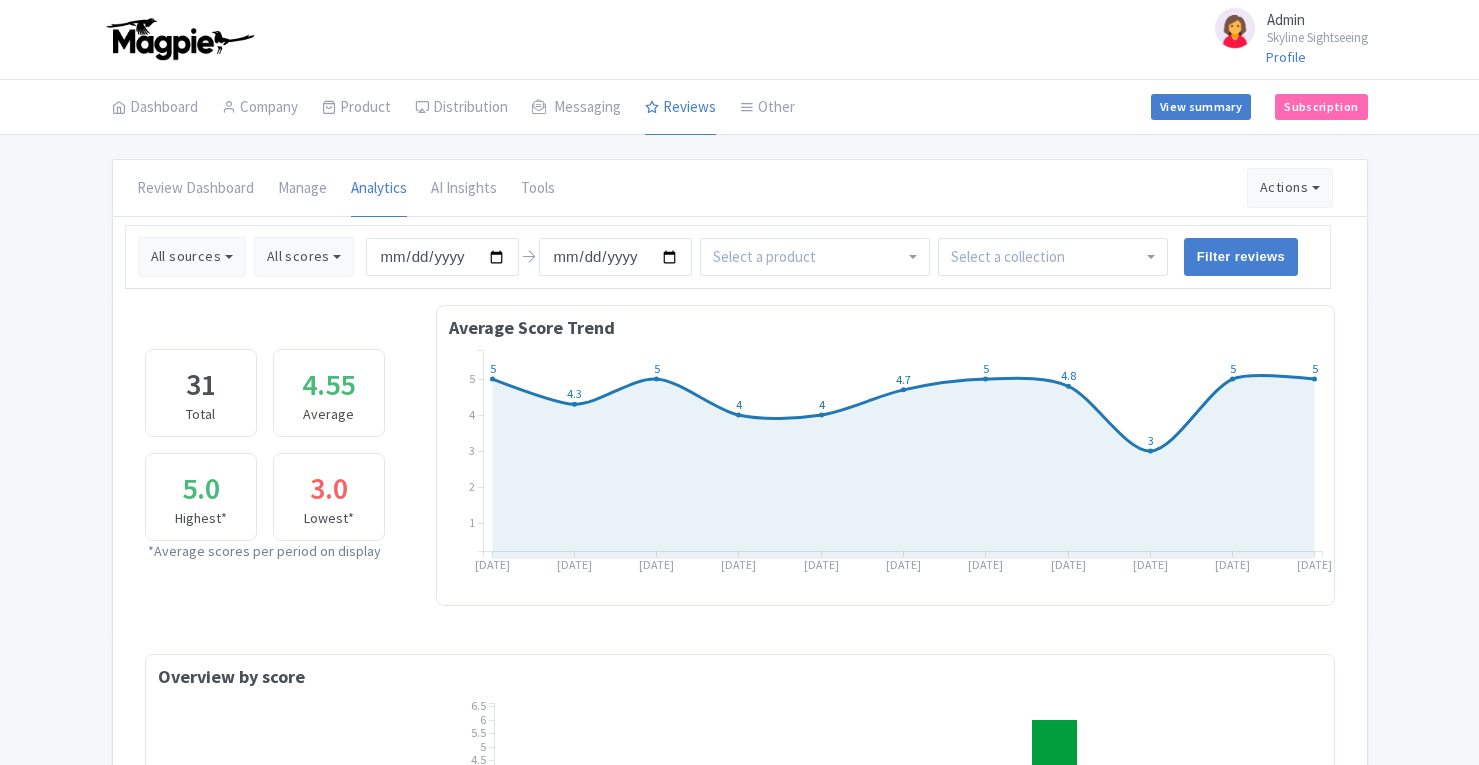 scroll, scrollTop: 0, scrollLeft: 0, axis: both 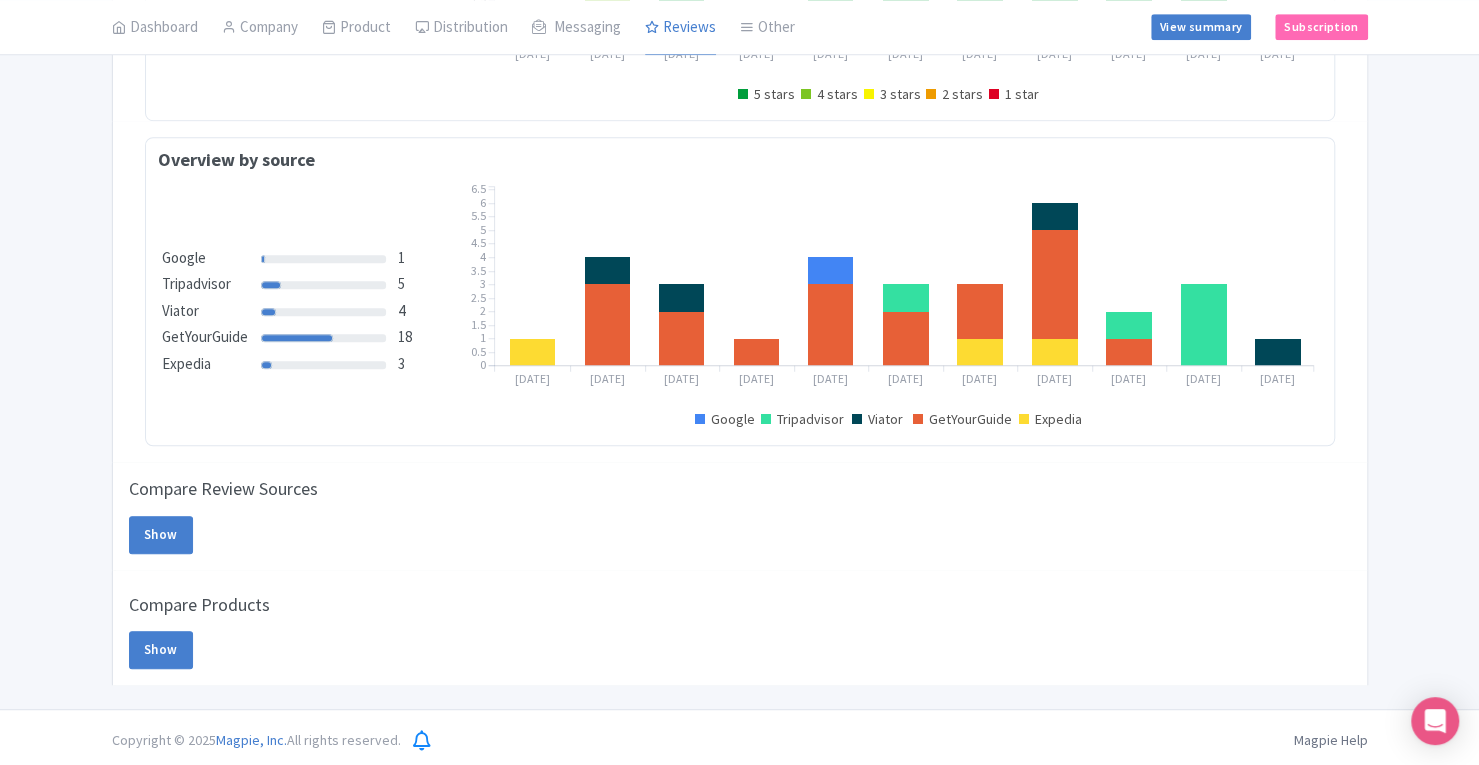 click on "Show" at bounding box center [161, 535] 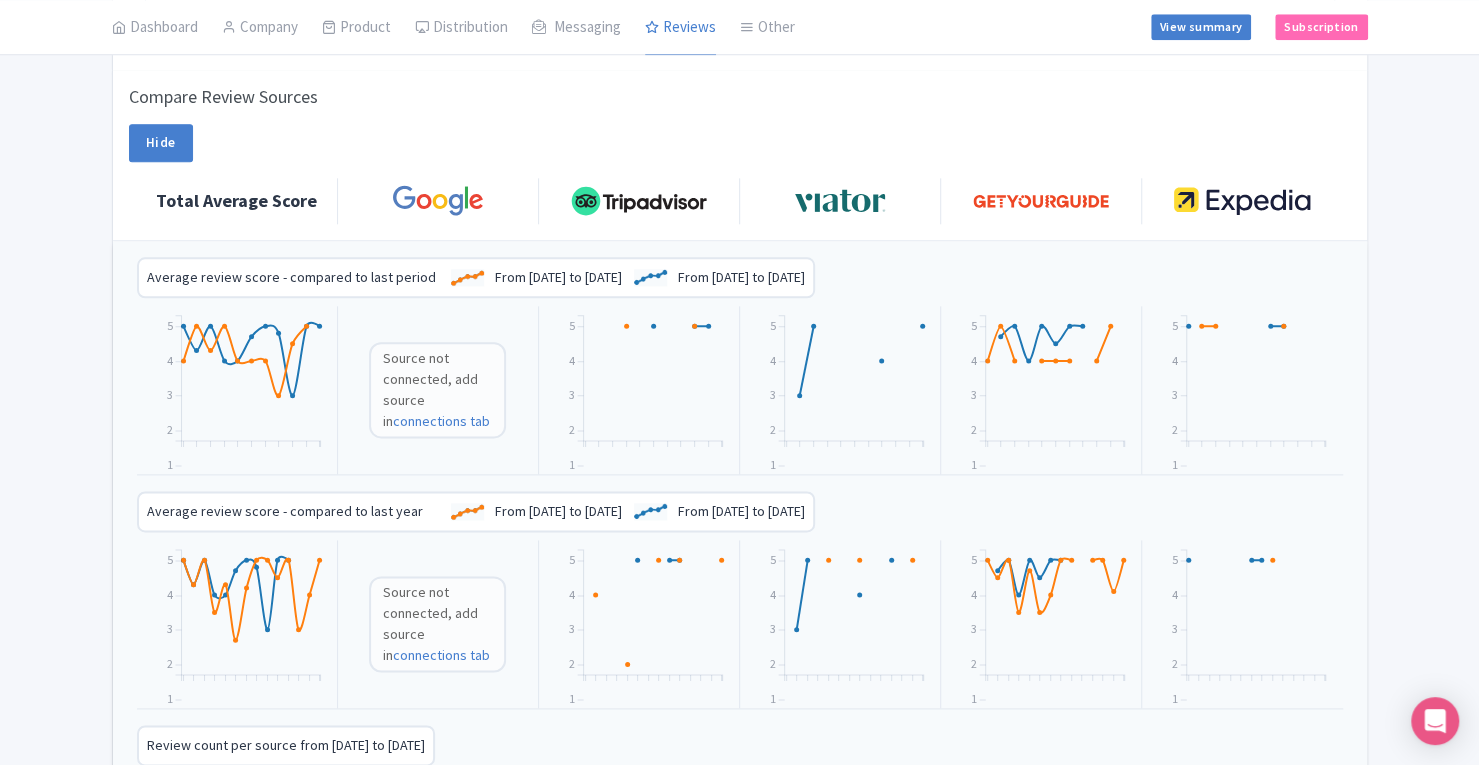 scroll, scrollTop: 1237, scrollLeft: 0, axis: vertical 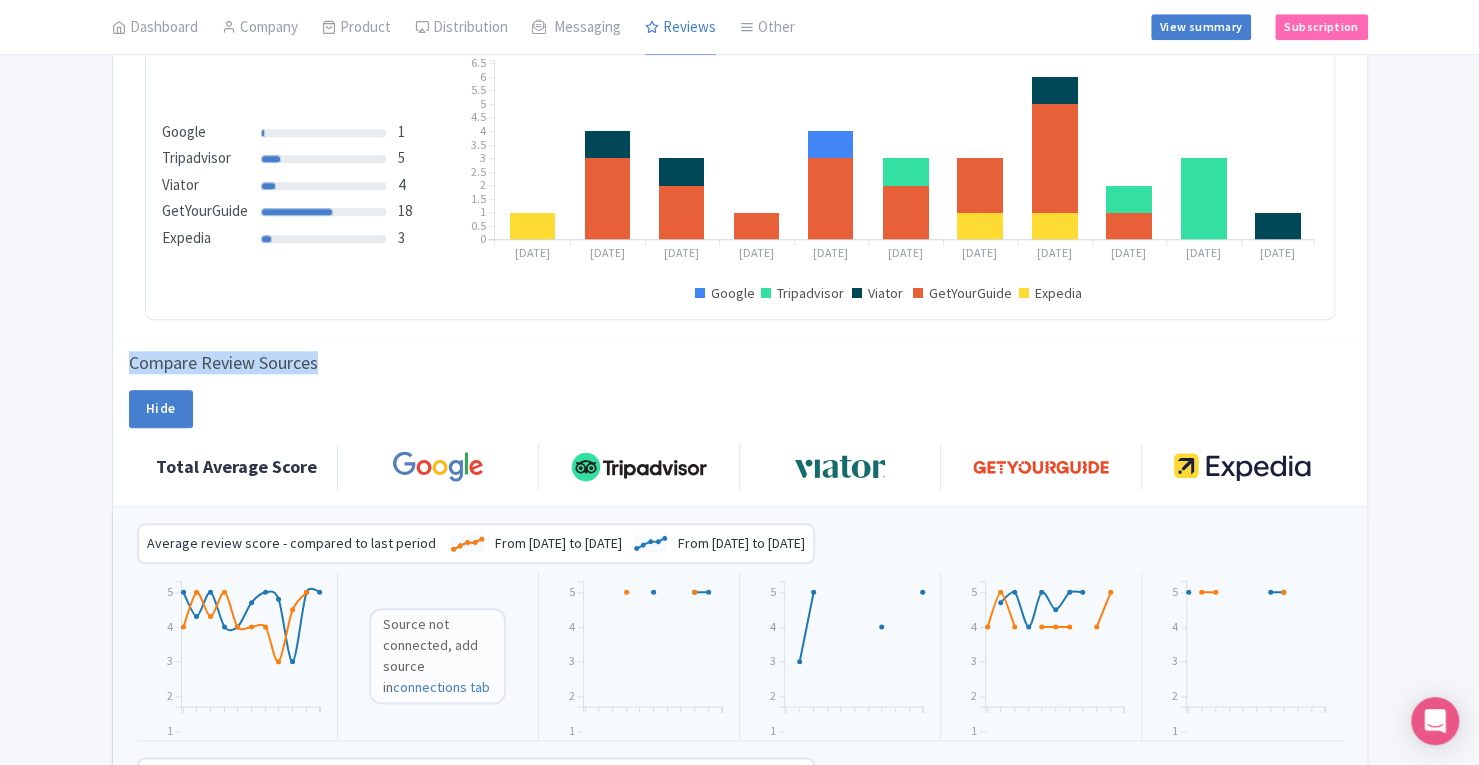 drag, startPoint x: 132, startPoint y: 358, endPoint x: 356, endPoint y: 362, distance: 224.0357 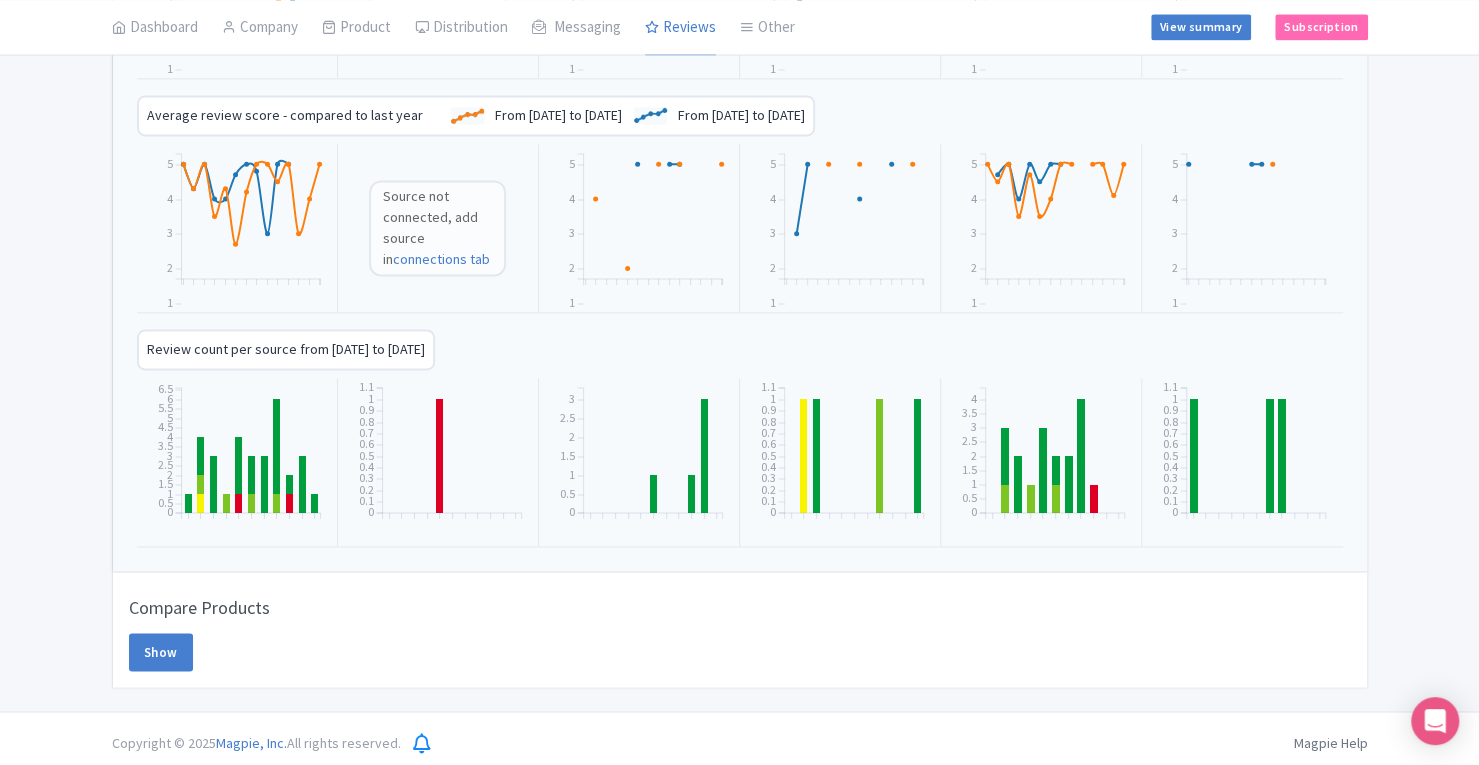 click on "Show" at bounding box center (161, 652) 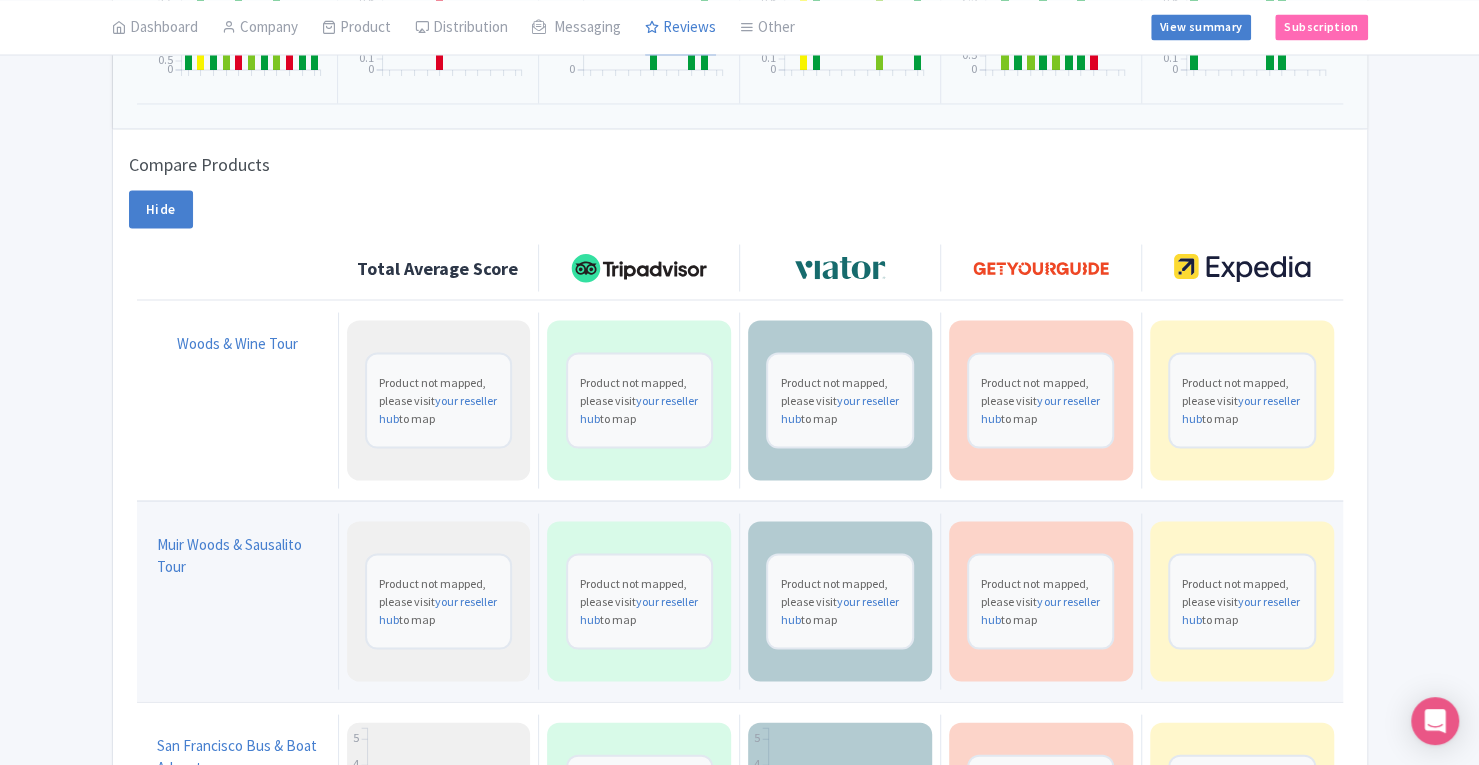 scroll, scrollTop: 2037, scrollLeft: 0, axis: vertical 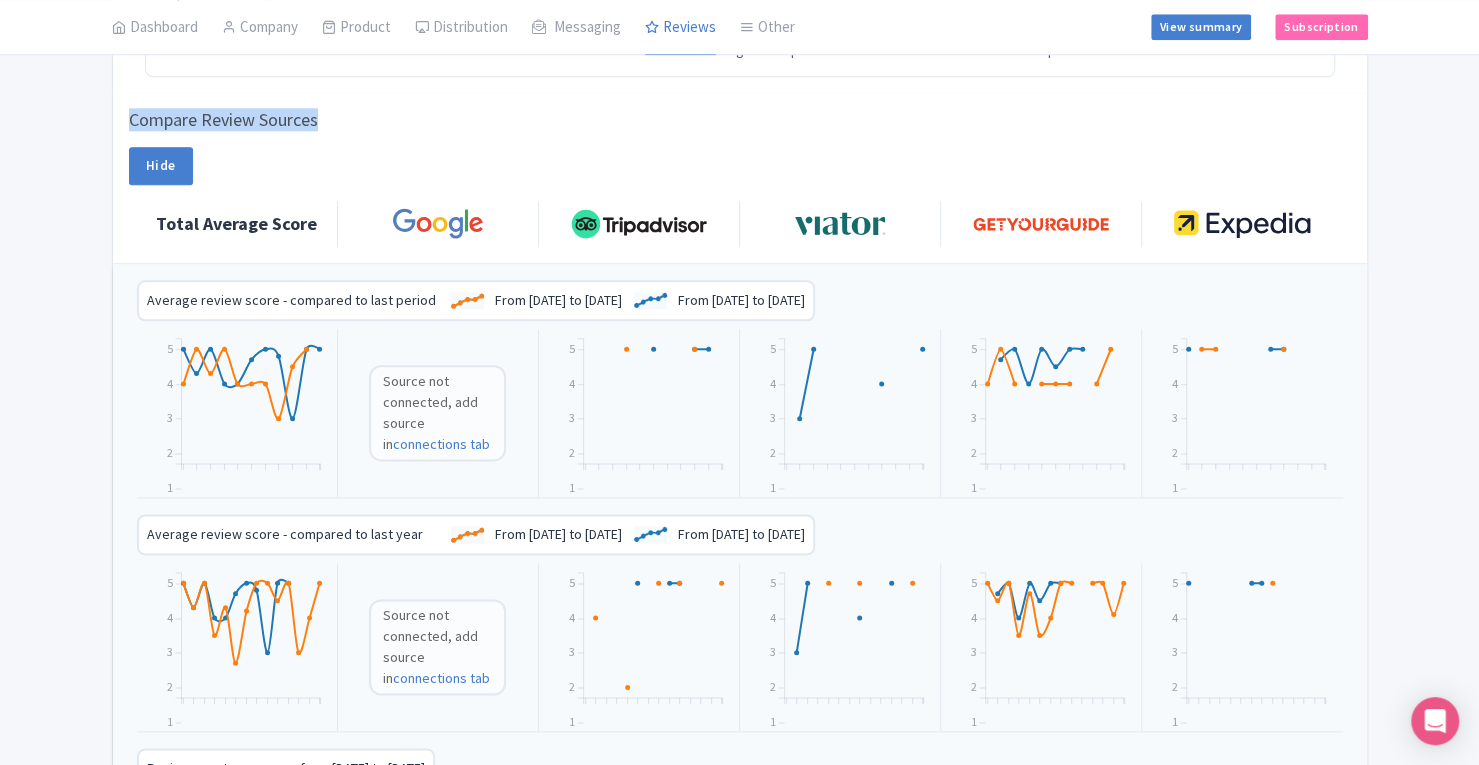 click on "Compare Review Sources" at bounding box center [261, 120] 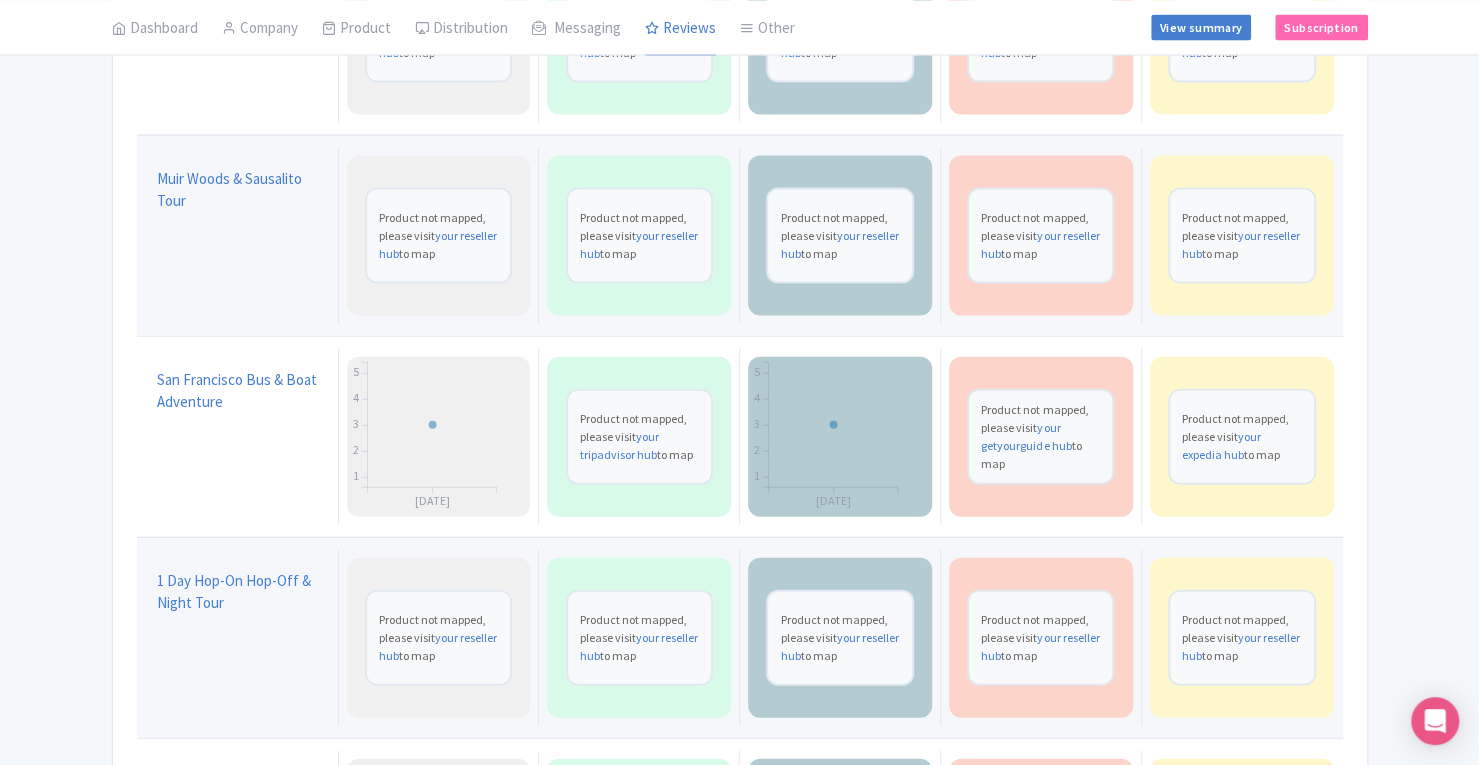 scroll, scrollTop: 2520, scrollLeft: 0, axis: vertical 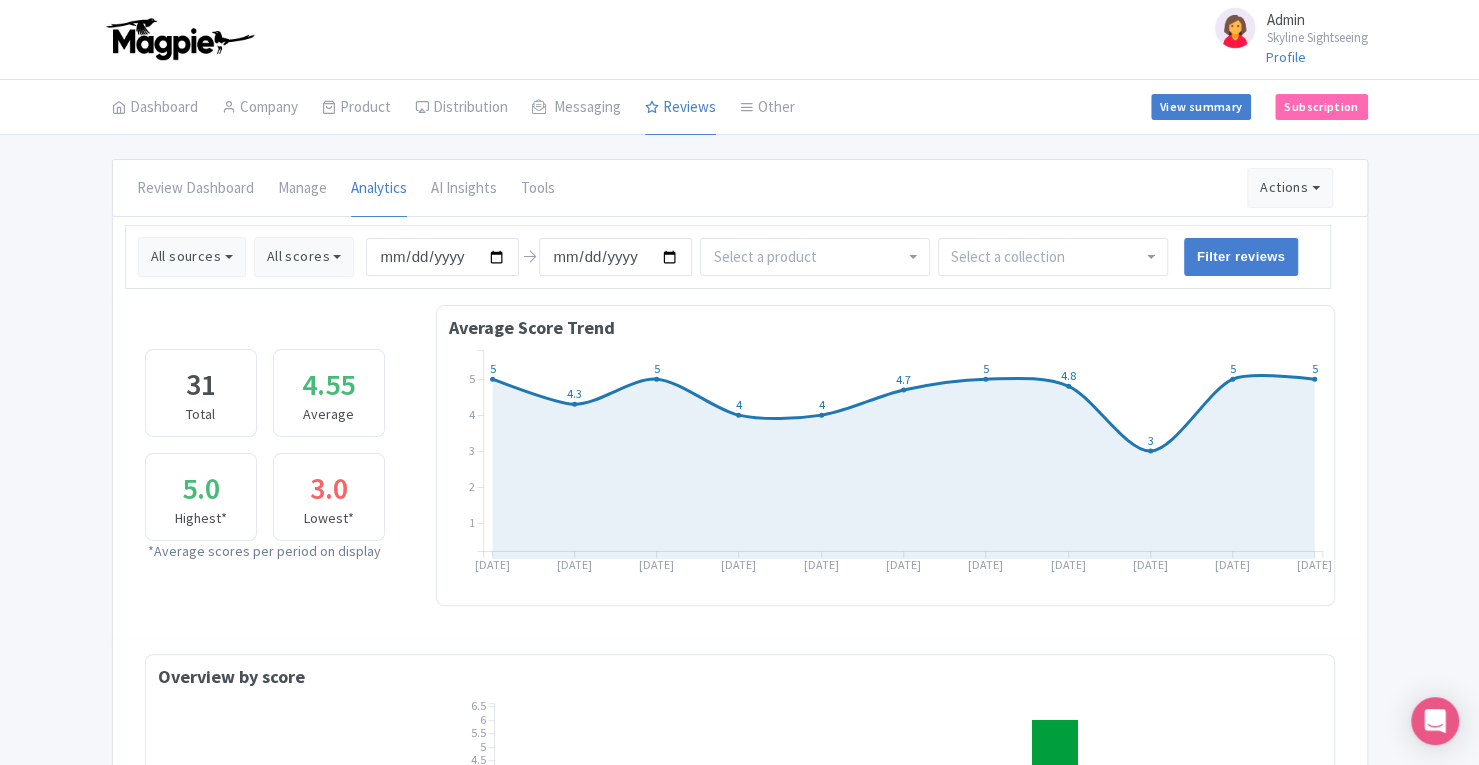 click on "Connections" at bounding box center (0, 0) 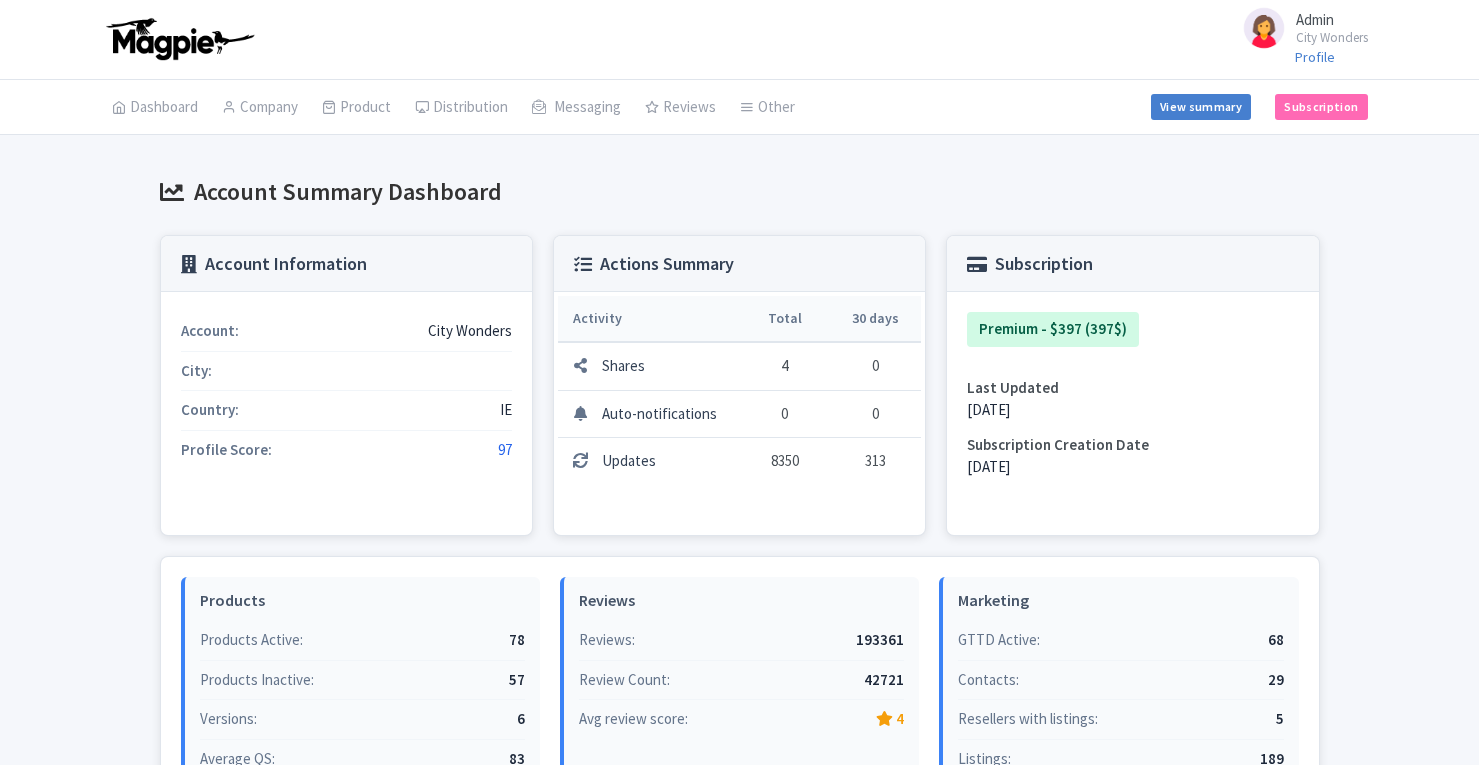 scroll, scrollTop: 0, scrollLeft: 0, axis: both 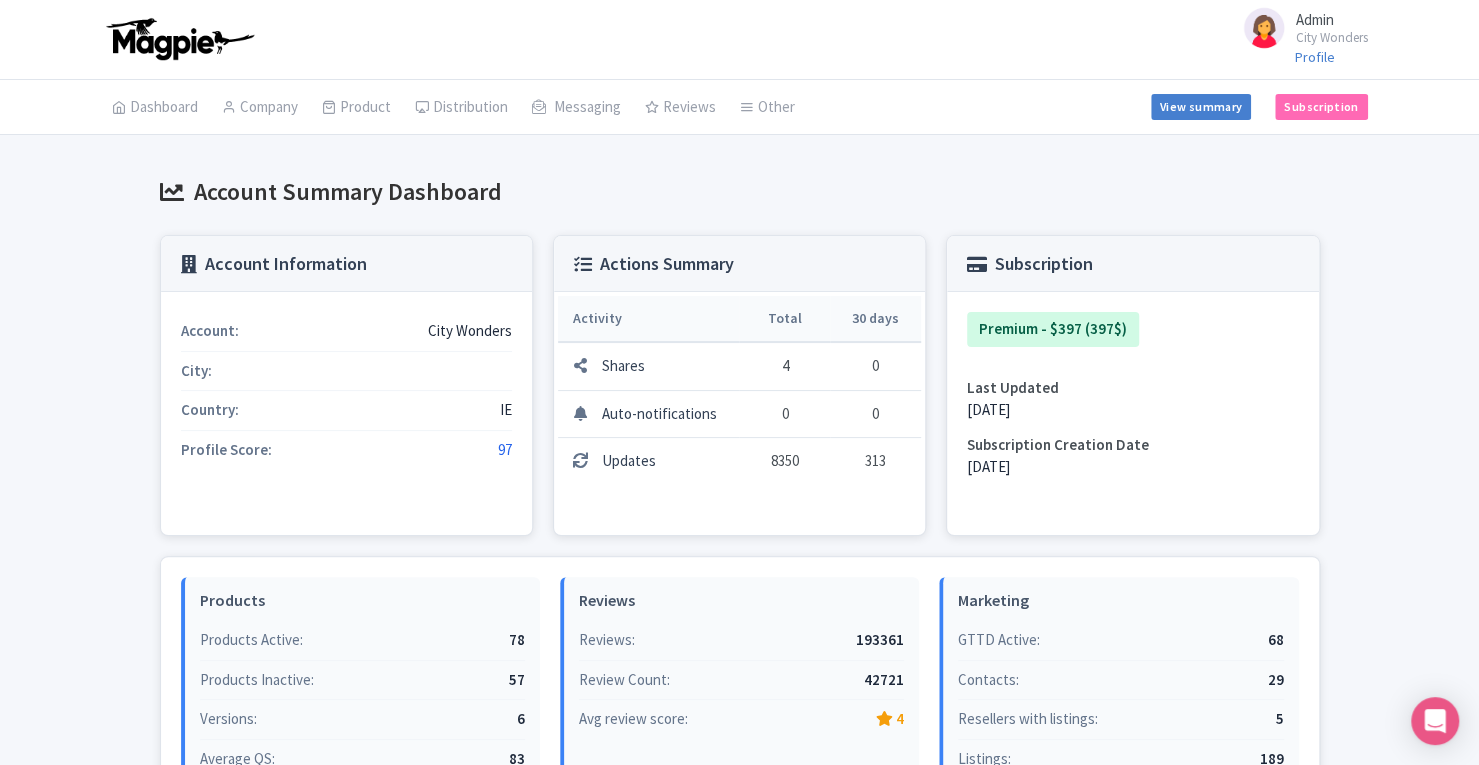 click on "Analytics" at bounding box center [0, 0] 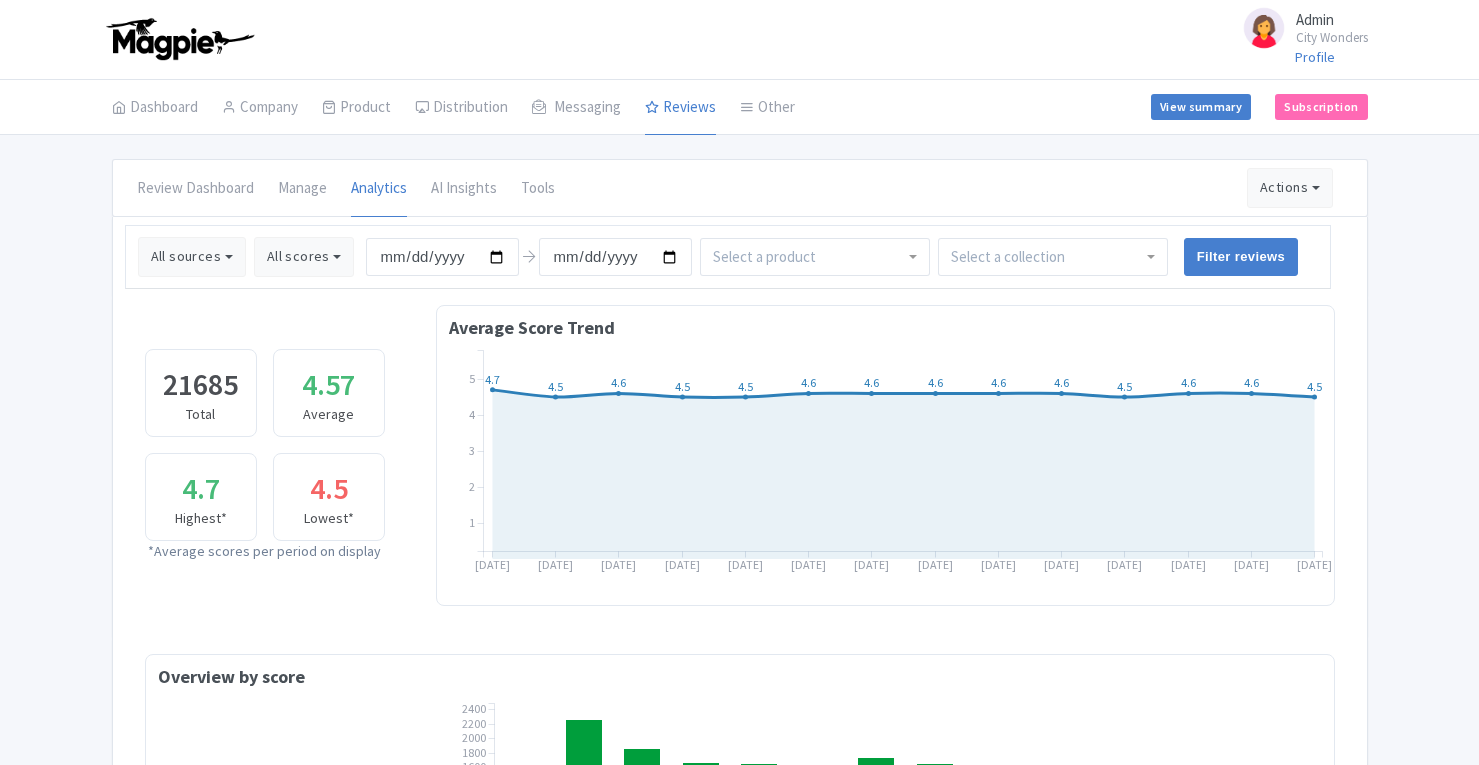 scroll, scrollTop: 0, scrollLeft: 0, axis: both 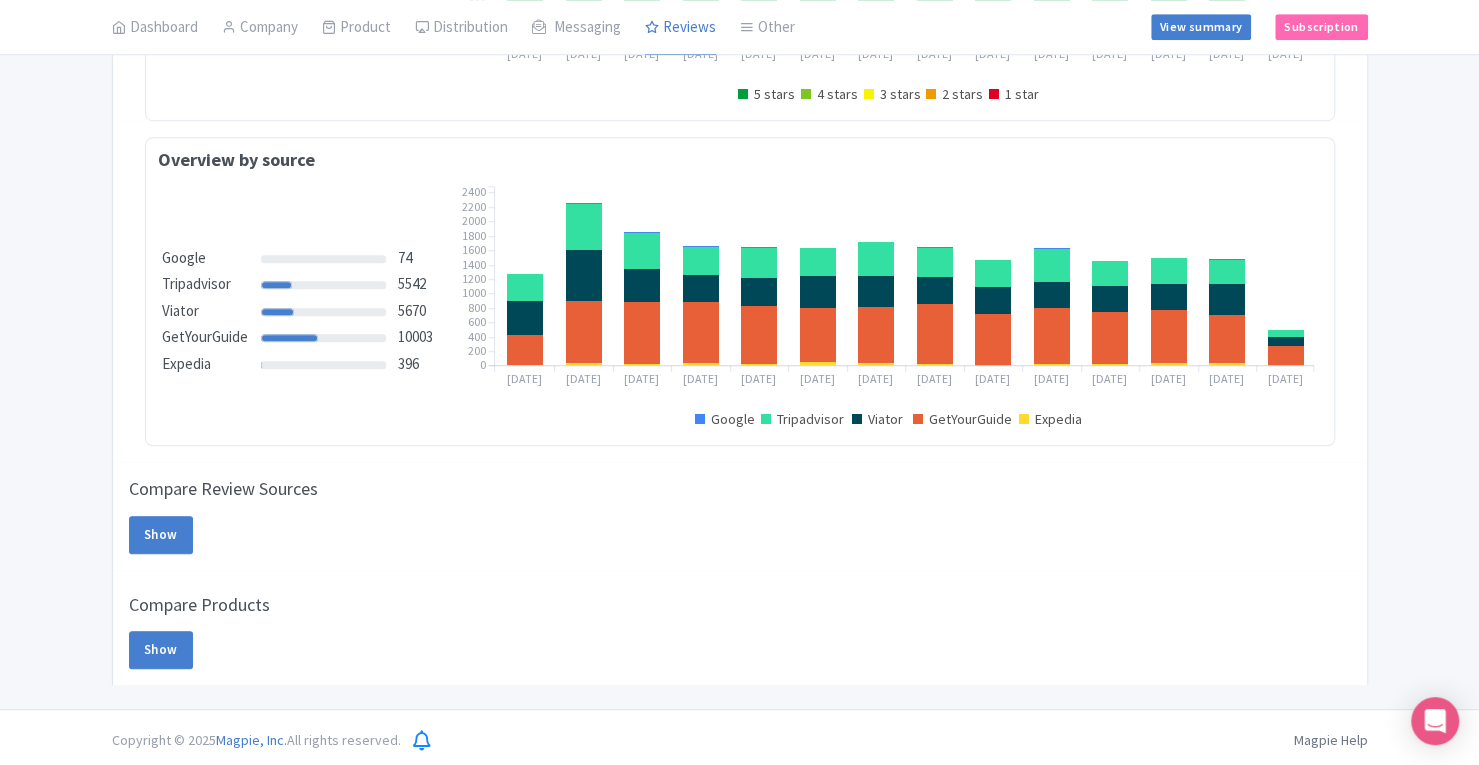click on "Show" at bounding box center [161, 650] 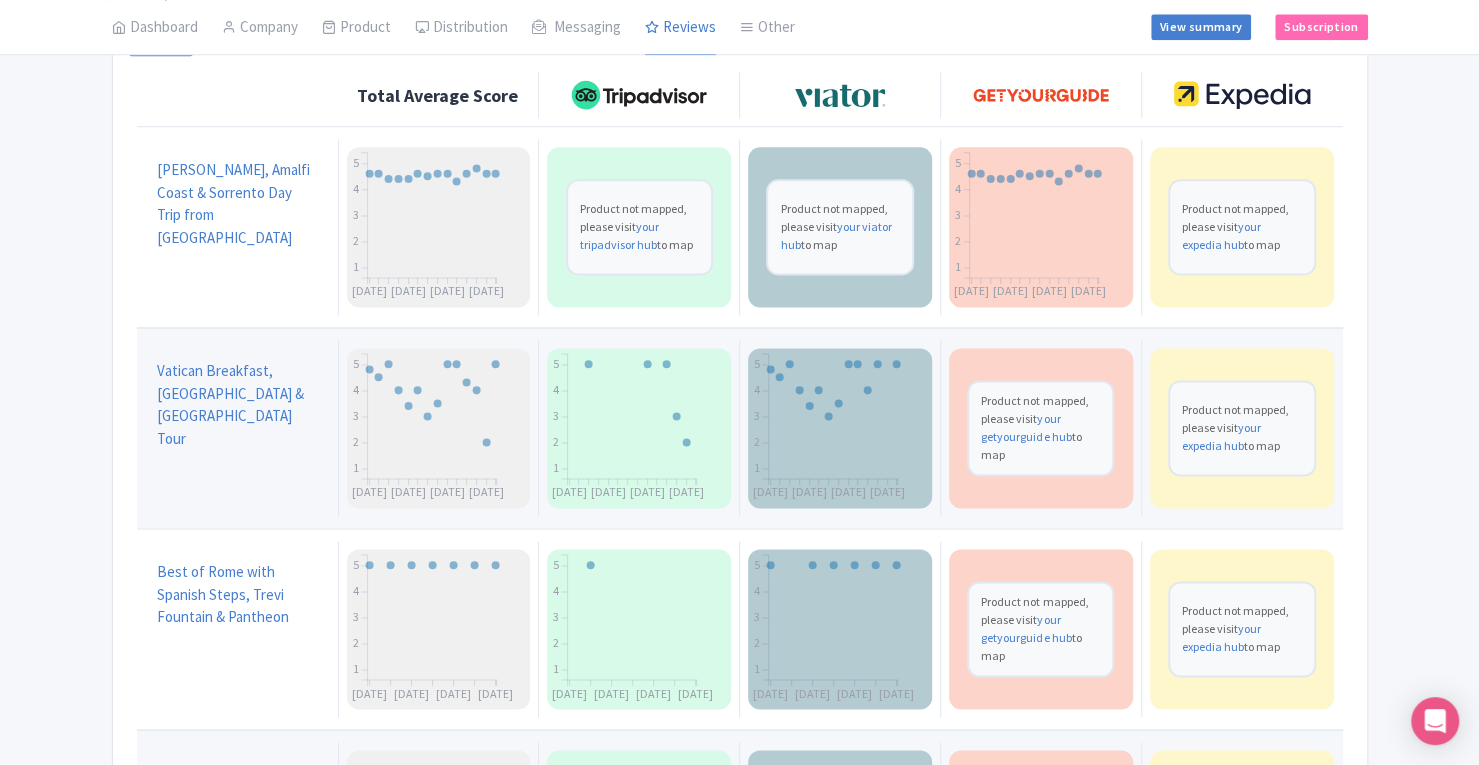 scroll, scrollTop: 1450, scrollLeft: 0, axis: vertical 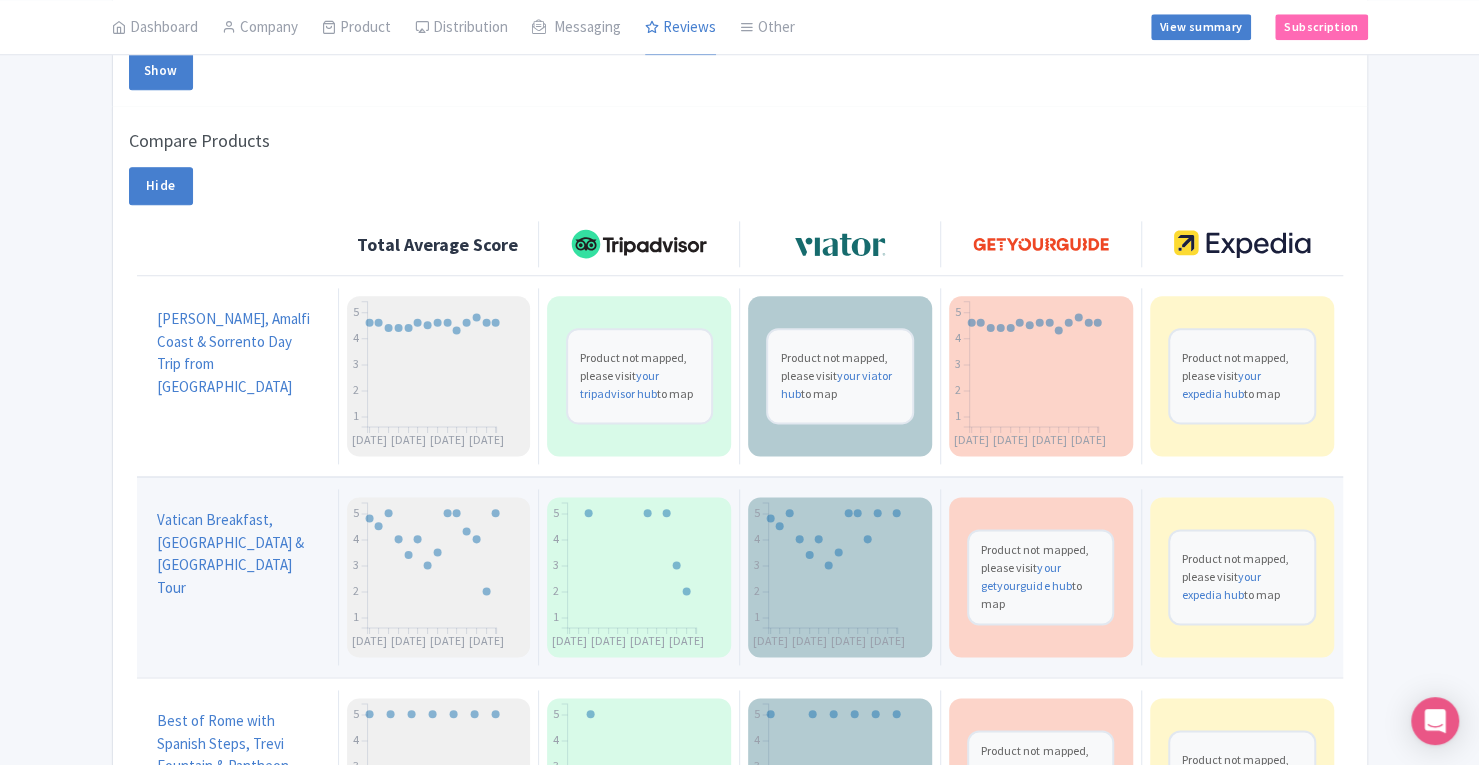 click on "Manage" at bounding box center [0, 0] 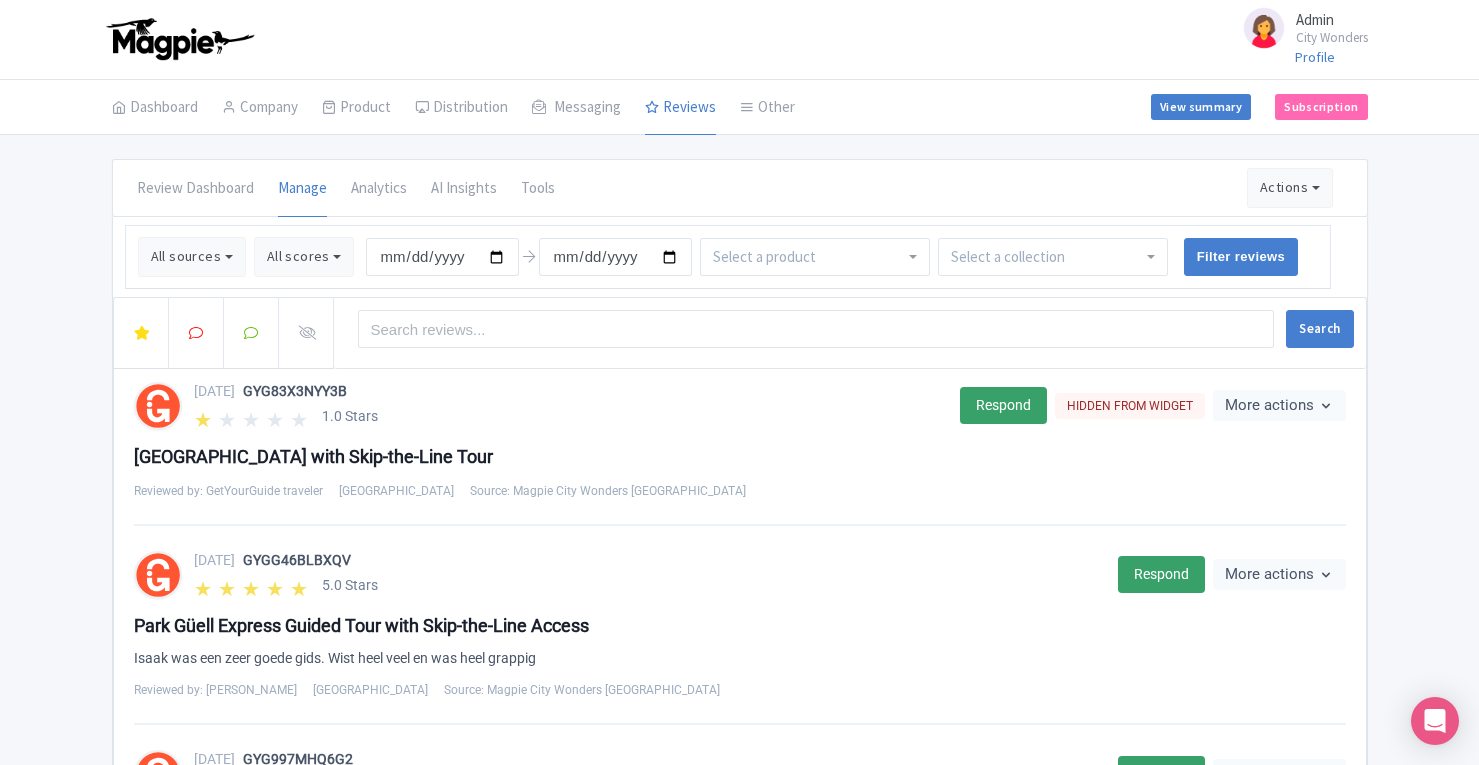 scroll, scrollTop: 0, scrollLeft: 0, axis: both 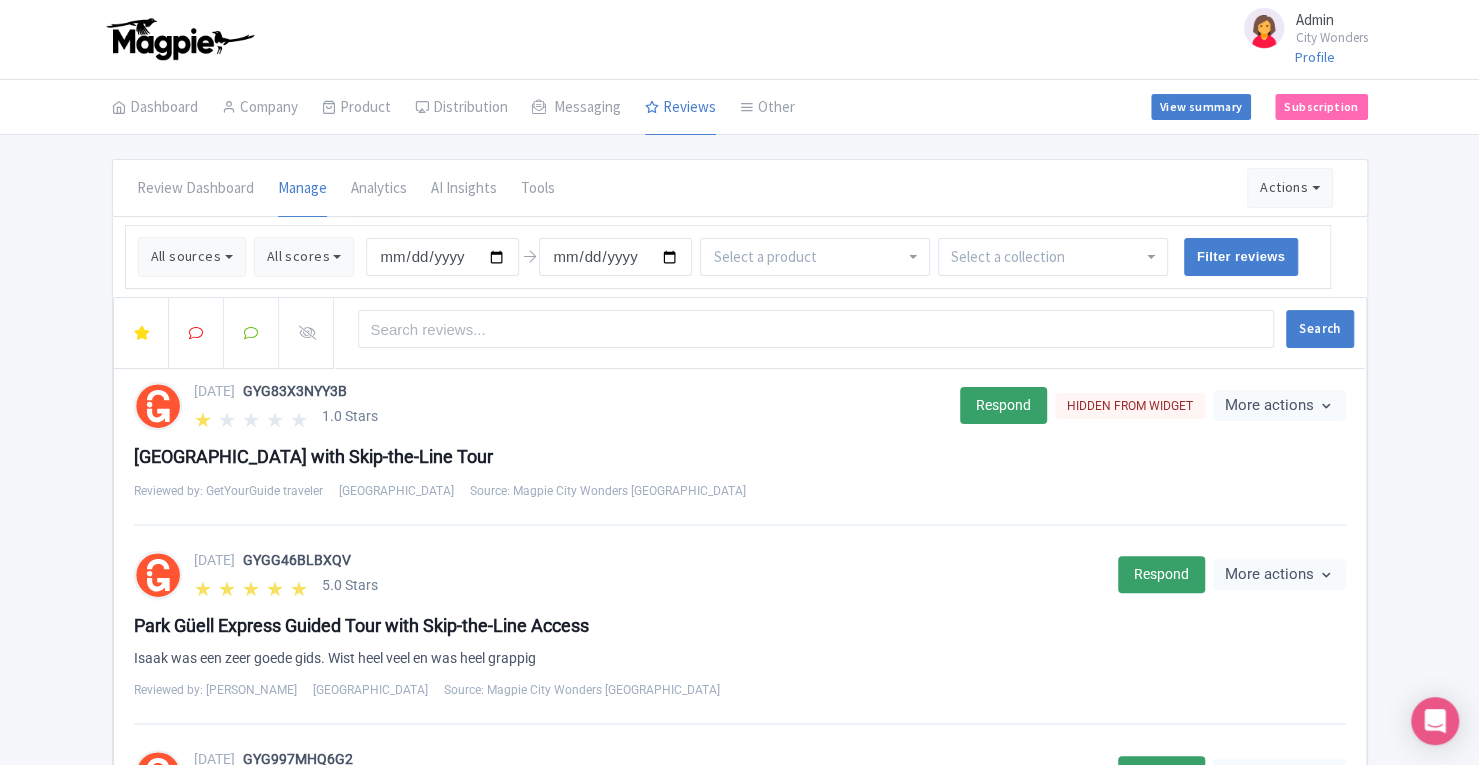 click on "Analytics" at bounding box center [379, 189] 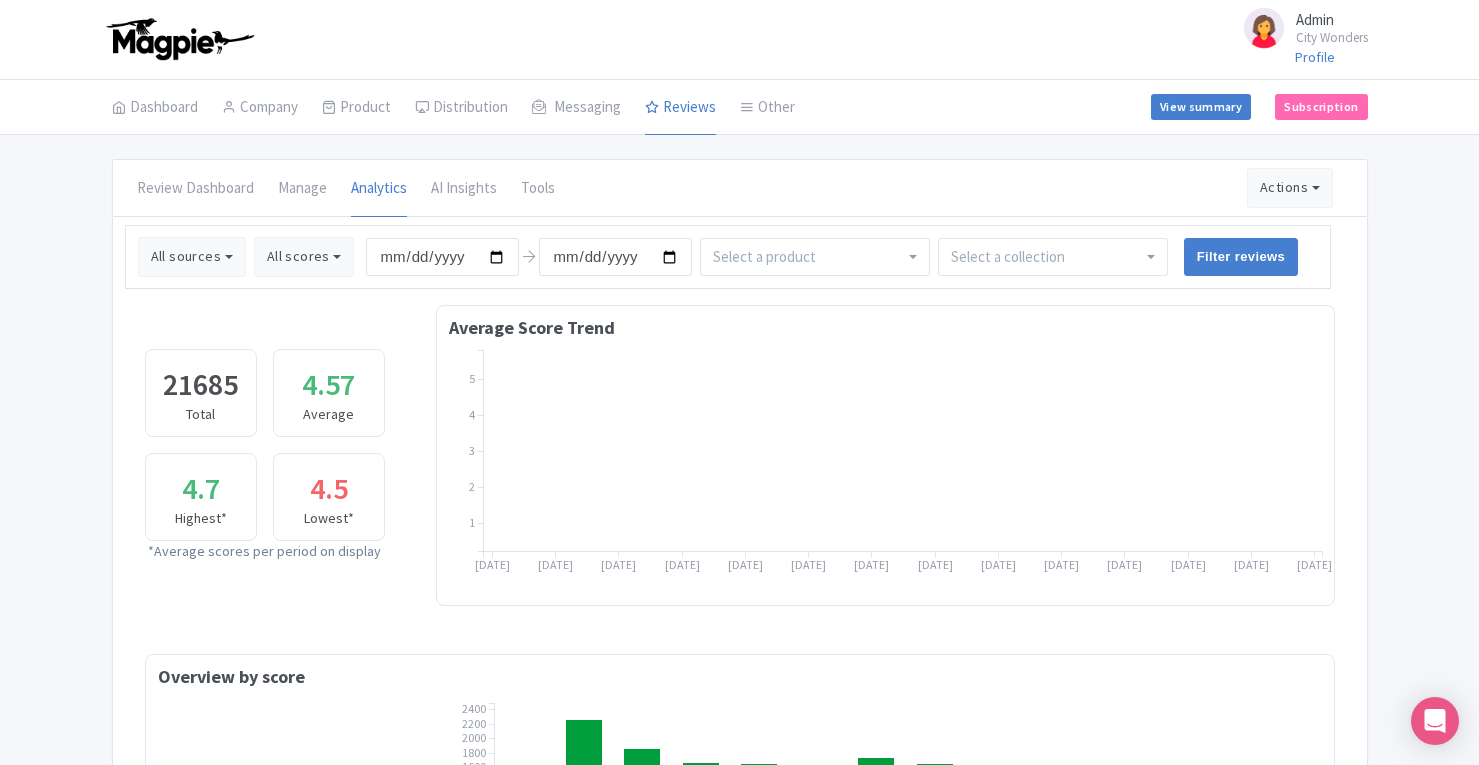 scroll, scrollTop: 0, scrollLeft: 0, axis: both 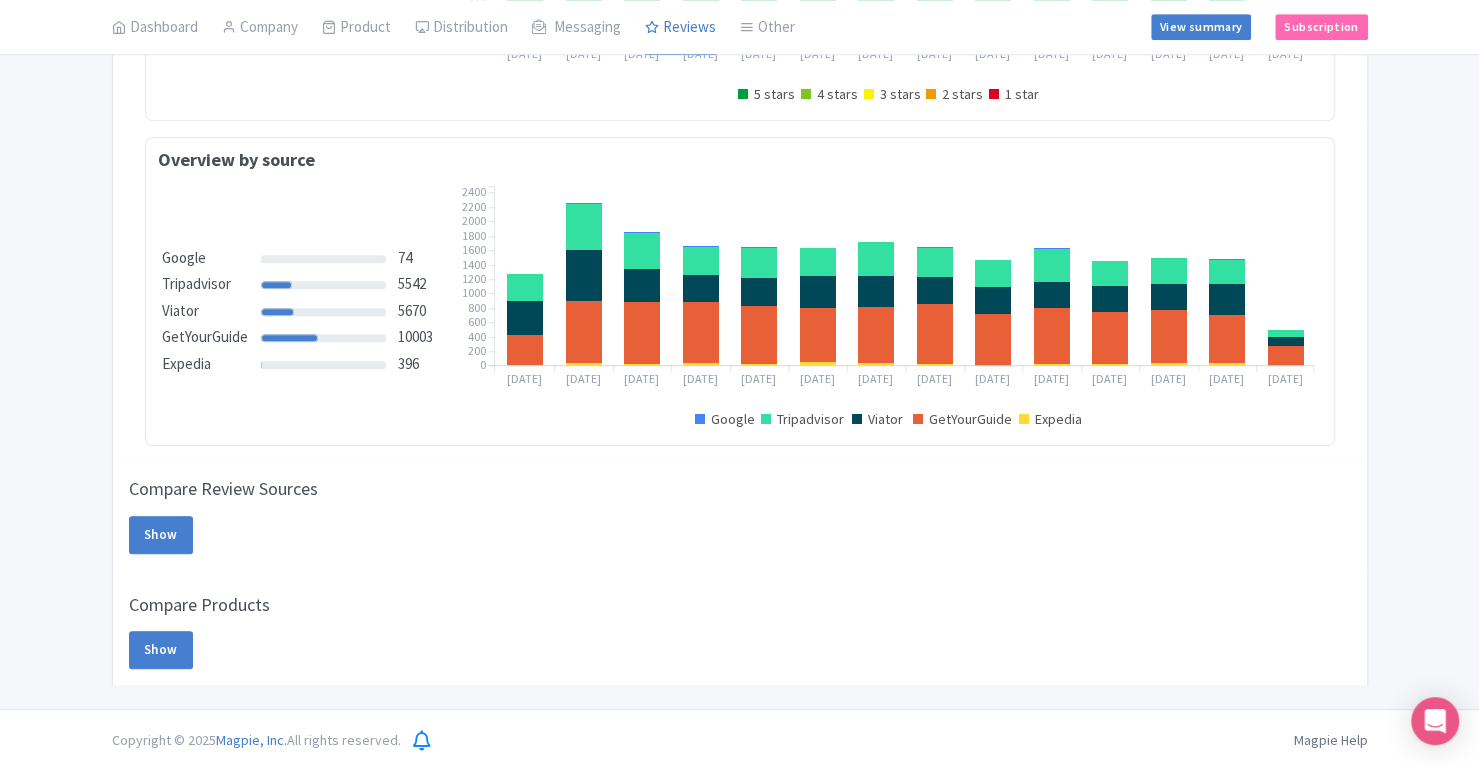 click on "Show" at bounding box center (161, 650) 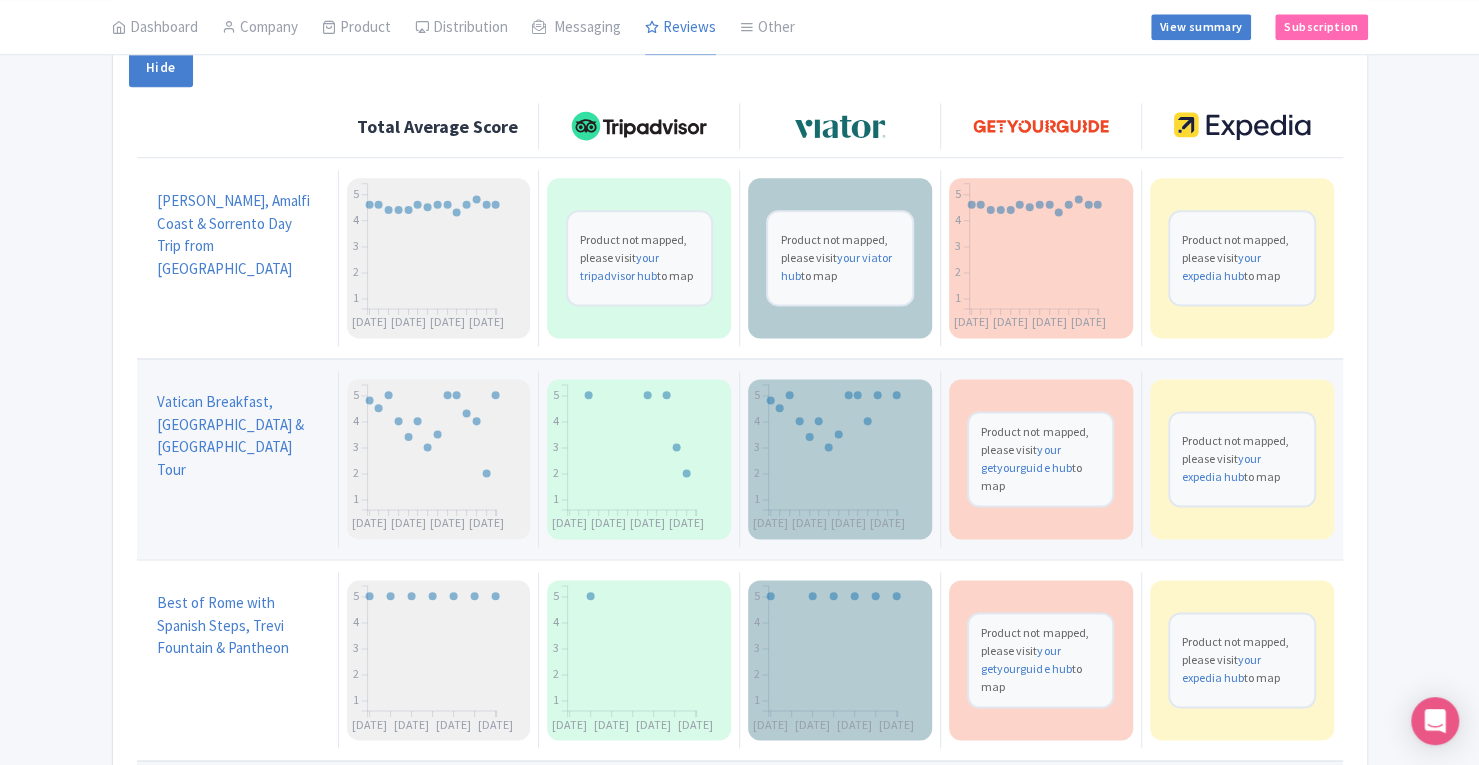 scroll, scrollTop: 1439, scrollLeft: 0, axis: vertical 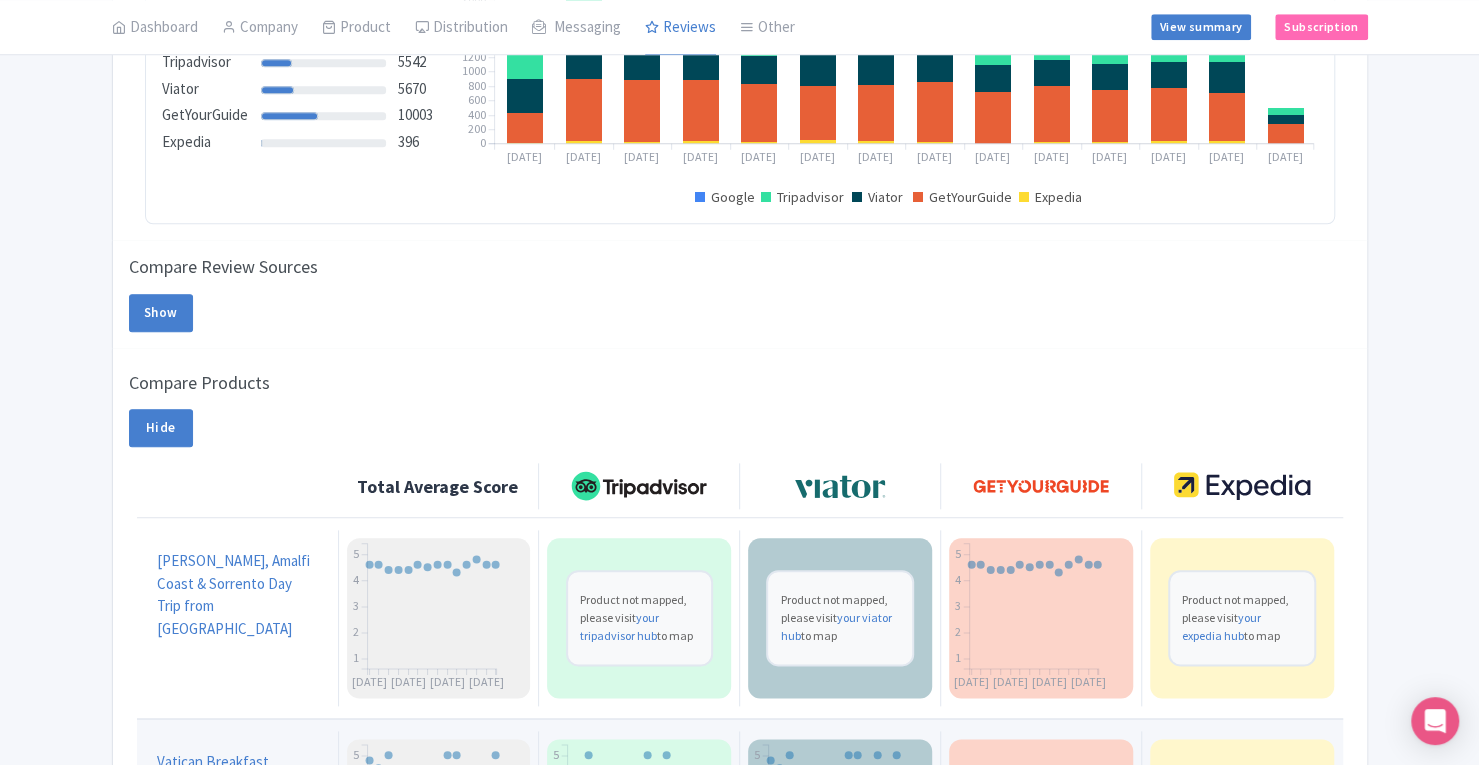 click on "Show" at bounding box center (161, 313) 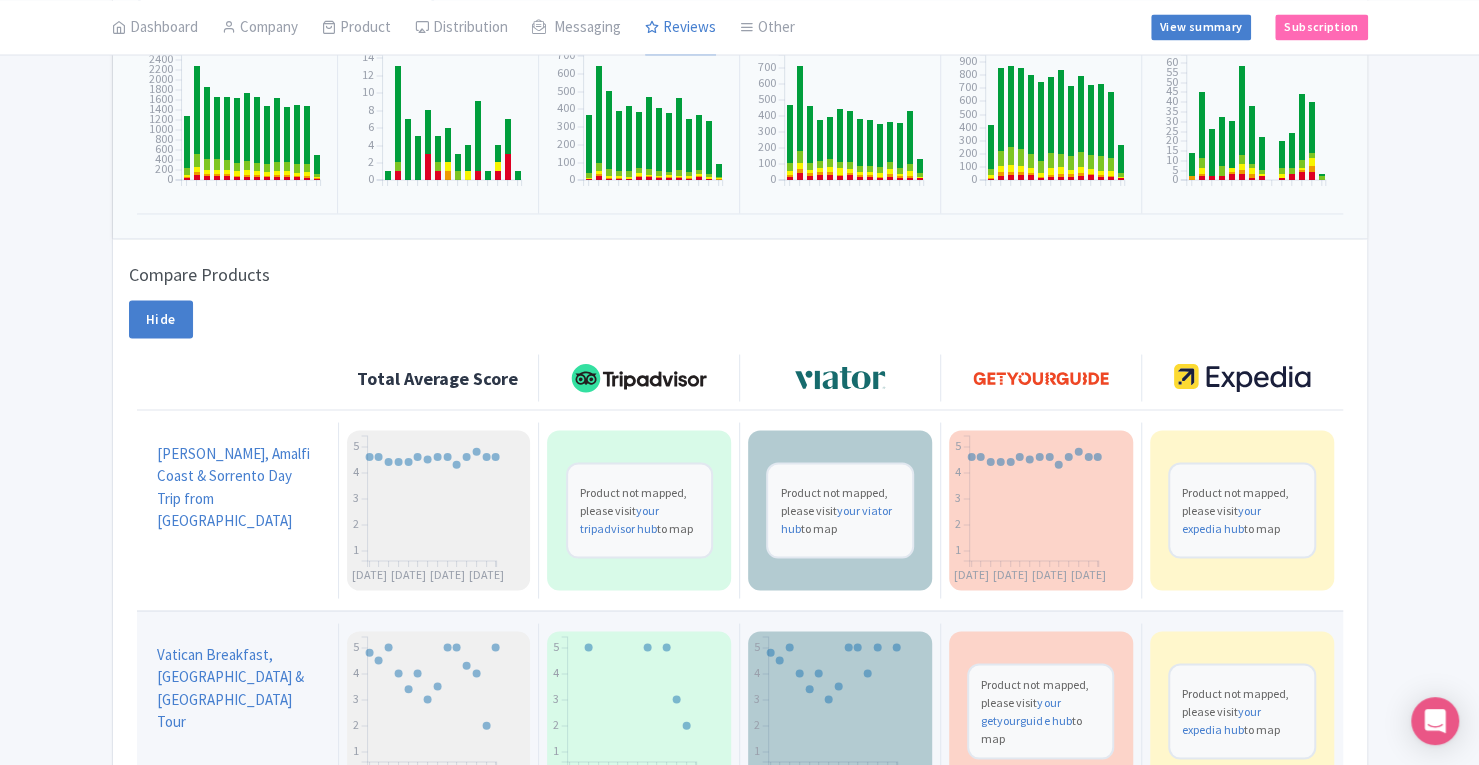 scroll, scrollTop: 1957, scrollLeft: 0, axis: vertical 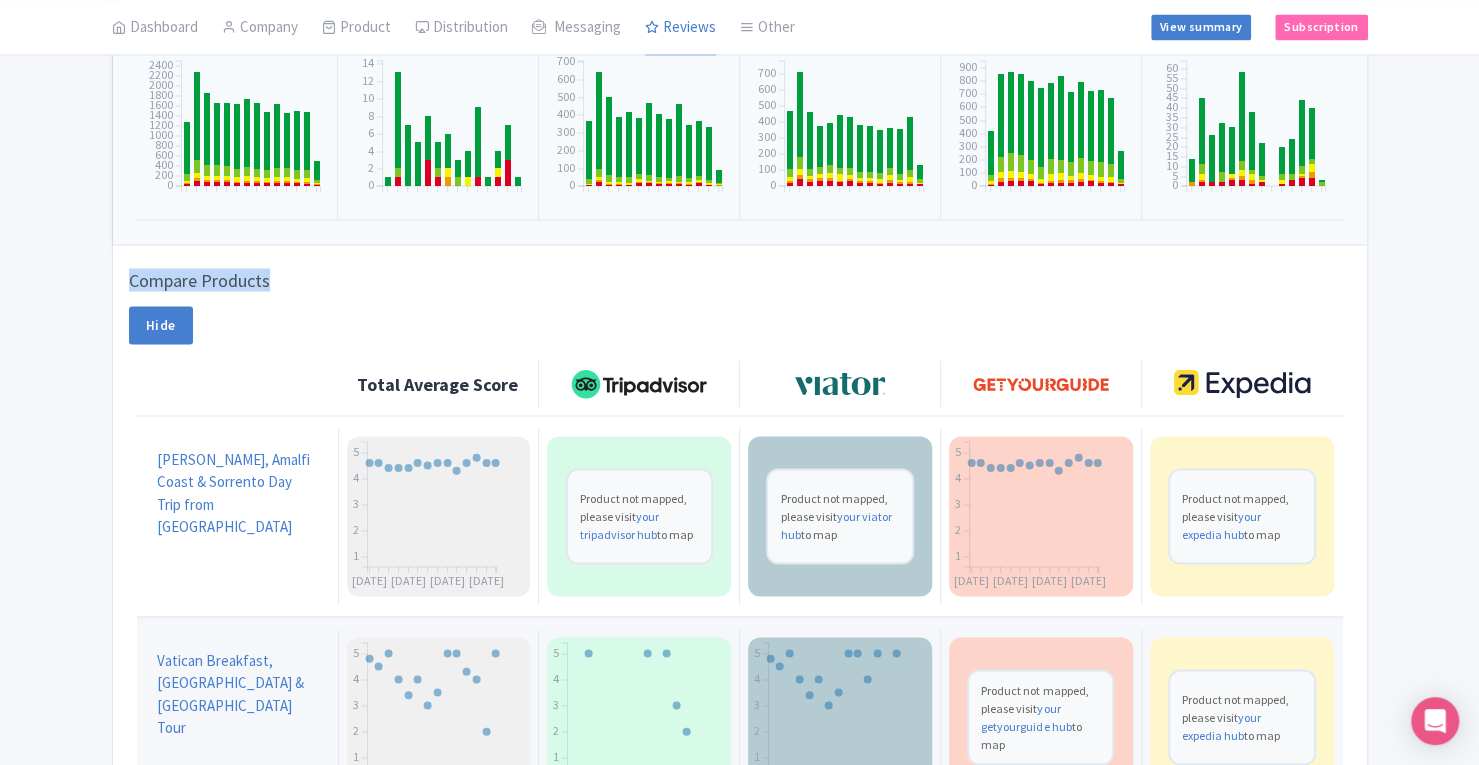 drag, startPoint x: 130, startPoint y: 271, endPoint x: 280, endPoint y: 274, distance: 150.03 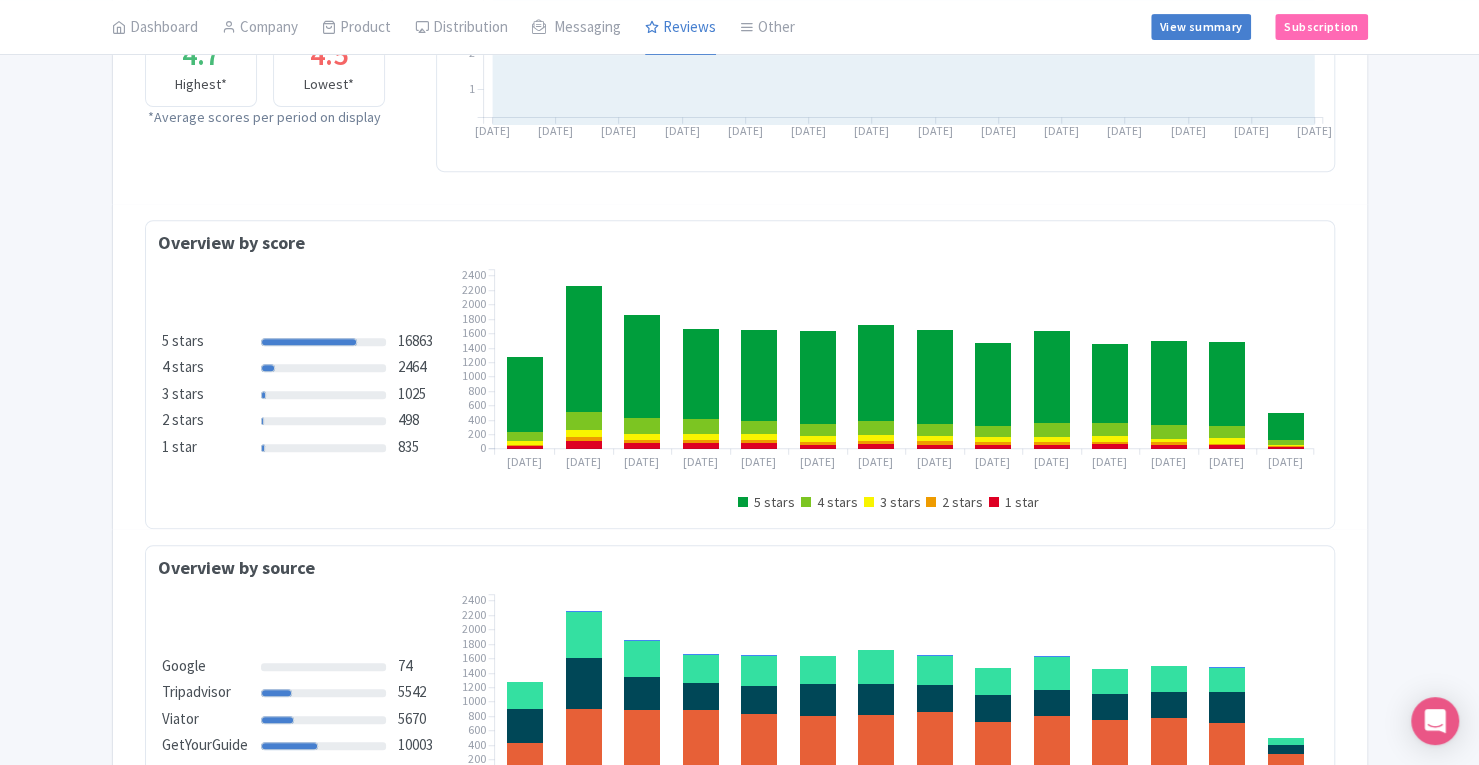 scroll, scrollTop: 0, scrollLeft: 0, axis: both 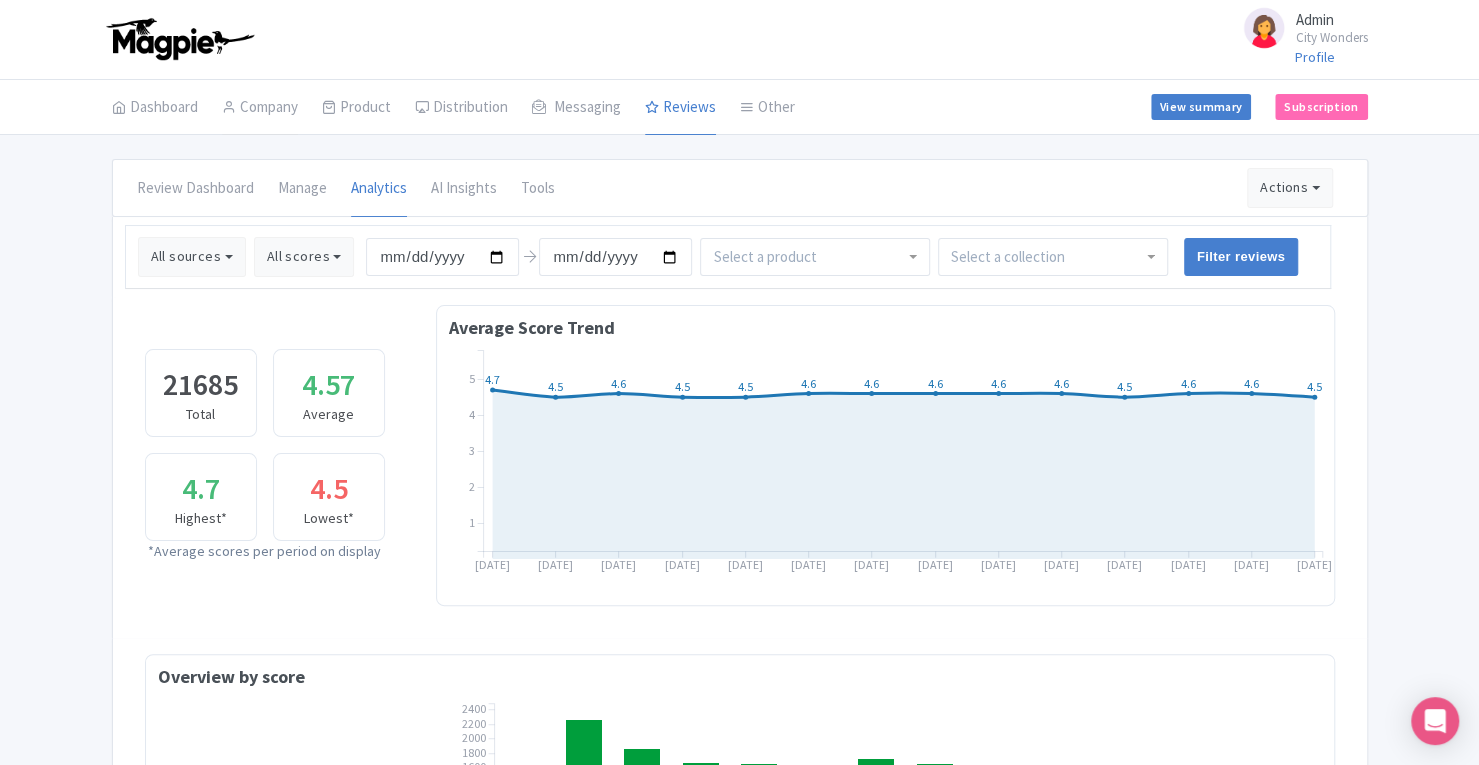 click on "Company" at bounding box center [260, 108] 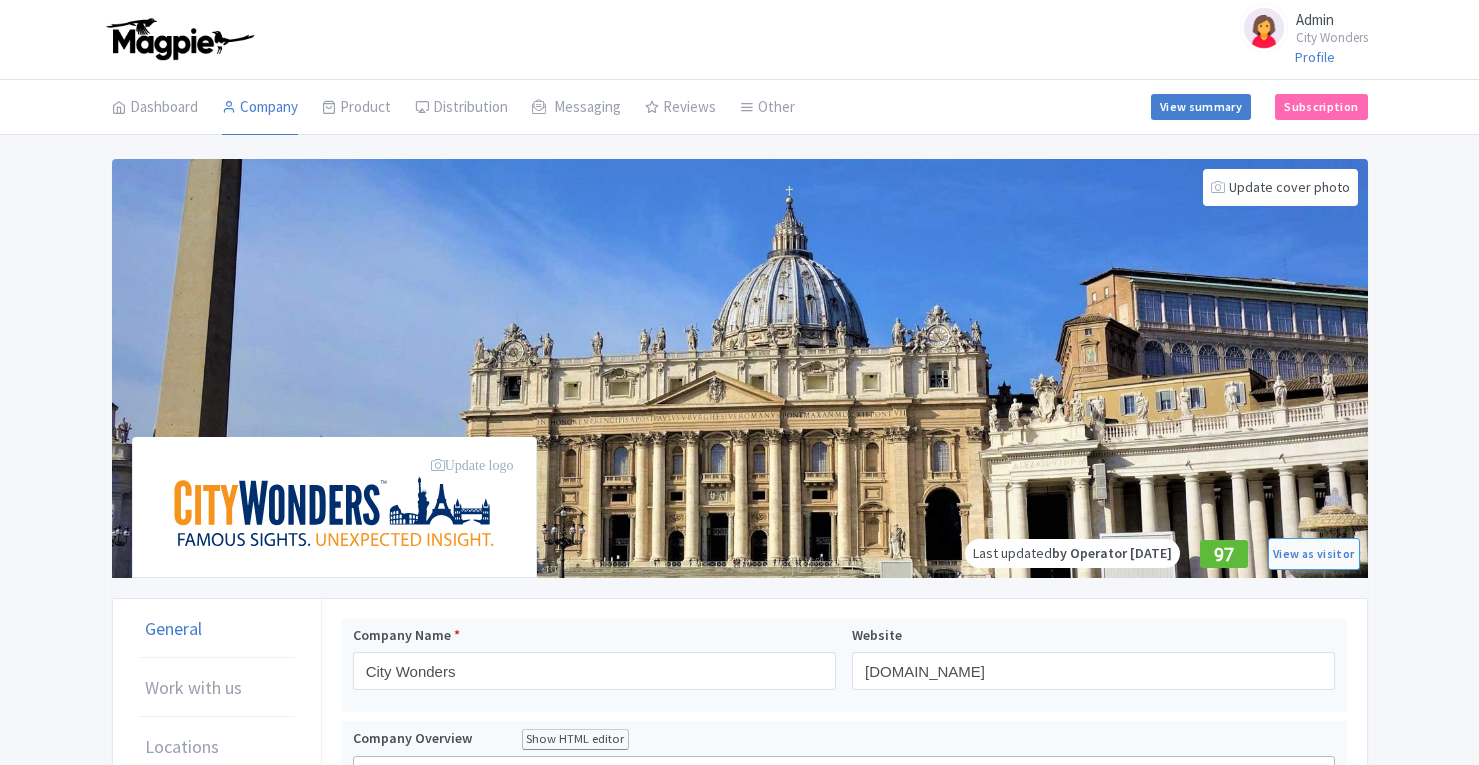 scroll, scrollTop: 0, scrollLeft: 0, axis: both 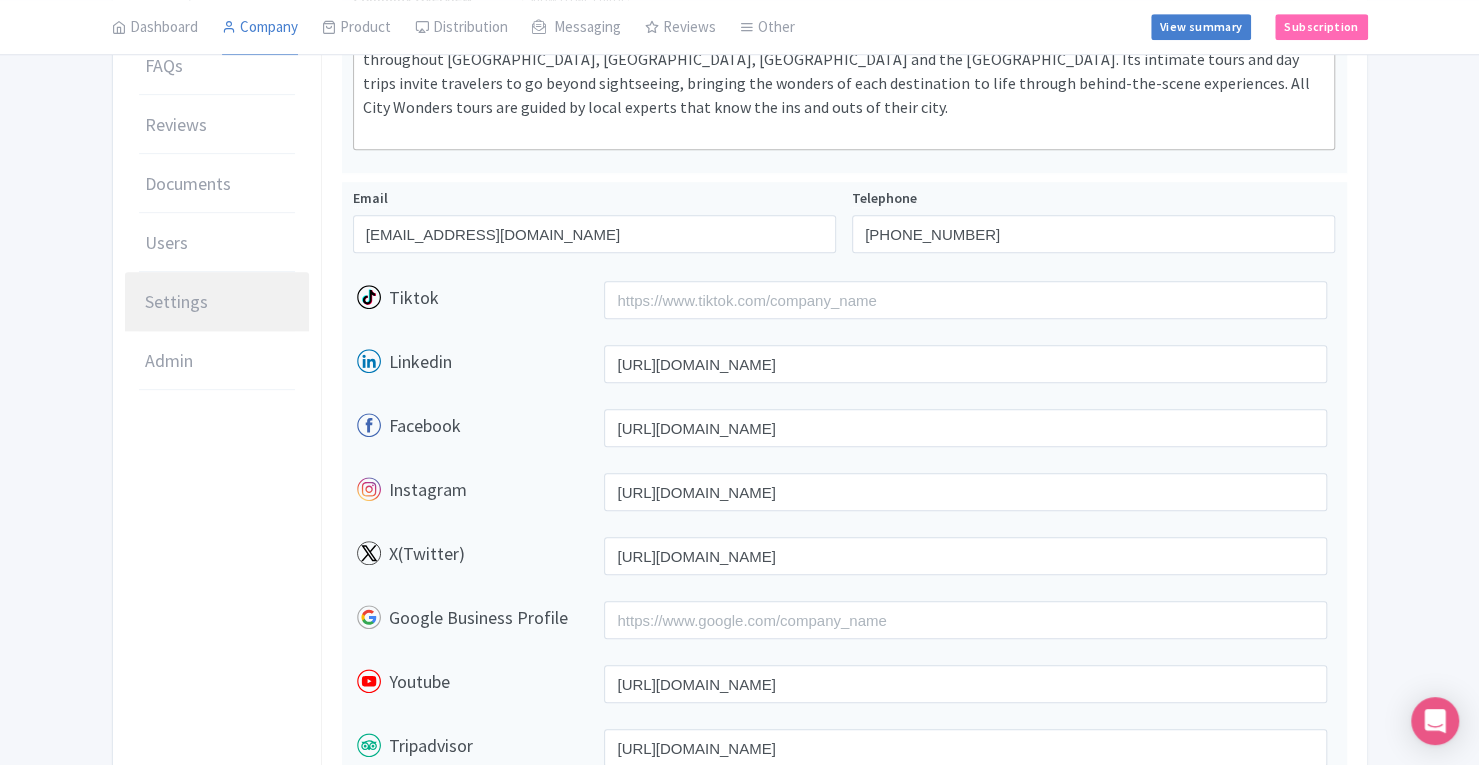 click on "Settings" at bounding box center (176, 301) 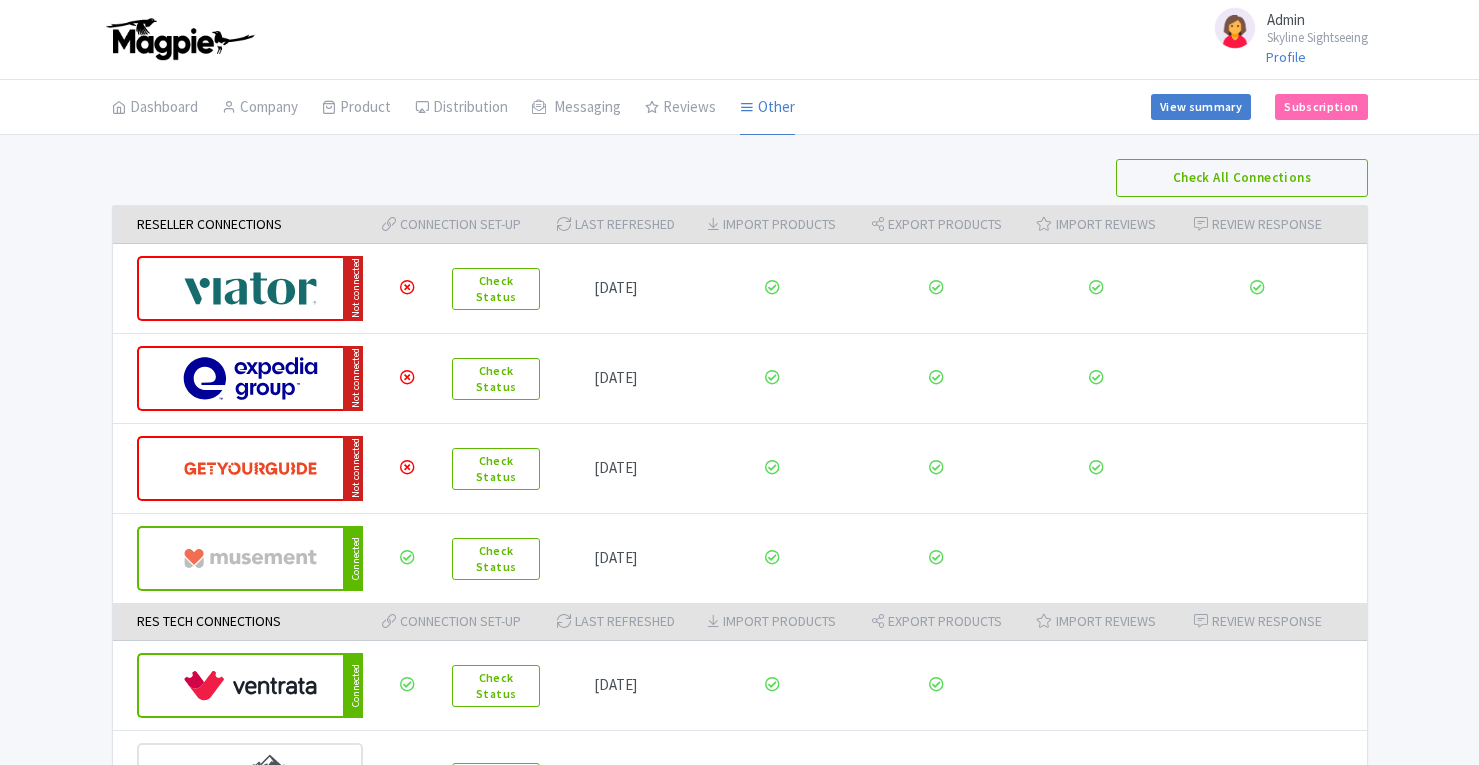 scroll, scrollTop: 0, scrollLeft: 0, axis: both 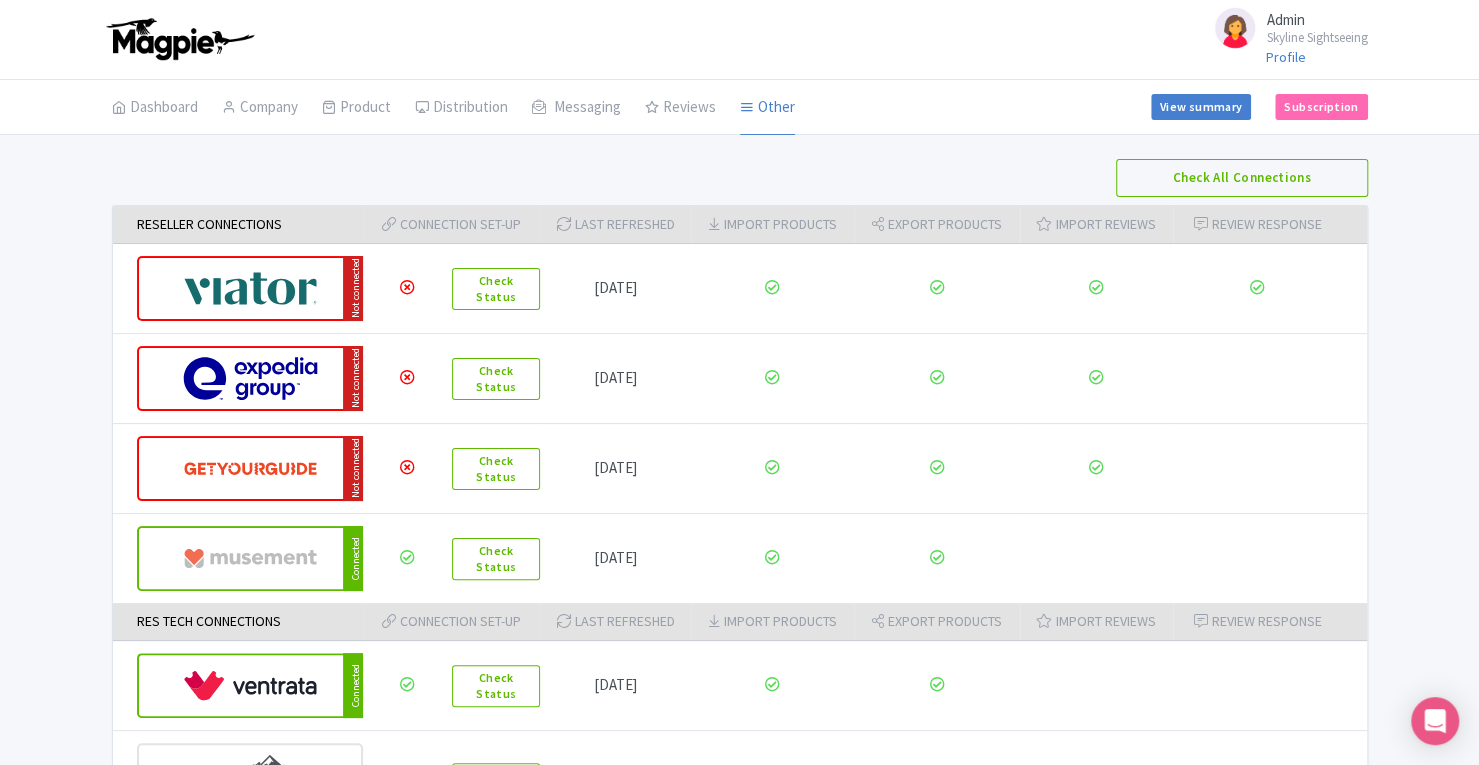 click at bounding box center [250, 288] 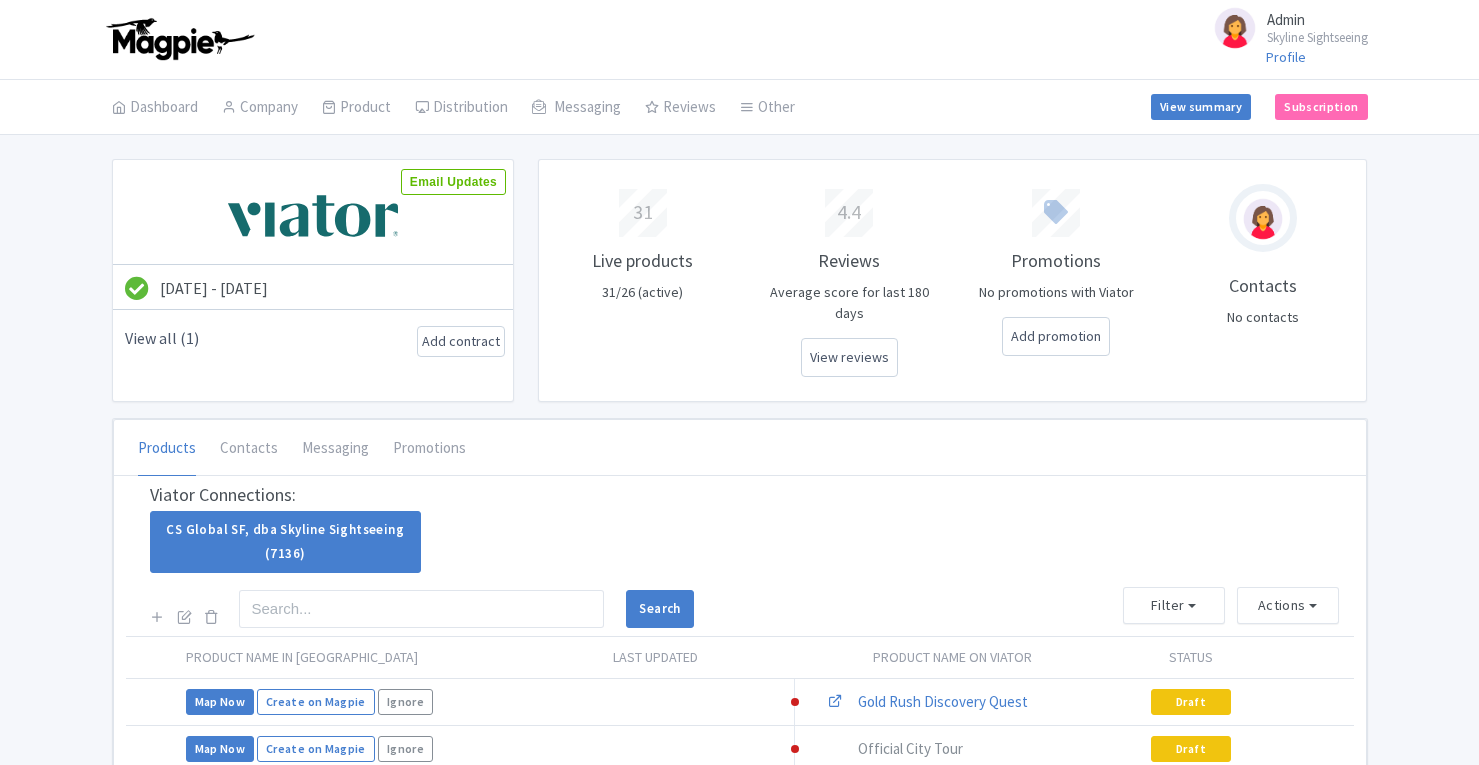 scroll, scrollTop: 0, scrollLeft: 0, axis: both 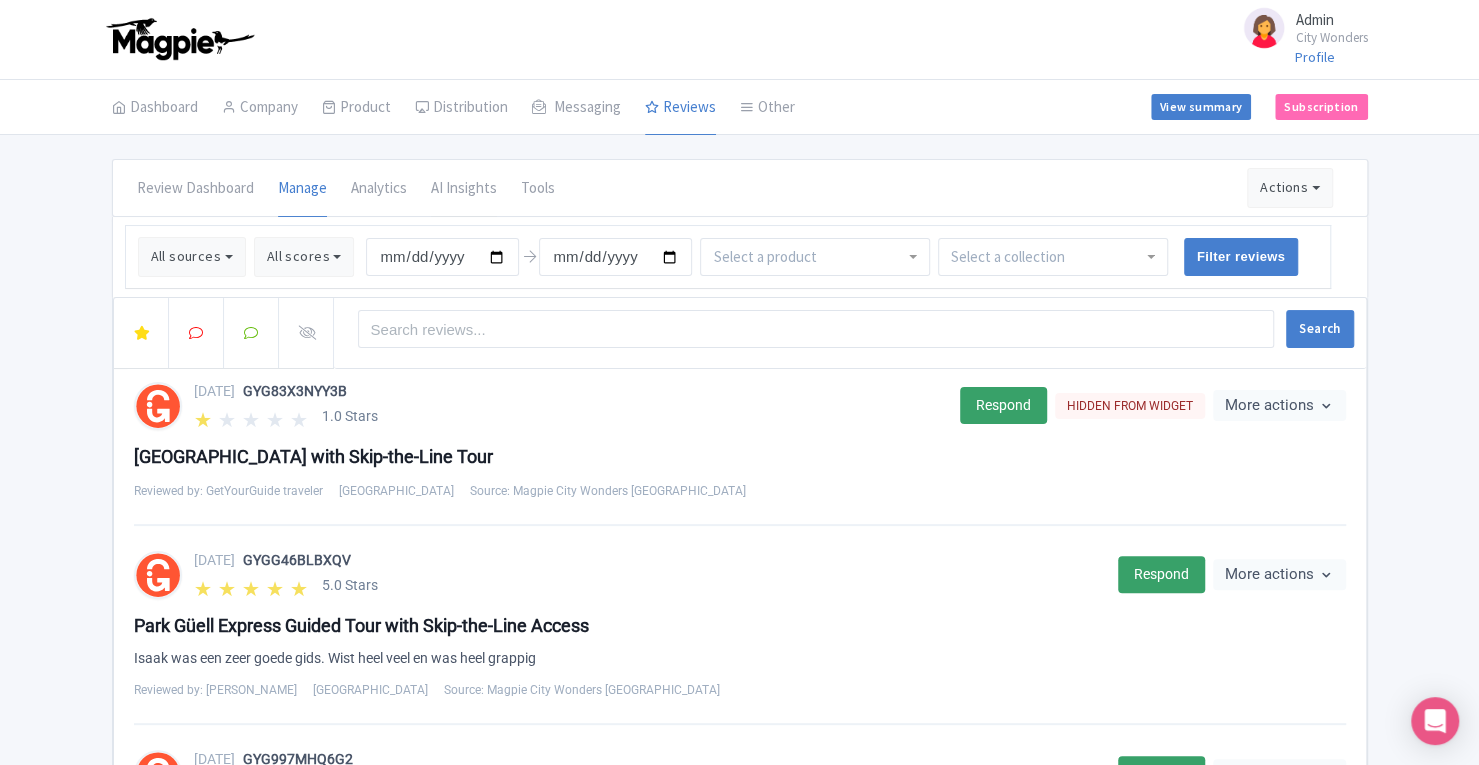 click on "AI Insights" at bounding box center [464, 189] 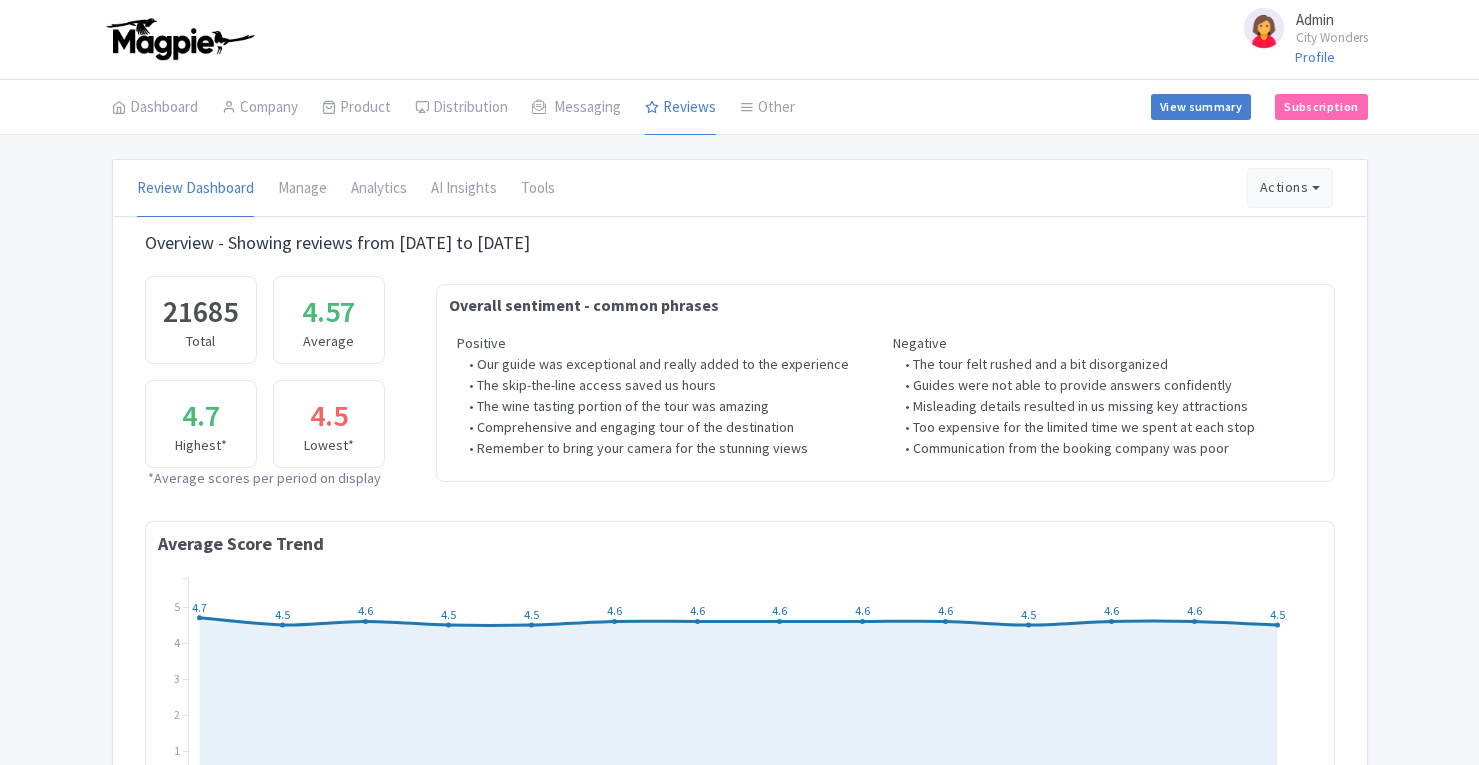 scroll, scrollTop: 0, scrollLeft: 0, axis: both 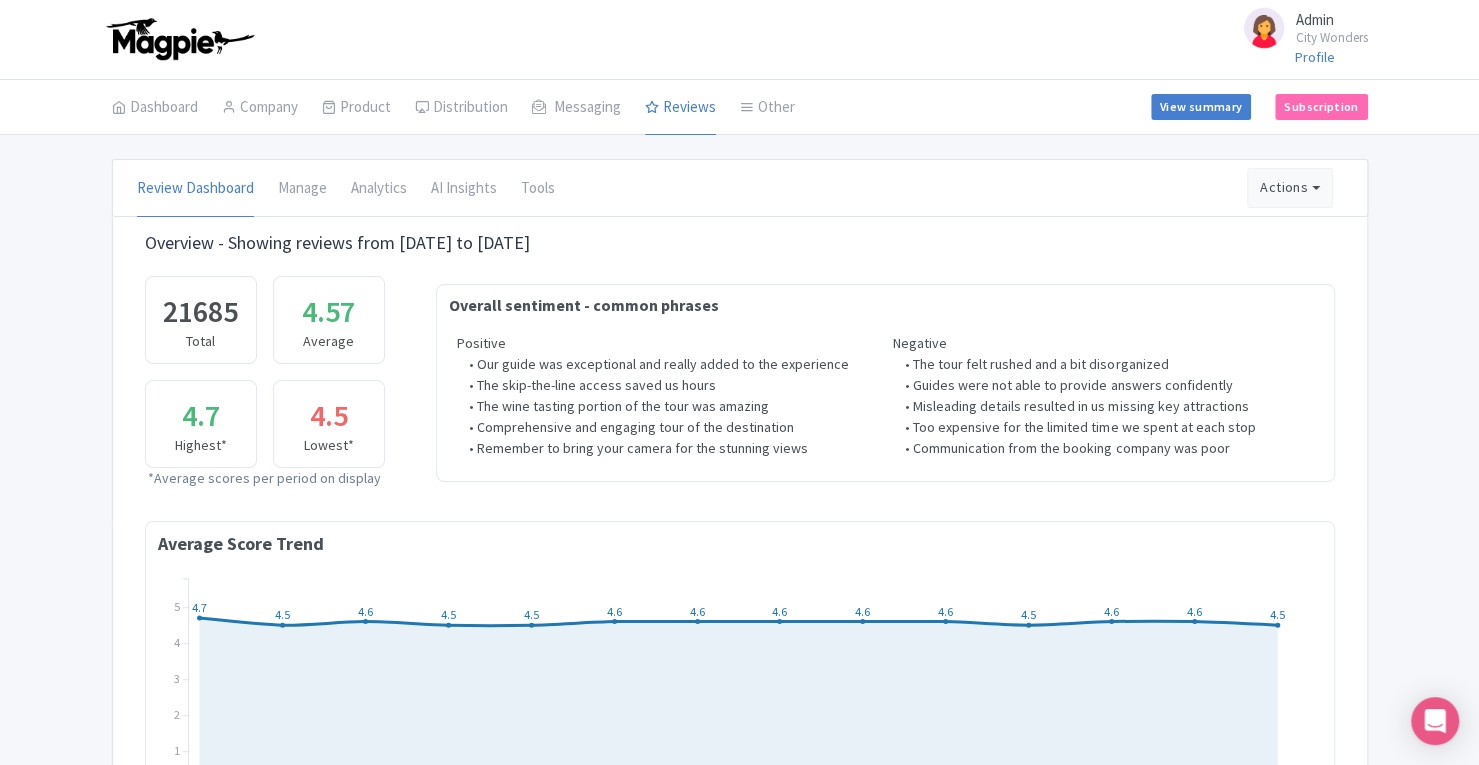 drag, startPoint x: 147, startPoint y: 239, endPoint x: 582, endPoint y: 229, distance: 435.11493 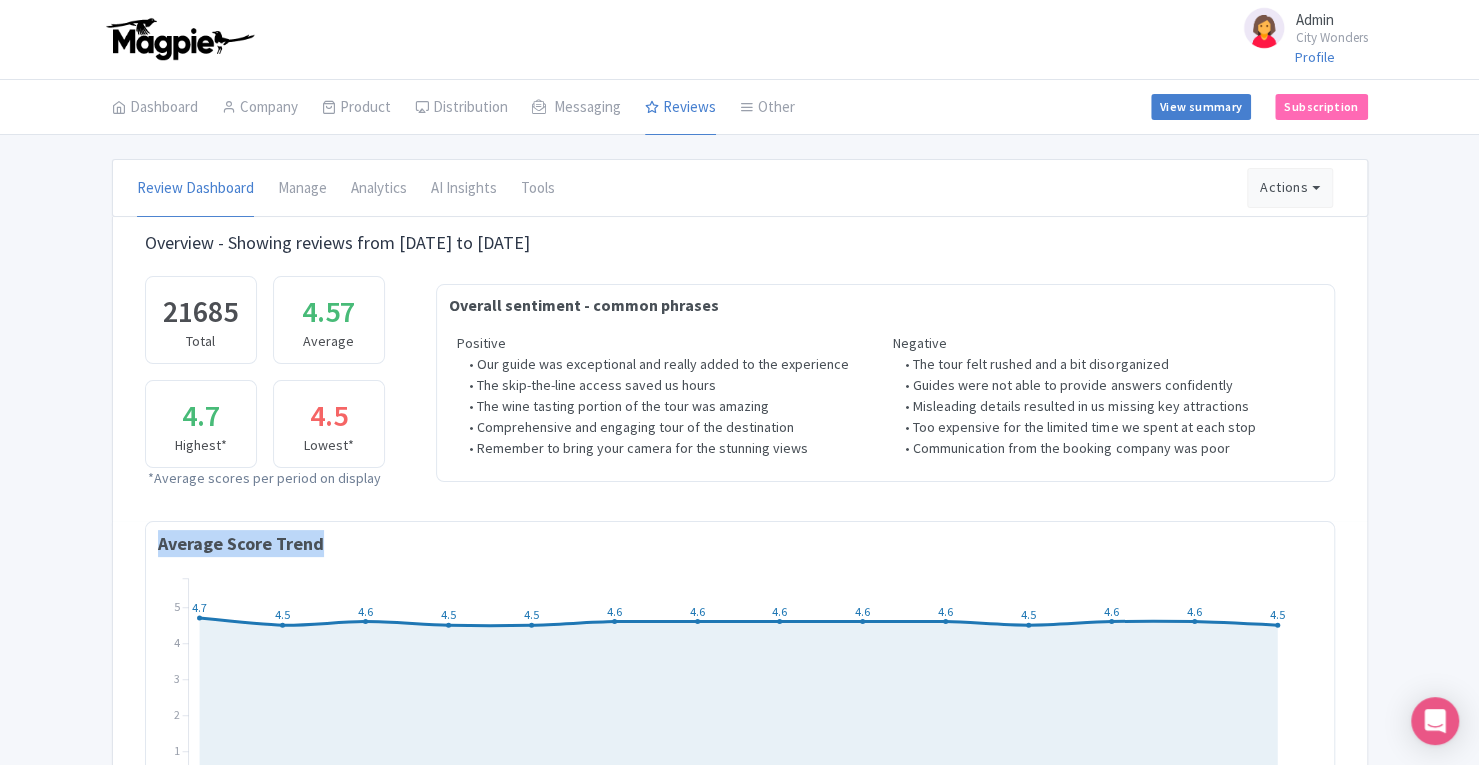 drag, startPoint x: 160, startPoint y: 540, endPoint x: 338, endPoint y: 545, distance: 178.0702 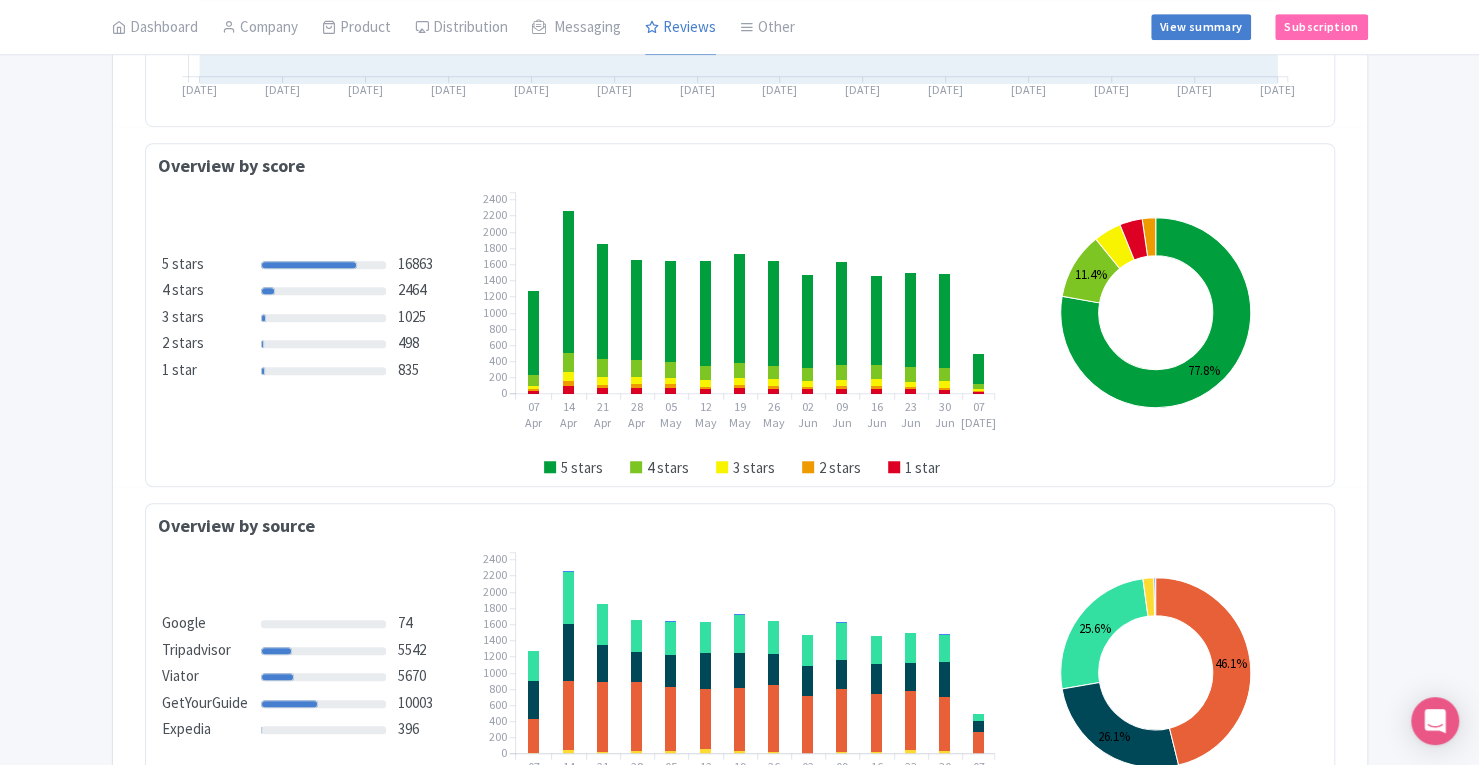 scroll, scrollTop: 702, scrollLeft: 0, axis: vertical 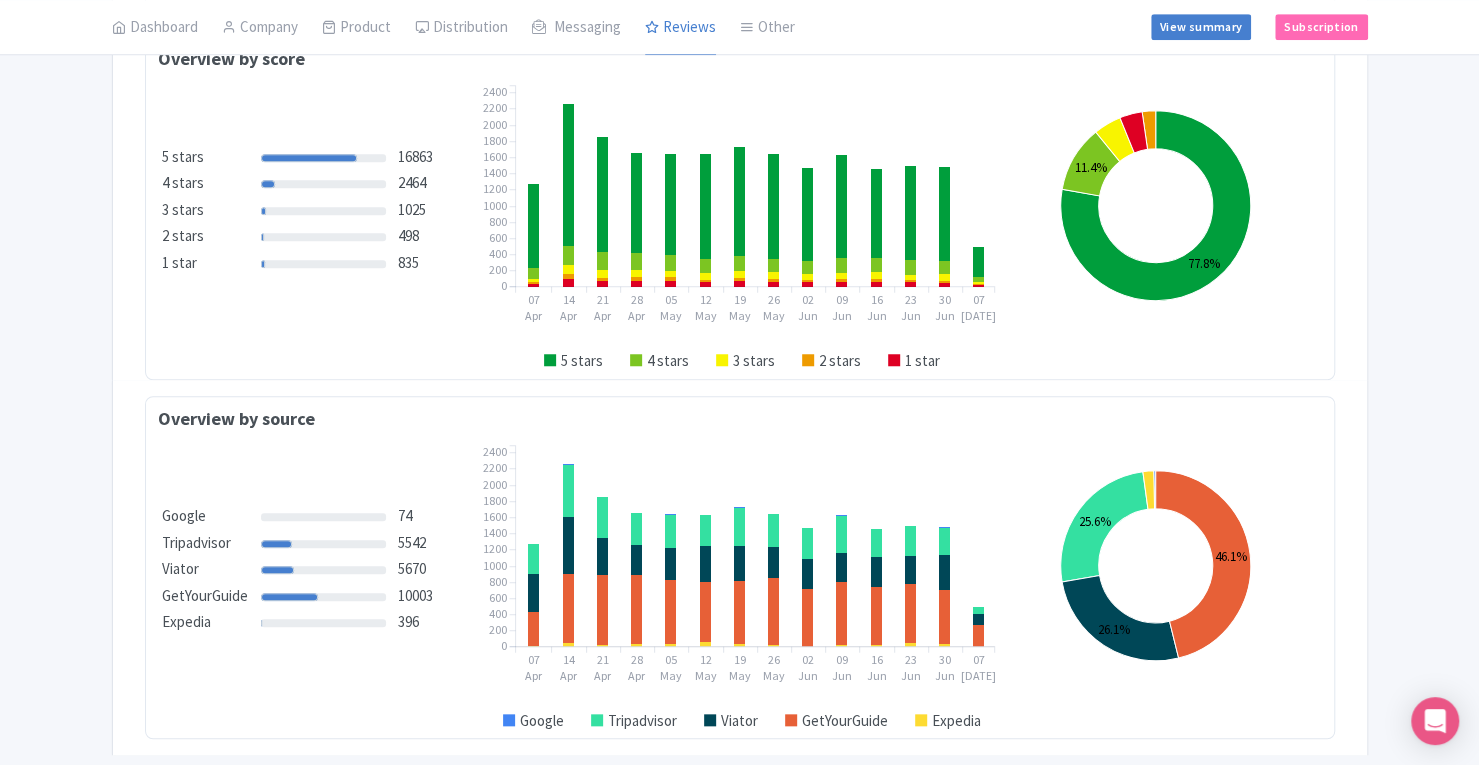 click on "review_dashboard
Week
["07 Apr", "14 Apr", "21 Apr", "28 Apr", "05 May", "12 May", "19 May", "26 May", "02 Jun", "09 Jun", "16 Jun", "23 Jun", "30 Jun", "07 Jul"]
[4.7, 4.5, 4.6, 4.5, 4.5, 4.6, 4.6, 4.6, 4.6, 4.6, 4.5, 4.6, 4.6, 4.5]
[[1032, 134, 43, 27, 31, 1, 366, 468, 418, 14], [1750, 241, 105, 60, 101, 13, 640, 710, 849, 45], [1431, 222, 87, 41, 73, 7, 499, 461, 861, 26], [1244, 207, 85, 43, 76, 5, 391, 375, 852, 32], [1251, 192, 83, 43, 73, 8, 414, 396, 794, 30], [1296, 167, 82, 31, 58, 5, 383, 442, 746, 58], [1336, 195, 83, 40, 67, 6, 469, 430, 778, 38], [1295, 171, 76, 45, 55, 3, 407, 380, 830, 22], [1158, 156, 67, 32, 57, 4, 377, 377, 712, 0], [1269, 189, 78, 33, 58, 9, 462, 352, 784, 20], [1098, 175, 80, 35, 63, 1, 343, 363, 720, 24], [1170, 185, 55, 32, 54, 4, 365, 357, 726, 44], [1158, 165, 82, 25, 46, 7, 334, 429, 666, 40], [375, 65, 19, 11, 23, 1, 92, 130, 267, 3]]
21685
Review Dashboard
Manage
Analytics
AI Insights
Tools
Actions" at bounding box center (739, 52) 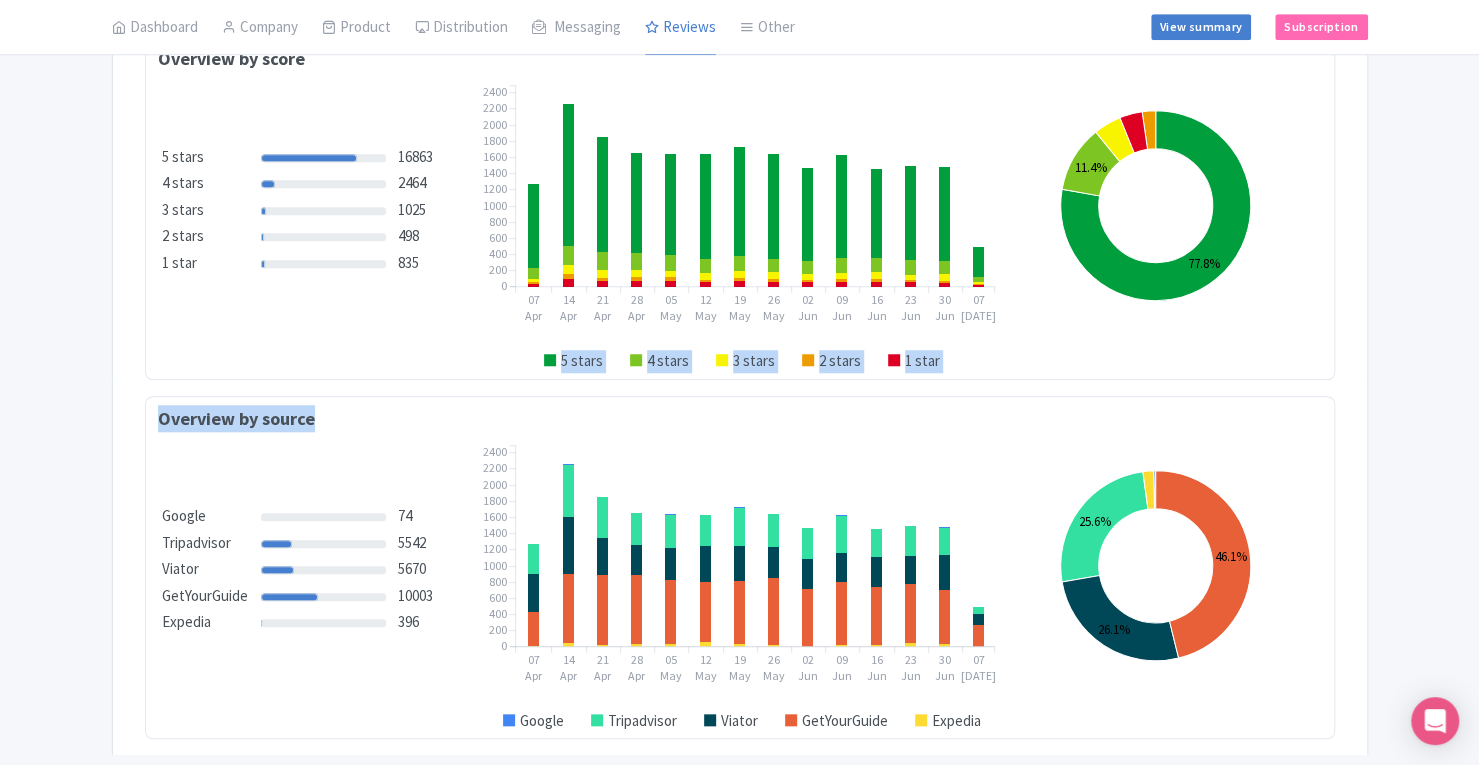 drag, startPoint x: 1476, startPoint y: 416, endPoint x: 1492, endPoint y: 231, distance: 185.6906 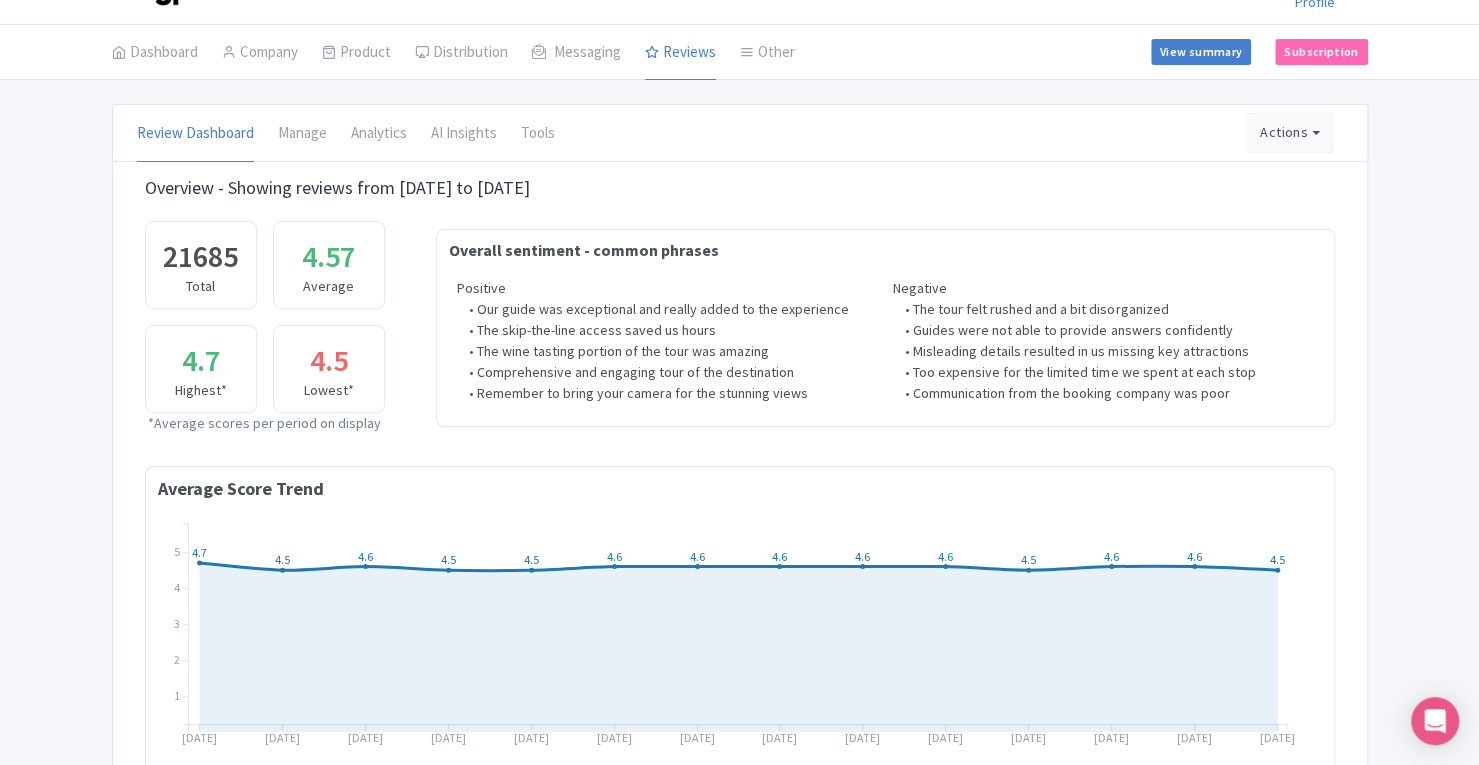 scroll, scrollTop: 44, scrollLeft: 0, axis: vertical 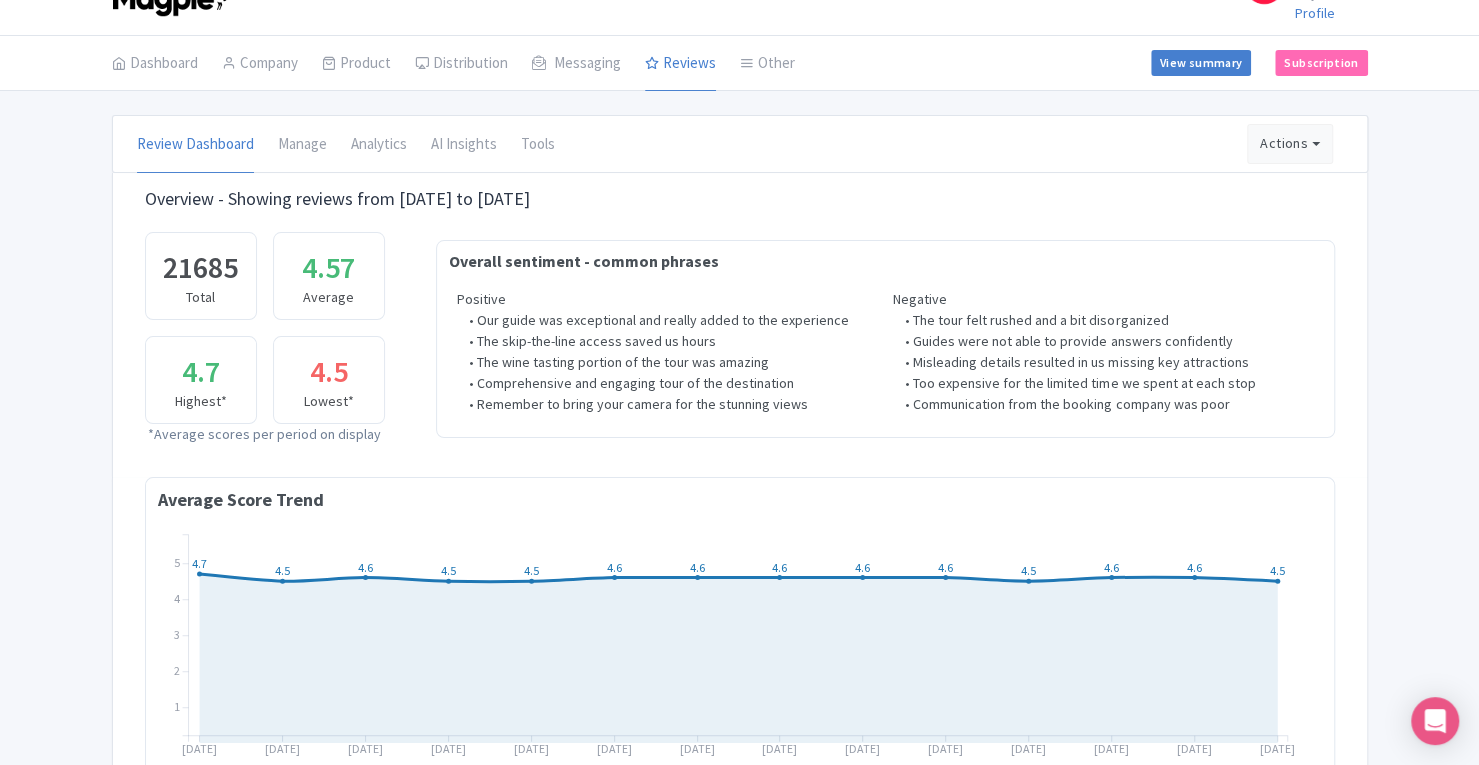 drag, startPoint x: 147, startPoint y: 197, endPoint x: 568, endPoint y: 206, distance: 421.0962 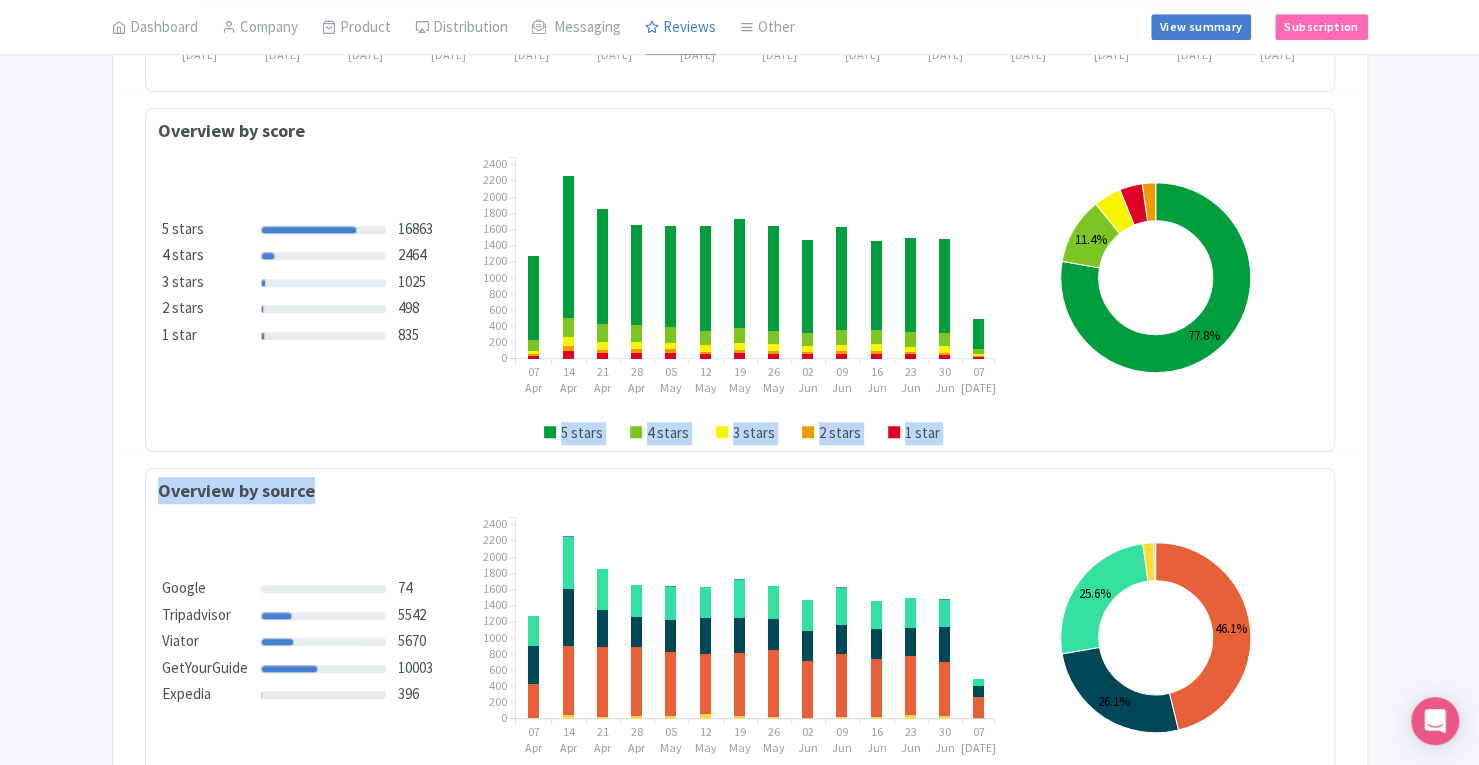 scroll, scrollTop: 736, scrollLeft: 0, axis: vertical 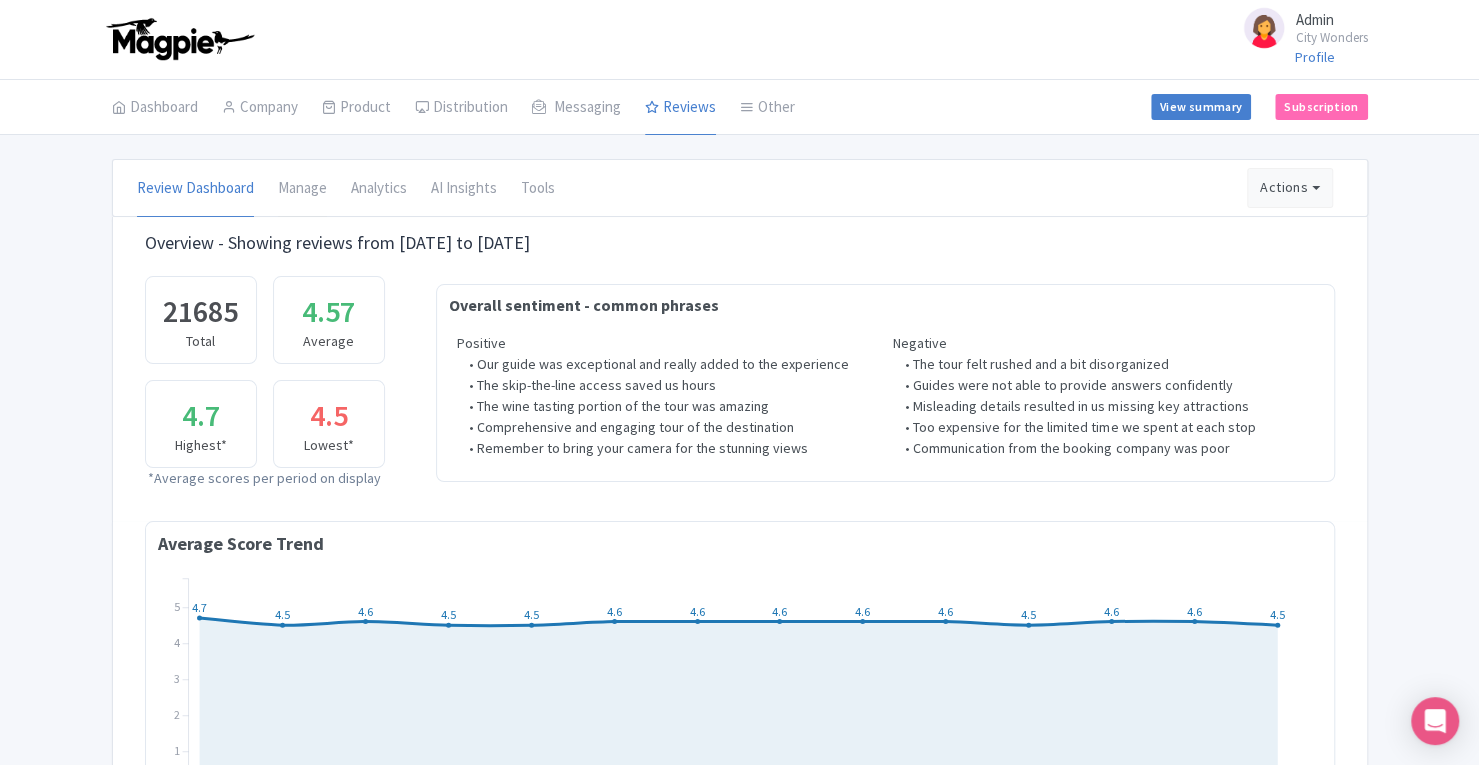click on "Manage" at bounding box center (302, 189) 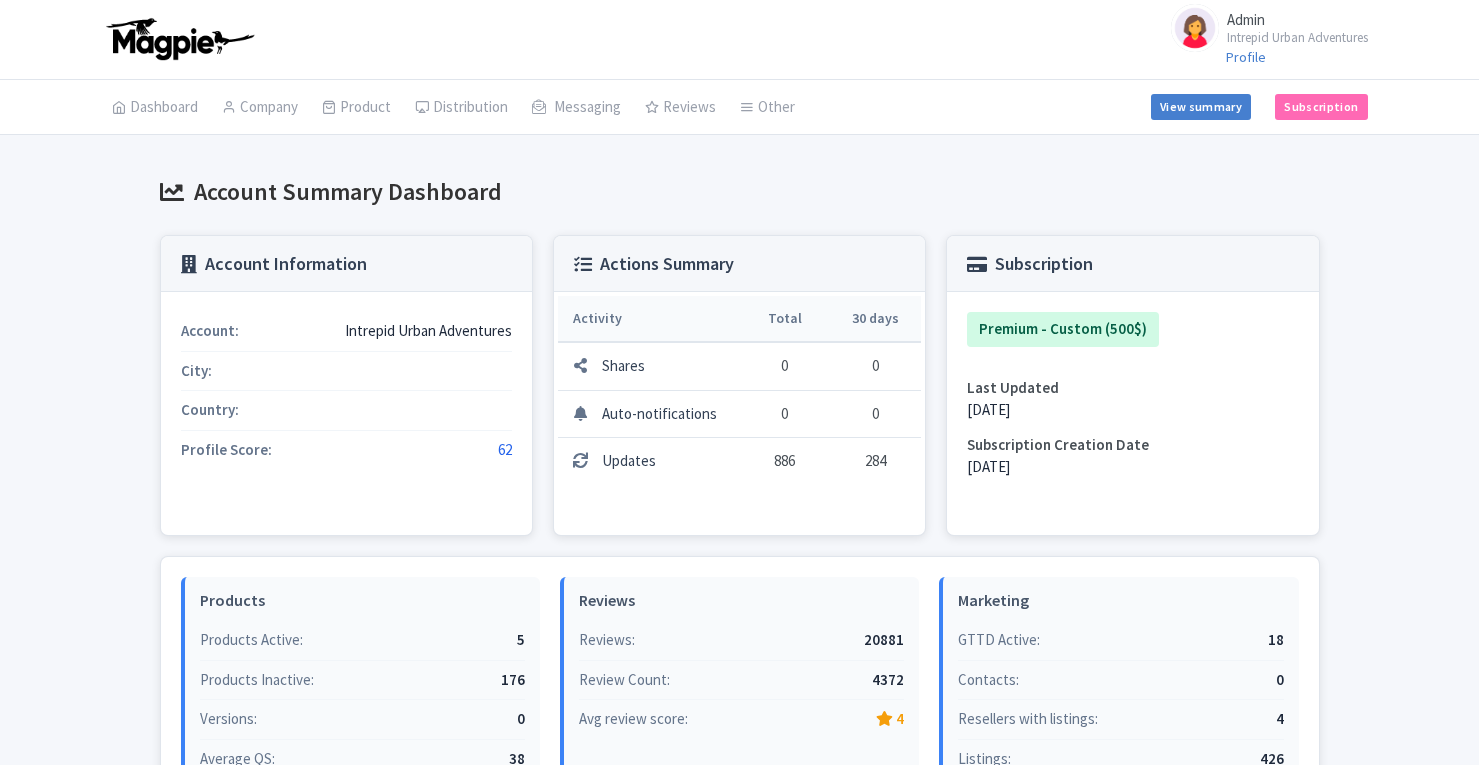 scroll, scrollTop: 0, scrollLeft: 0, axis: both 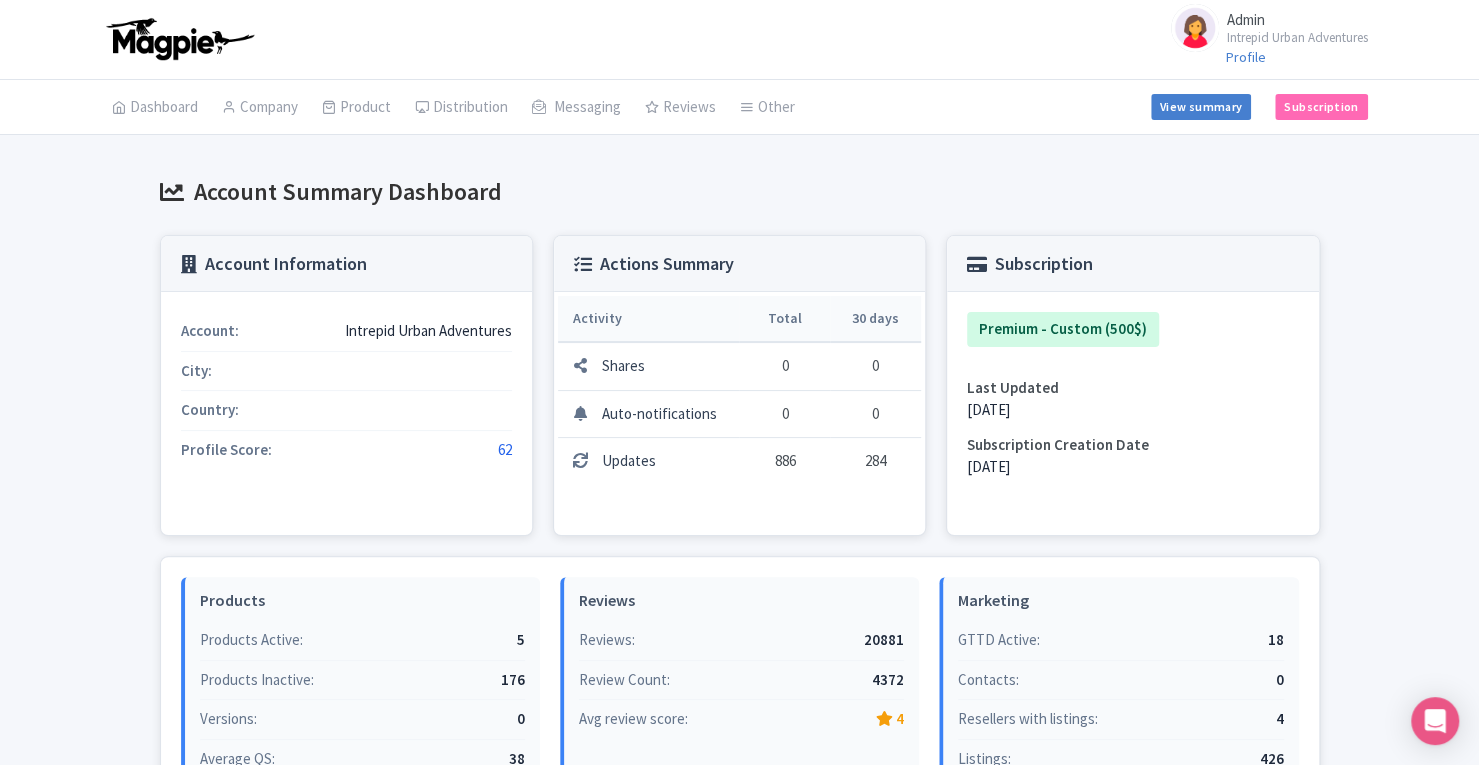 click on "Connections" at bounding box center (0, 0) 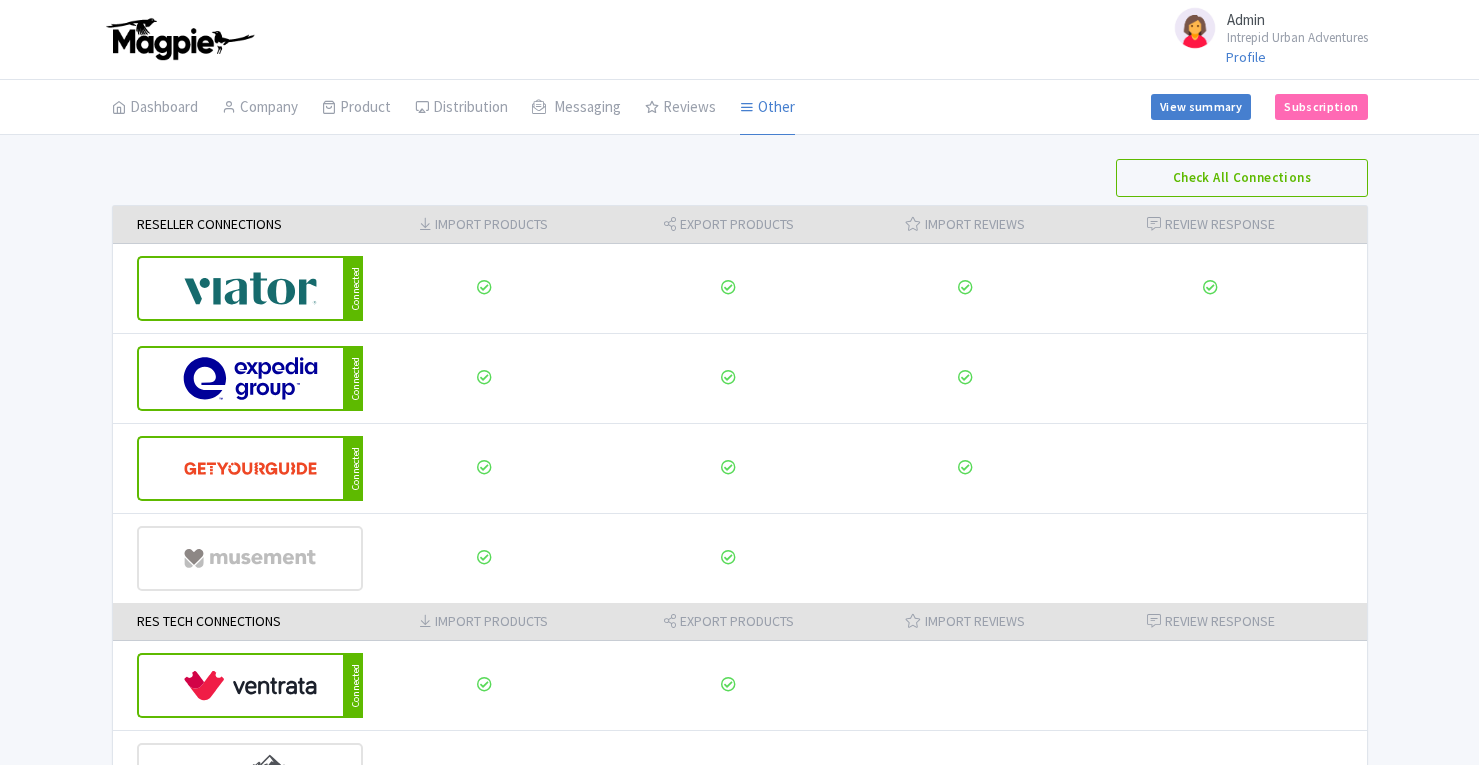 scroll, scrollTop: 0, scrollLeft: 0, axis: both 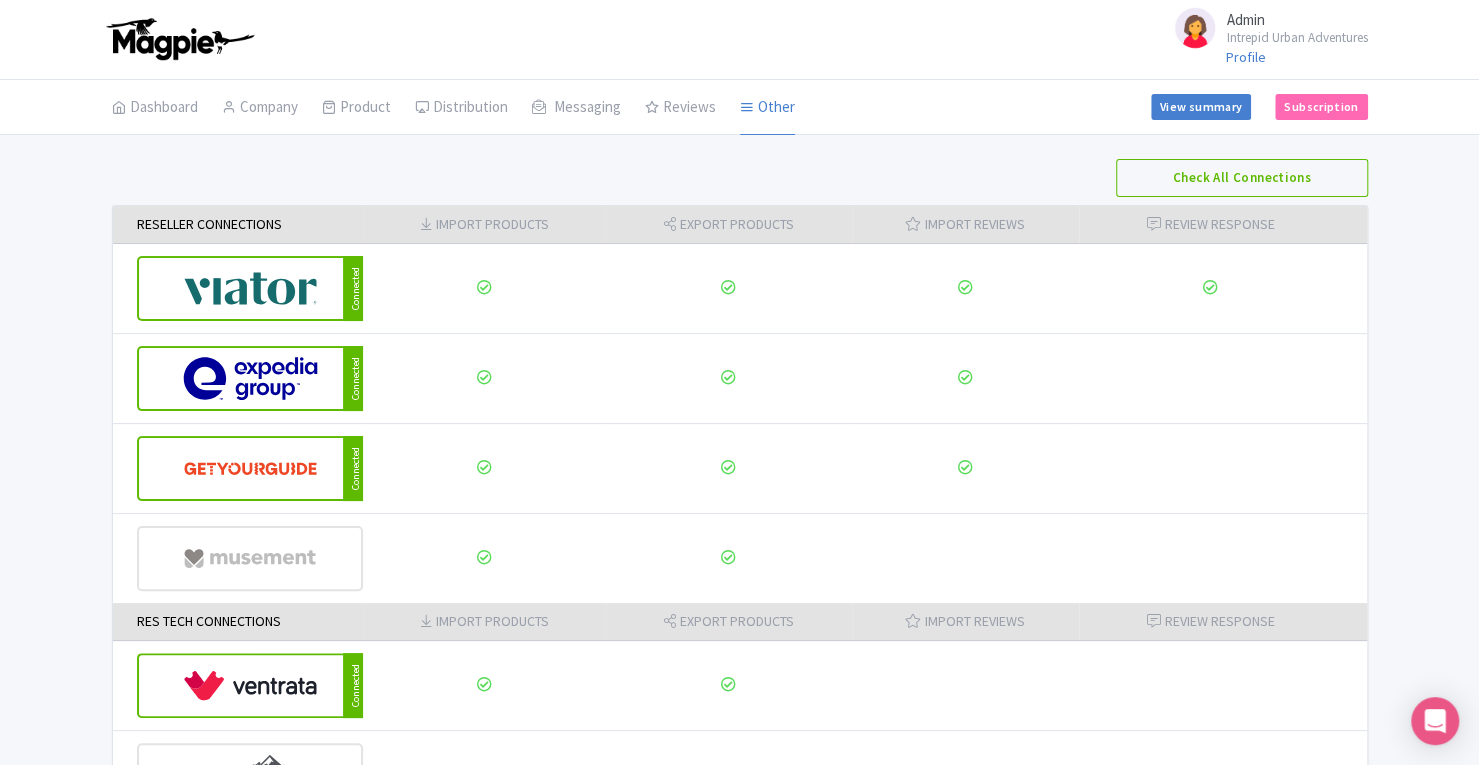 click at bounding box center (250, 288) 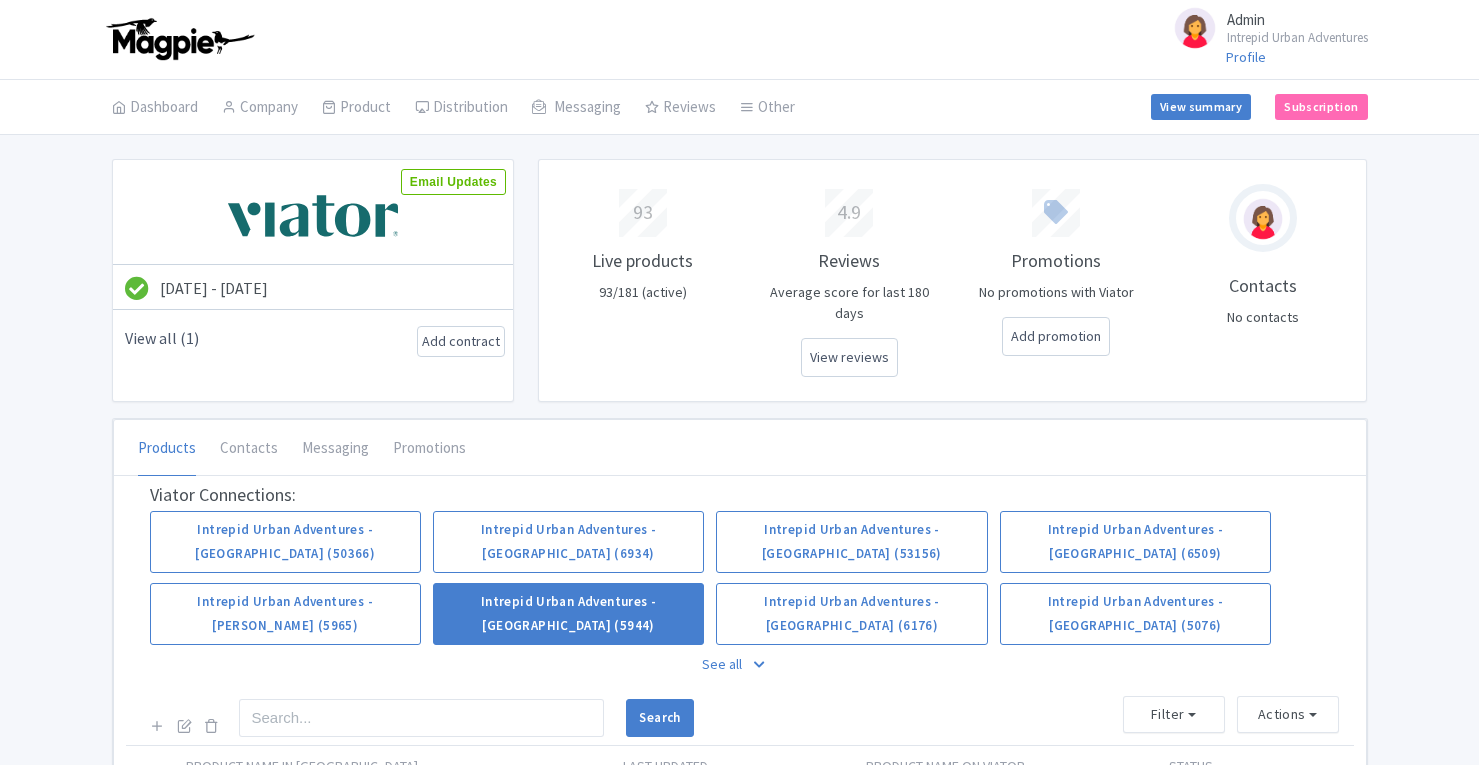 scroll, scrollTop: 0, scrollLeft: 0, axis: both 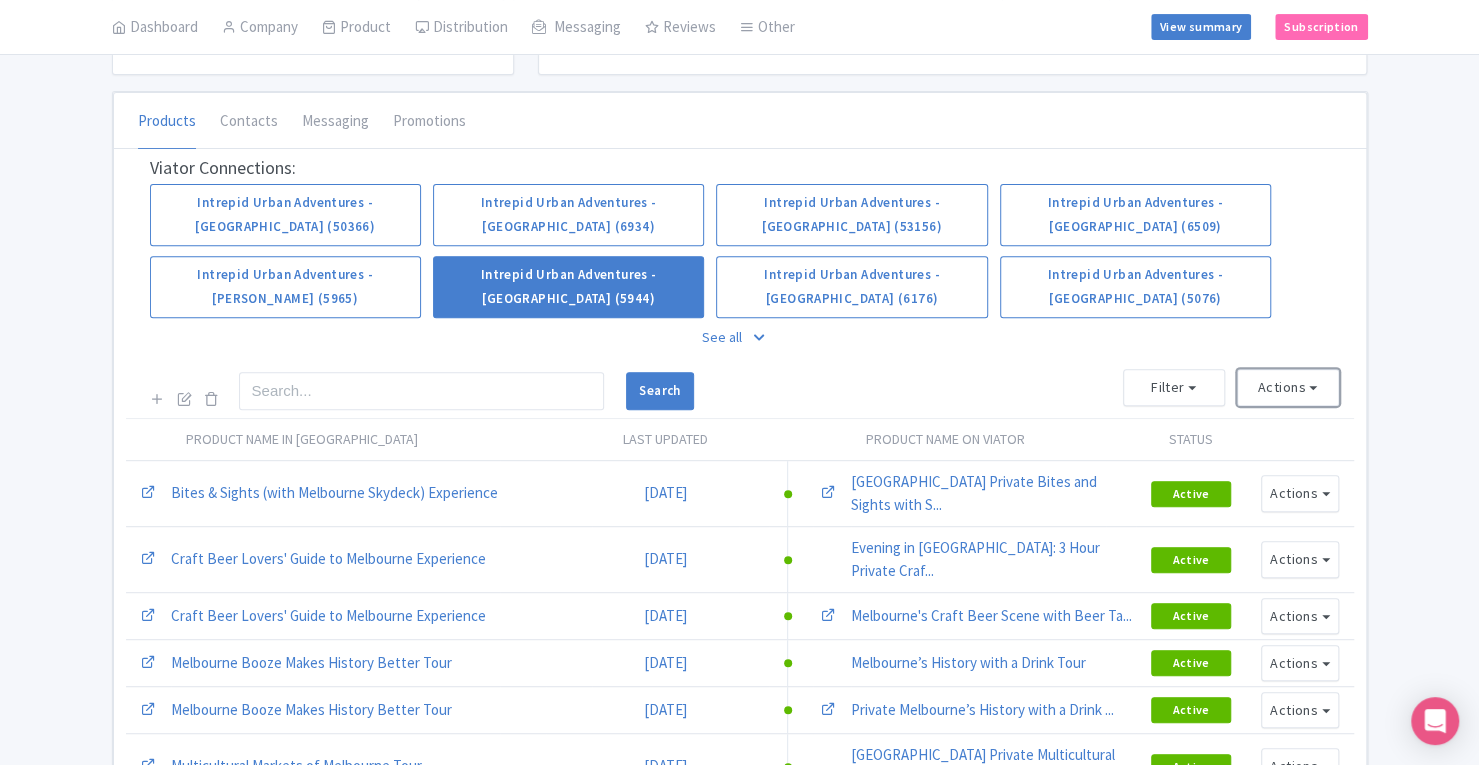 click on "Actions" at bounding box center [1288, 387] 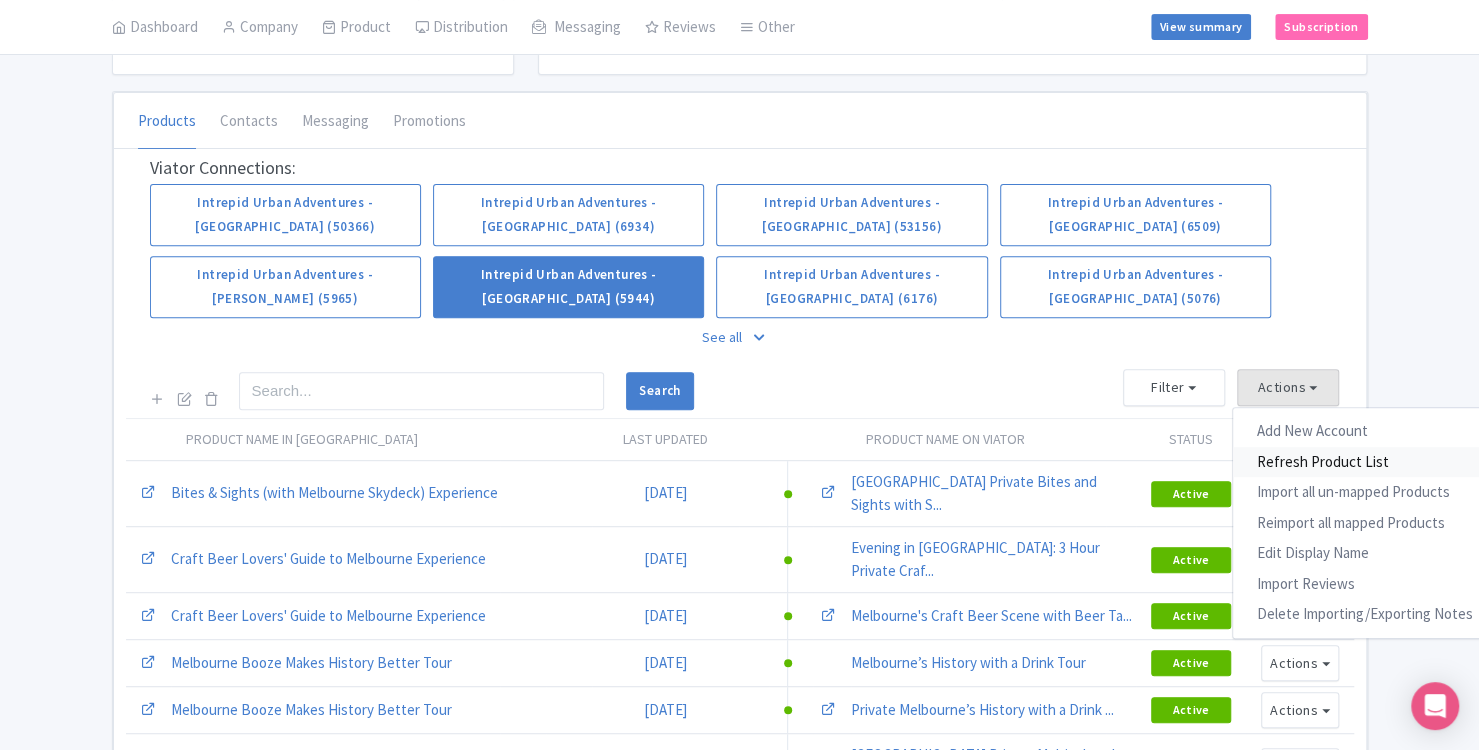 click on "Refresh Product List" at bounding box center (1365, 462) 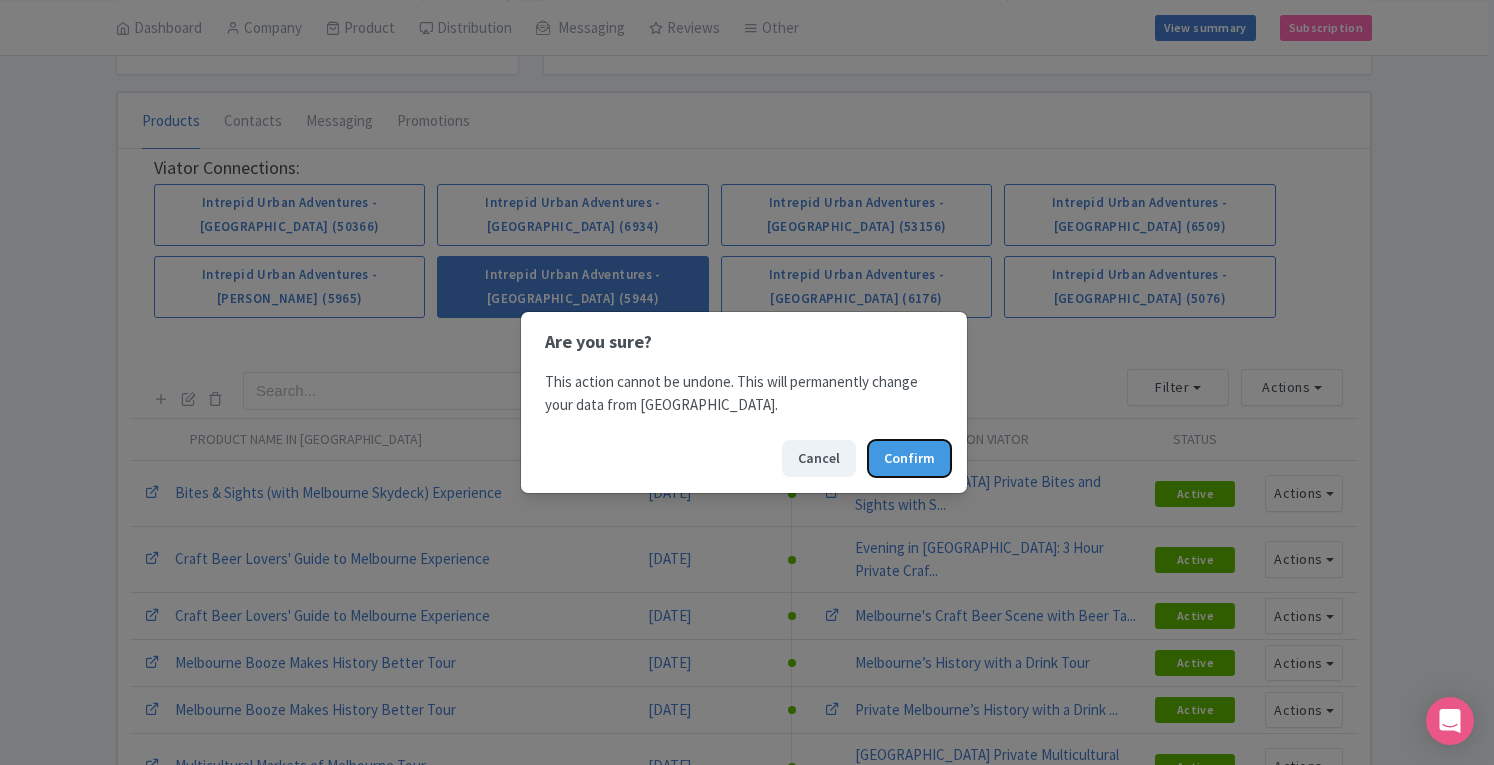 click on "Confirm" at bounding box center [909, 458] 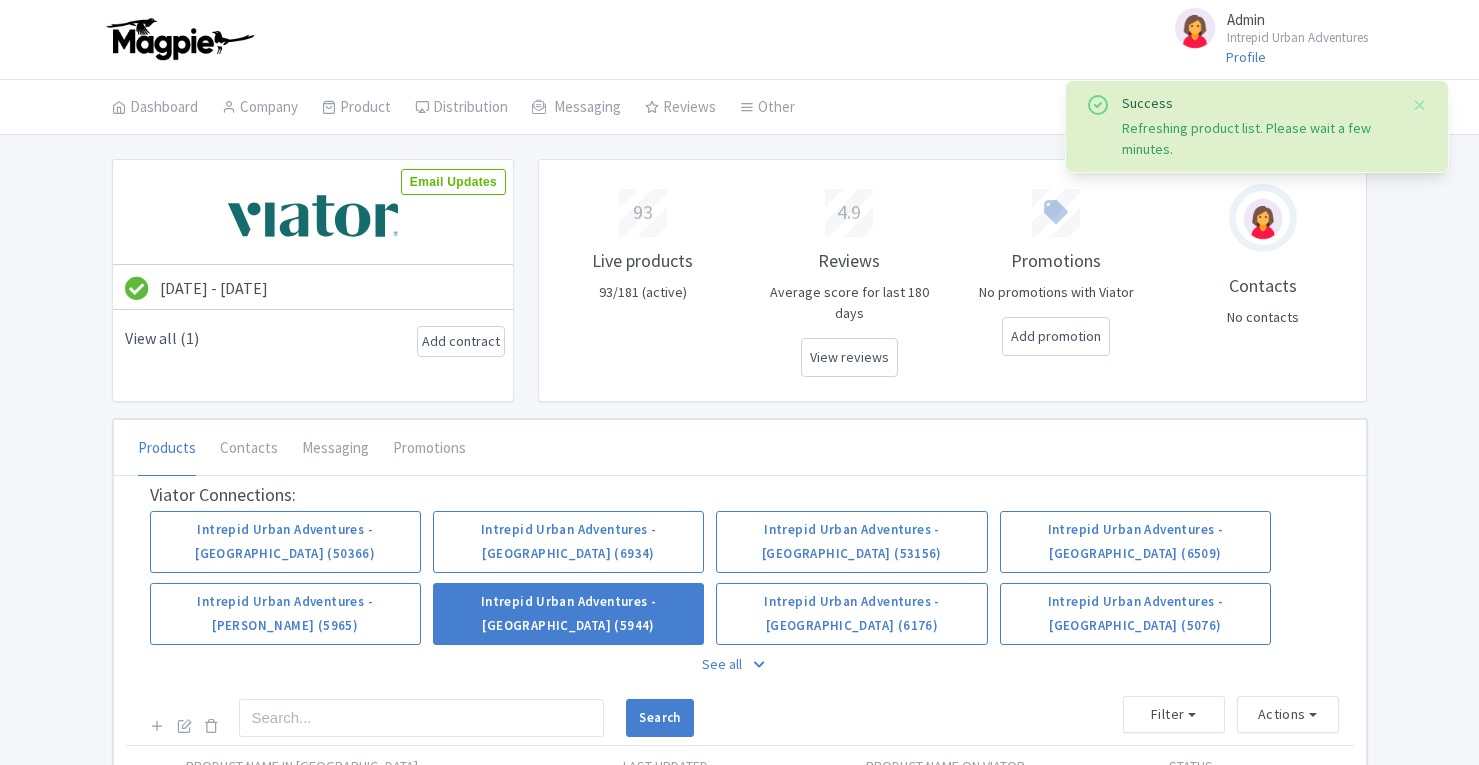 scroll, scrollTop: 0, scrollLeft: 0, axis: both 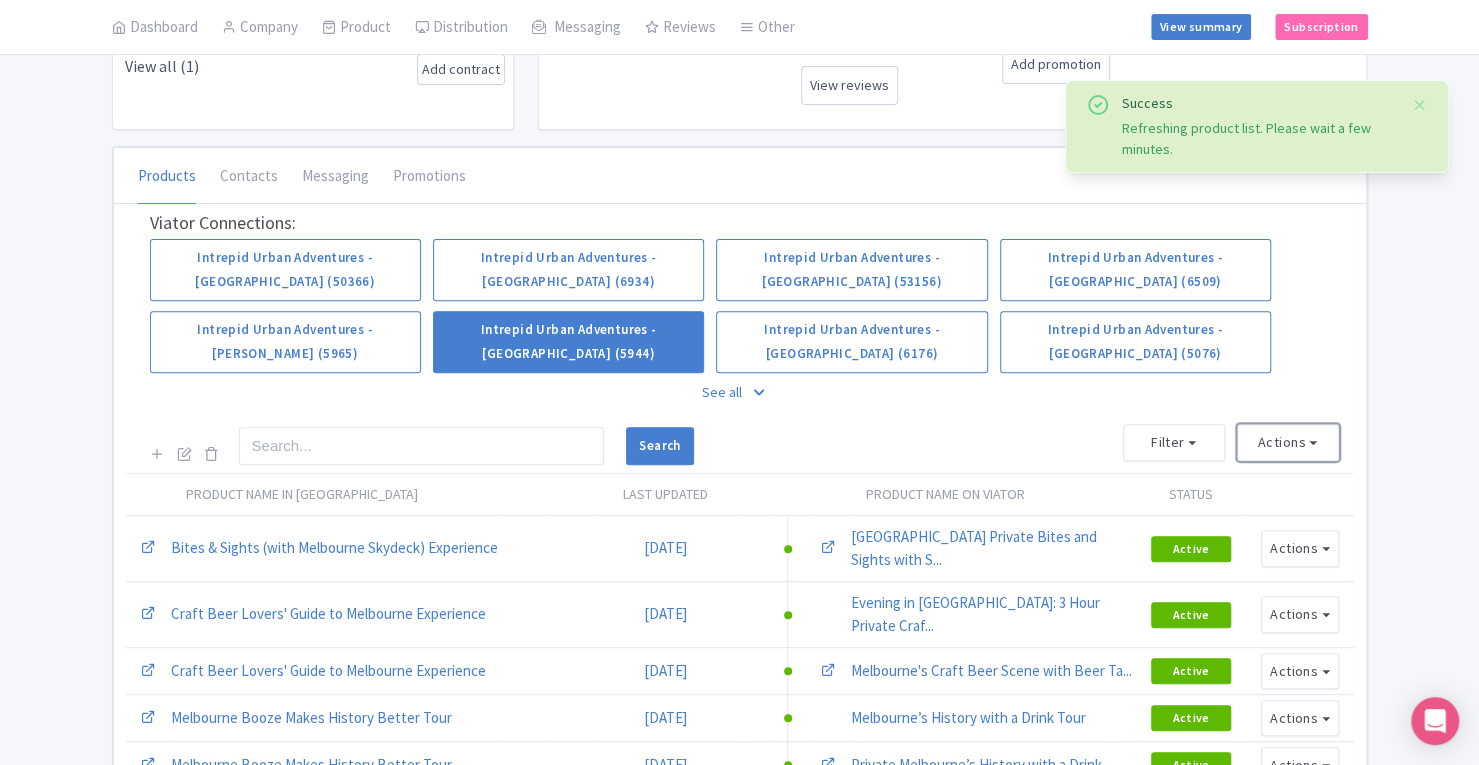 click on "Actions" at bounding box center [1288, 442] 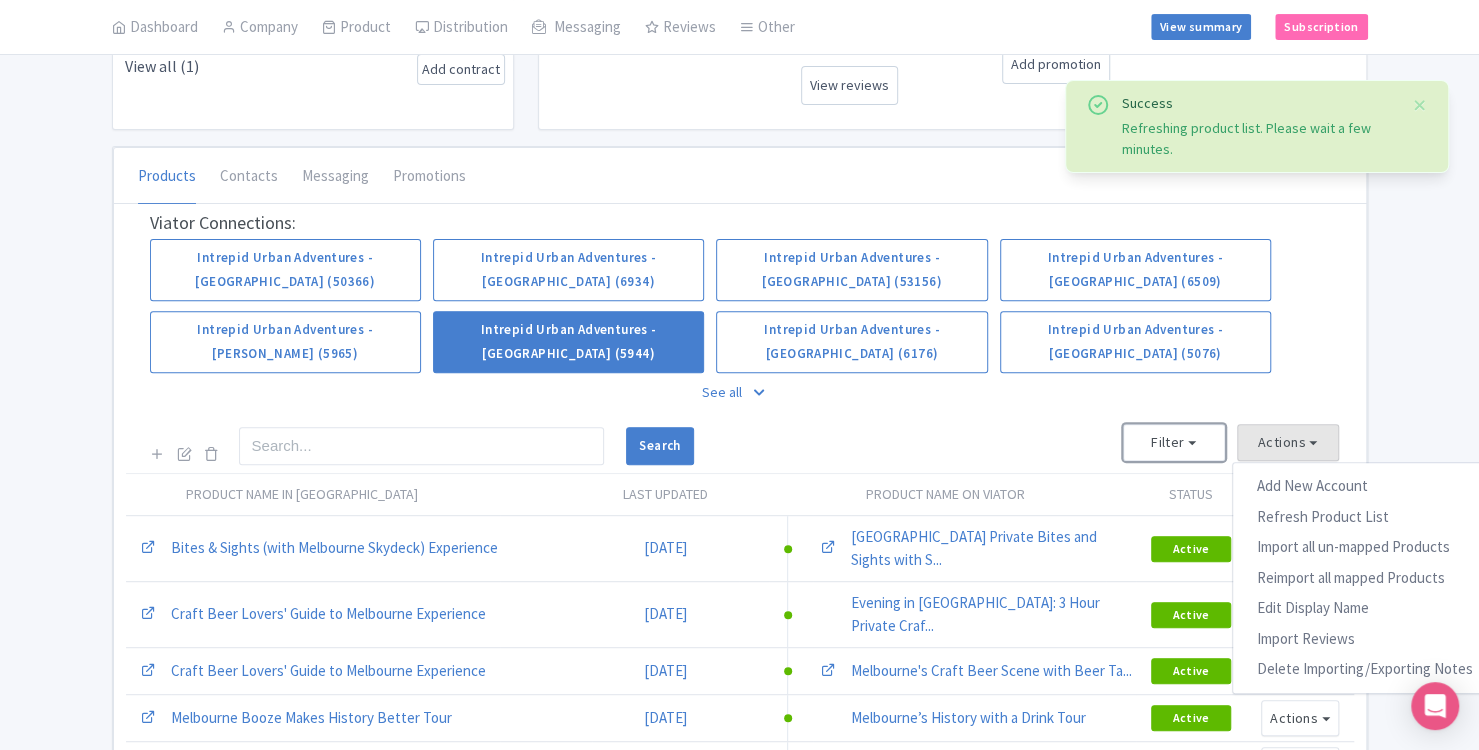 click on "Filter" at bounding box center (1174, 442) 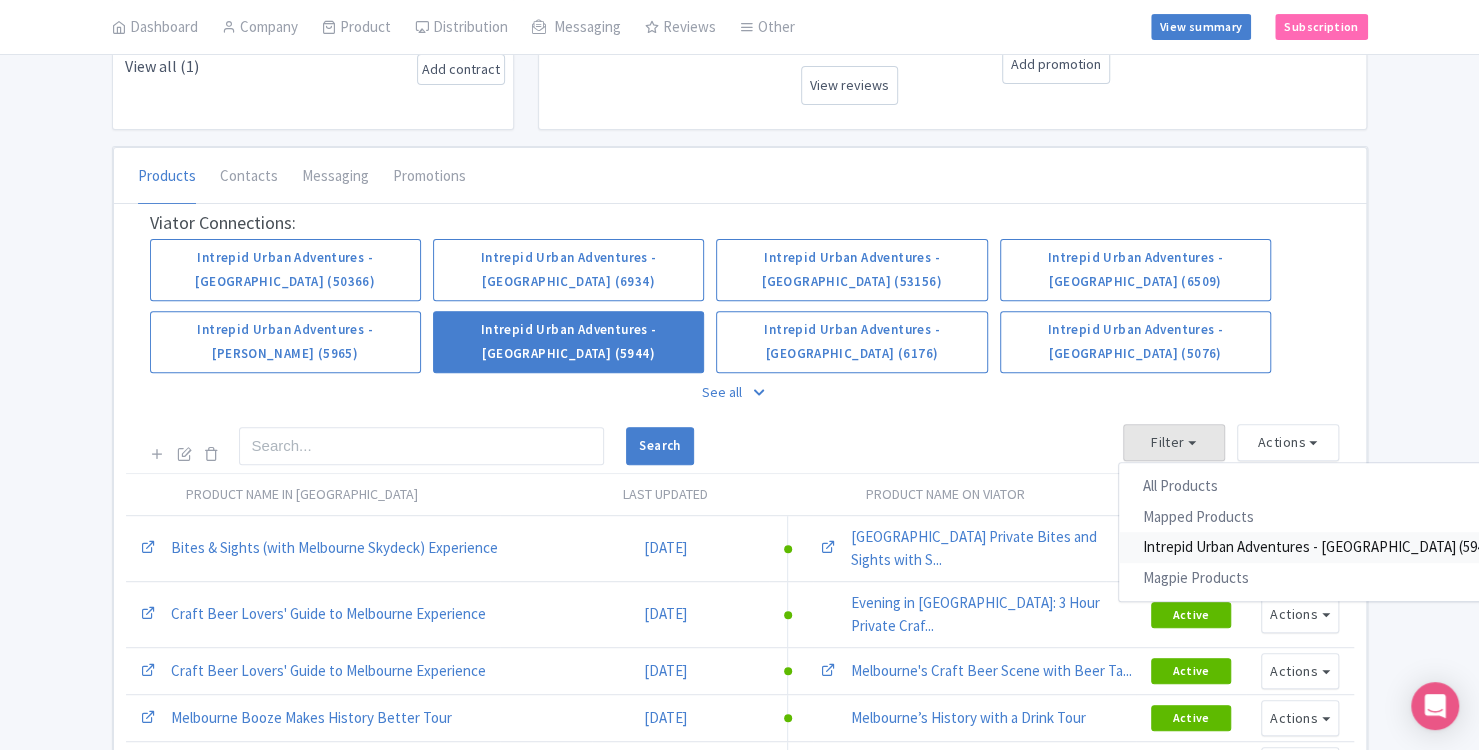 click on "Intrepid Urban Adventures - [GEOGRAPHIC_DATA] (5944) Products" at bounding box center (1350, 547) 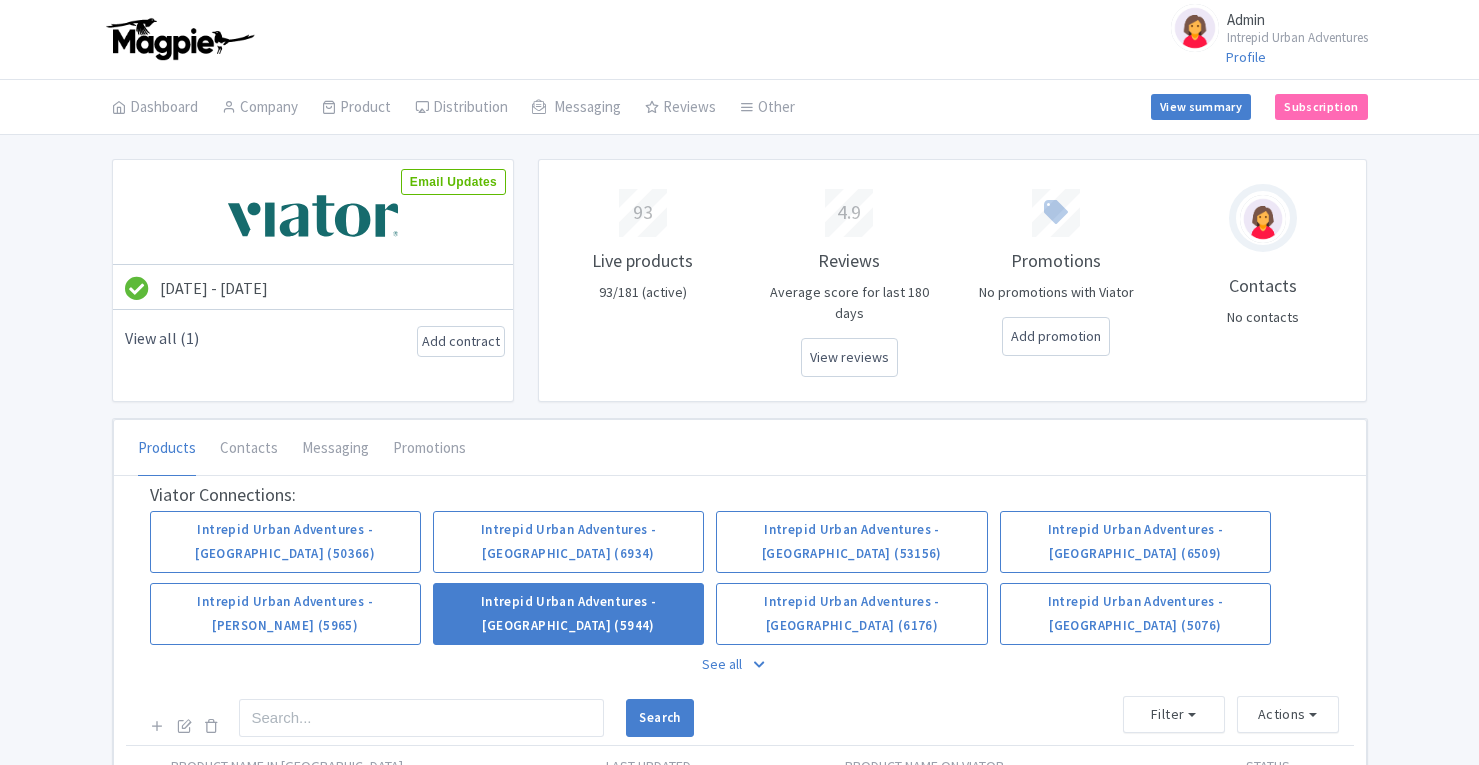 scroll, scrollTop: 0, scrollLeft: 0, axis: both 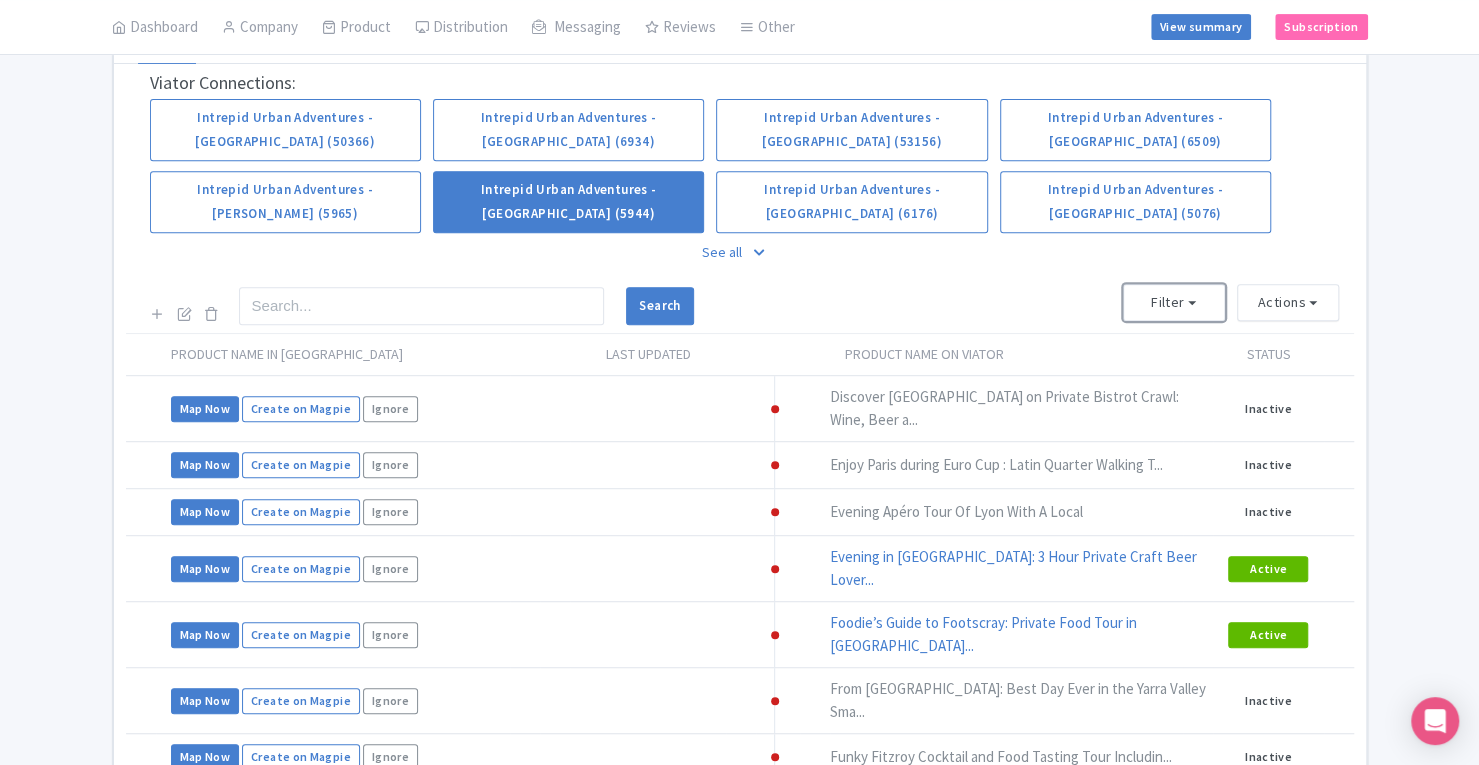 click on "Filter" at bounding box center [1174, 302] 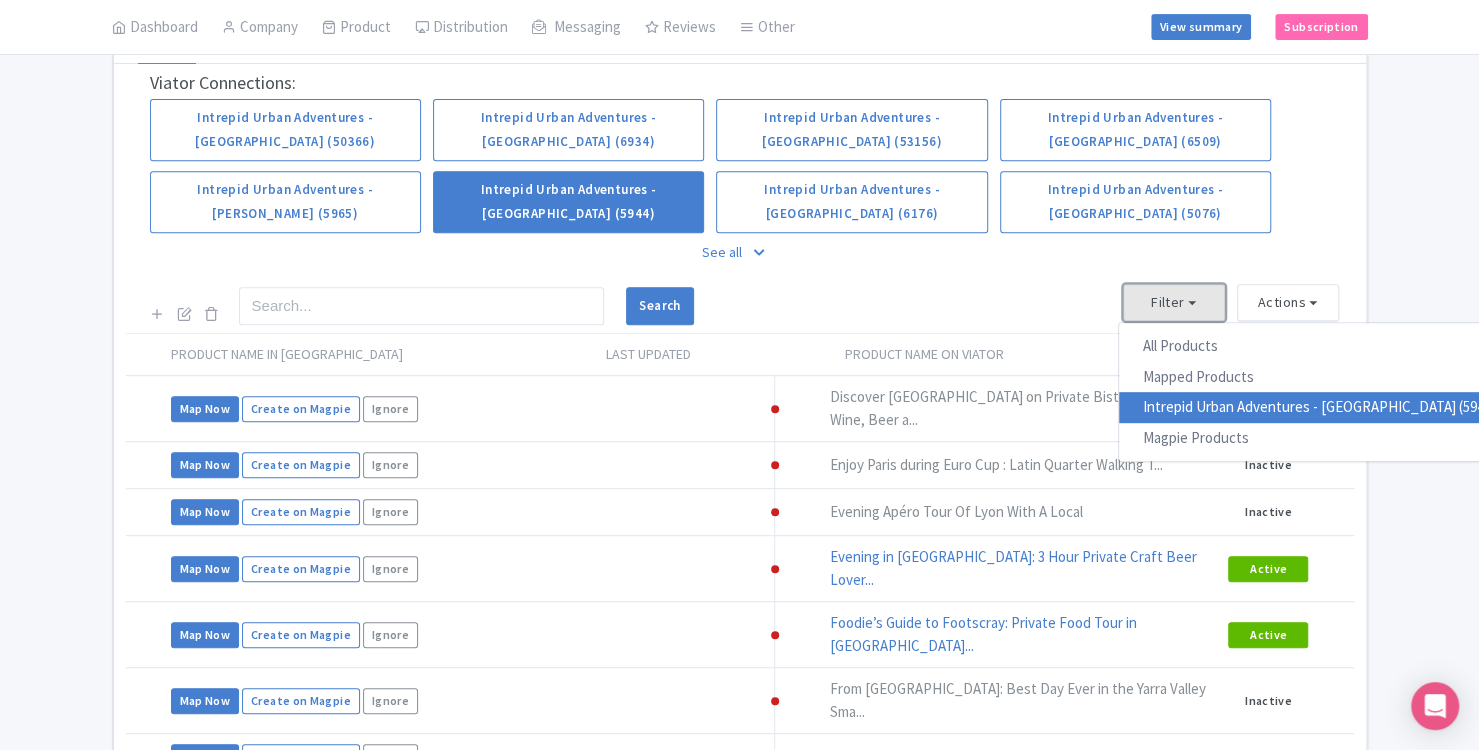 type 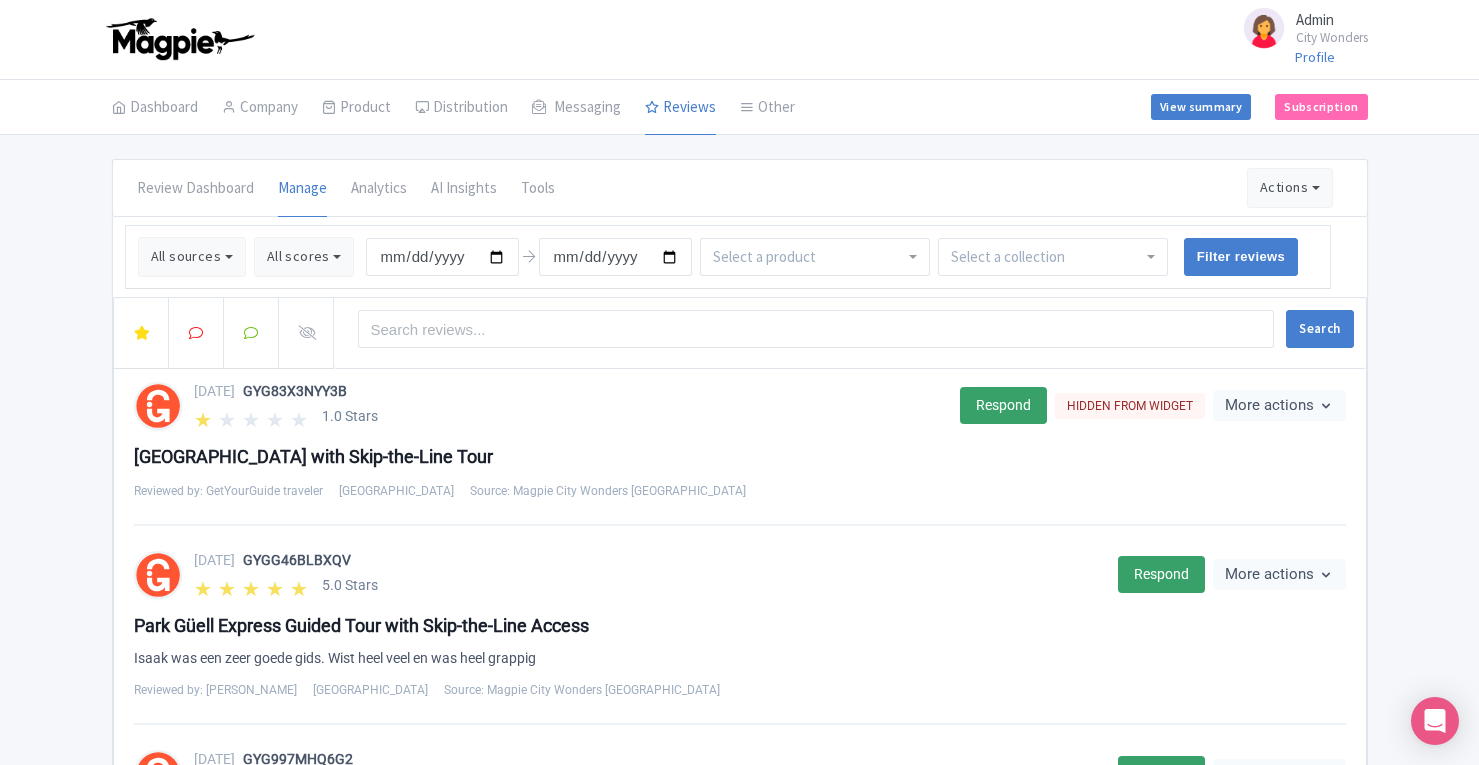 scroll, scrollTop: 0, scrollLeft: 0, axis: both 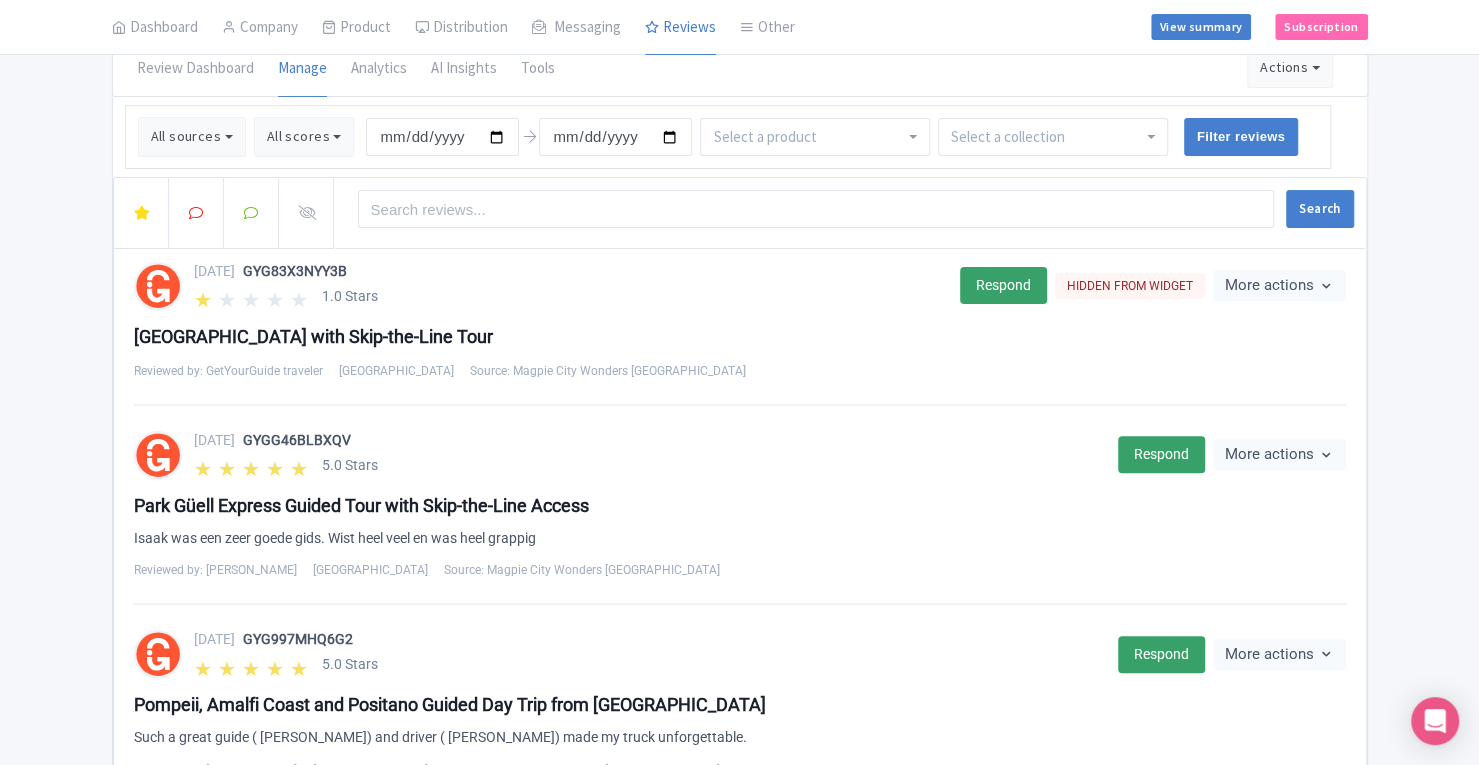 click on "Respond" at bounding box center (1003, 285) 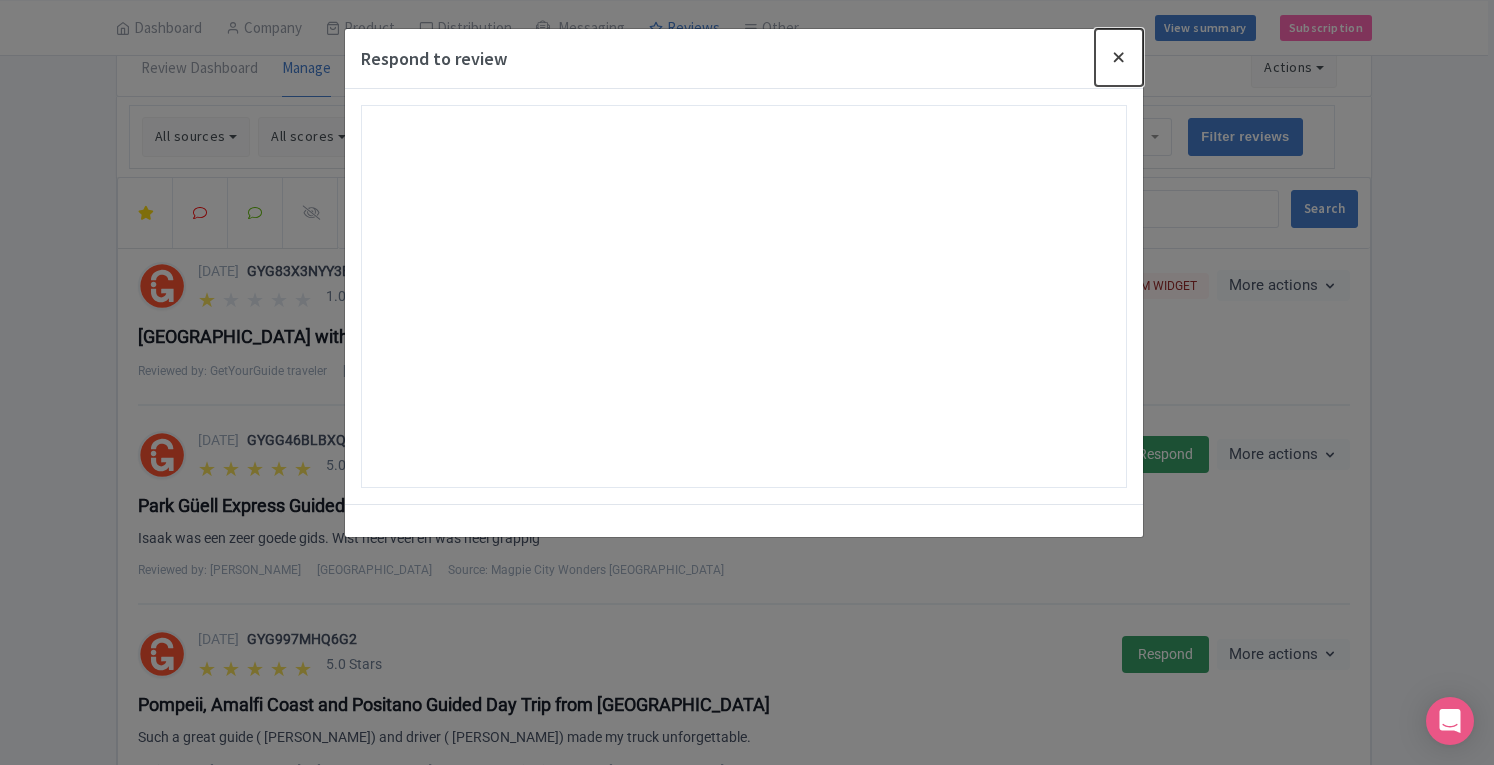 click at bounding box center (1119, 57) 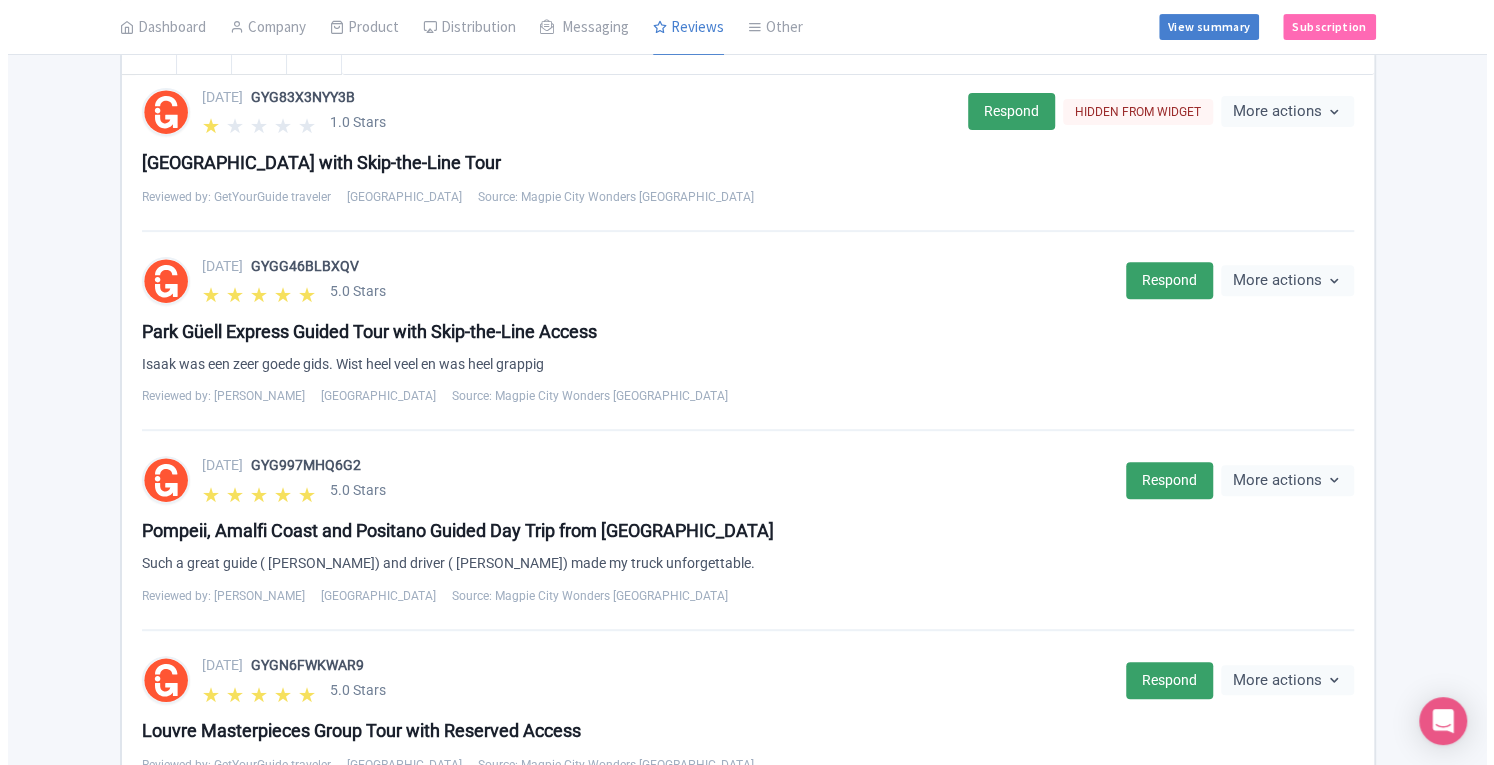scroll, scrollTop: 358, scrollLeft: 0, axis: vertical 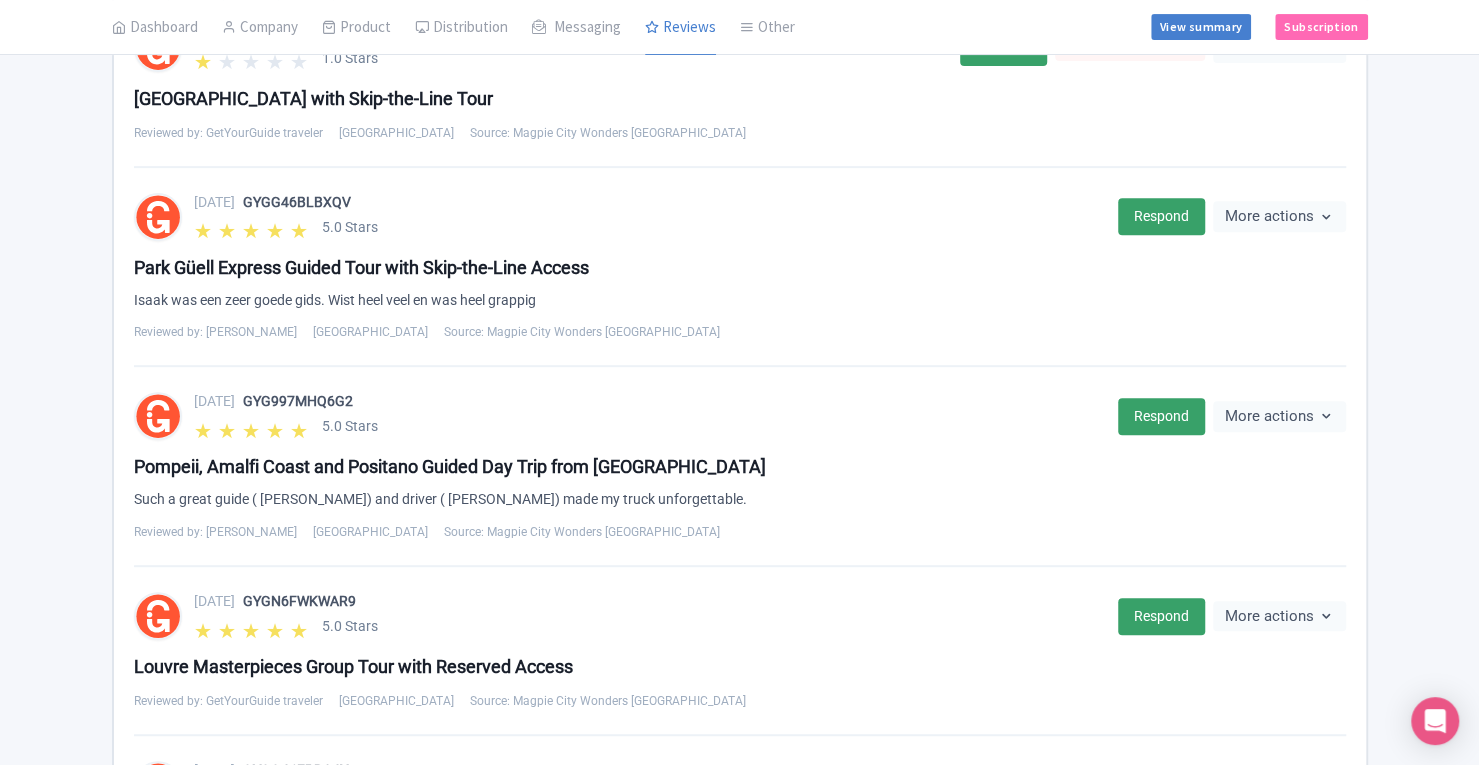 click on "Respond" at bounding box center [1161, 416] 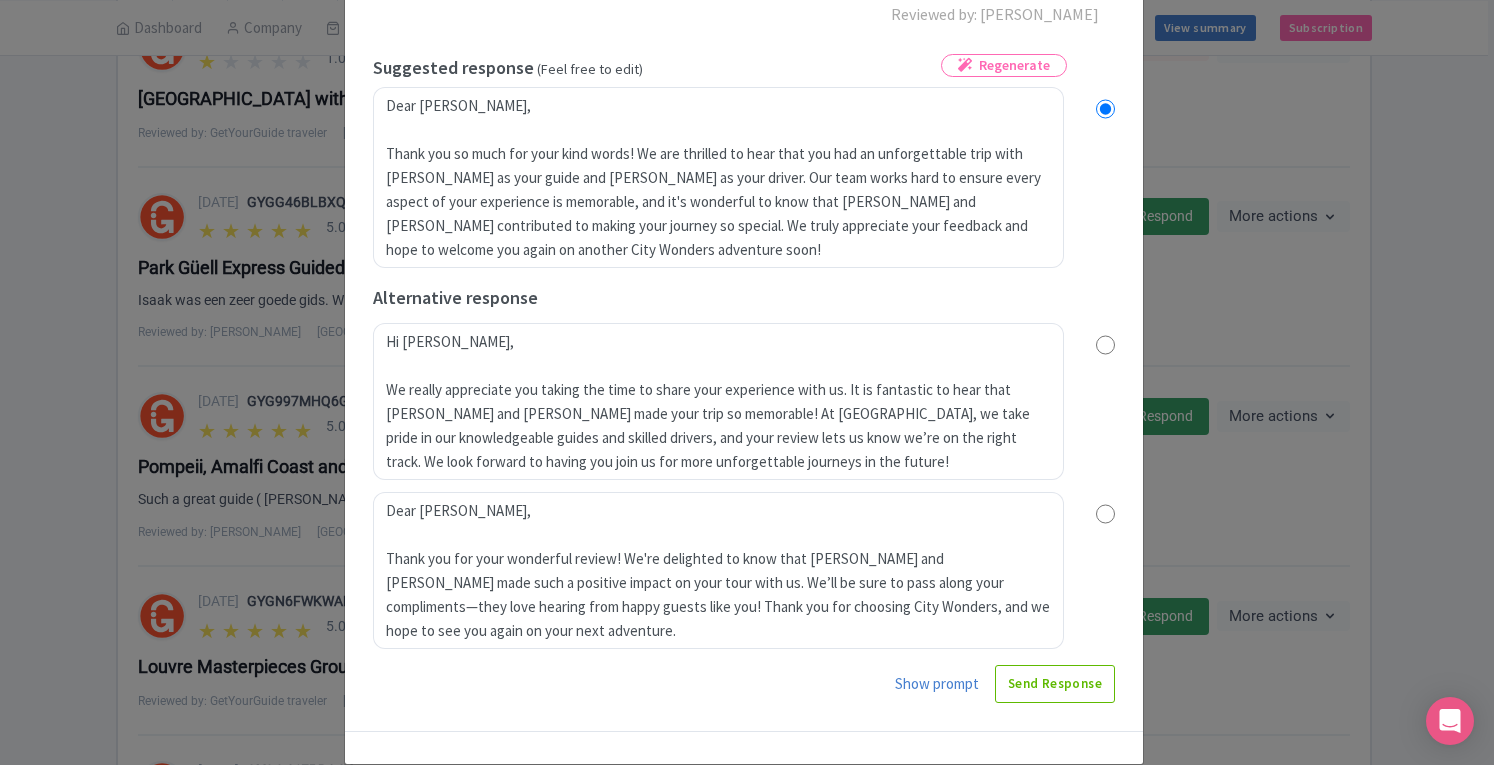 scroll, scrollTop: 233, scrollLeft: 0, axis: vertical 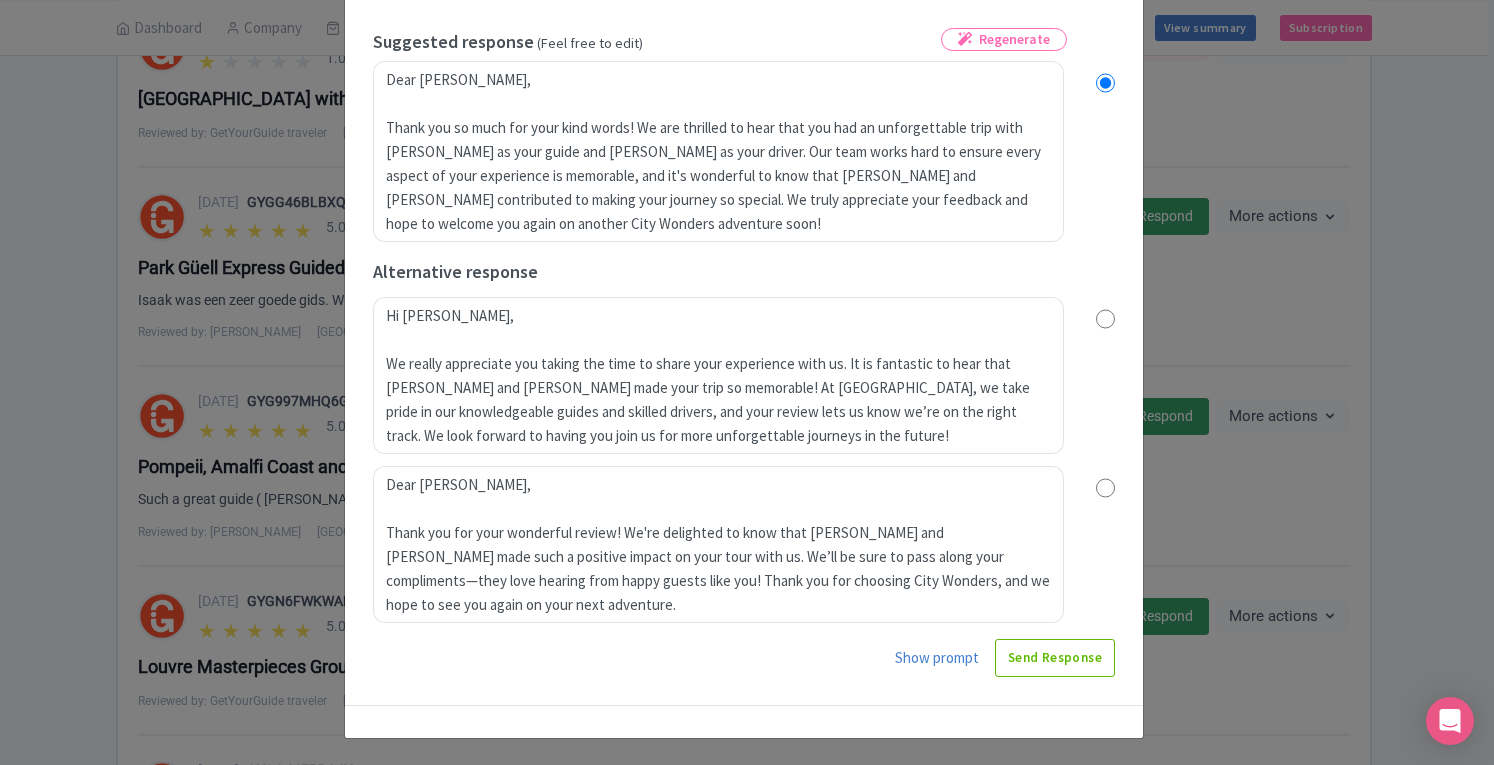 click on "Respond to review
July 09, 2025
GYG997MHQ6G2
5.0 Stars
Such a great guide ( Veronica) and driver ( Giovani) made my truck unforgettable.
Reviewed by: Madhusudhan
Regenerate
true
Suggested response
(Feel free to edit)
Dear Madhusudhan,
Thank you so much for your kind words! We are thrilled to hear that you had an unforgettable trip with Veronica as your guide and Giovanni as your driver. Our team works hard to ensure every aspect of your experience is memorable, and it's wonderful to know that Veronica and Giovanni contributed to making your journey so special. We truly appreciate your feedback and hope to welcome you again on another City Wonders adventure soon!
Alternative response
Show prompt
Send Response
Send Response
4a89d132-cfe0-45d0-bae5-3099061816e4
Prompt
Result
Send Response" at bounding box center (747, 382) 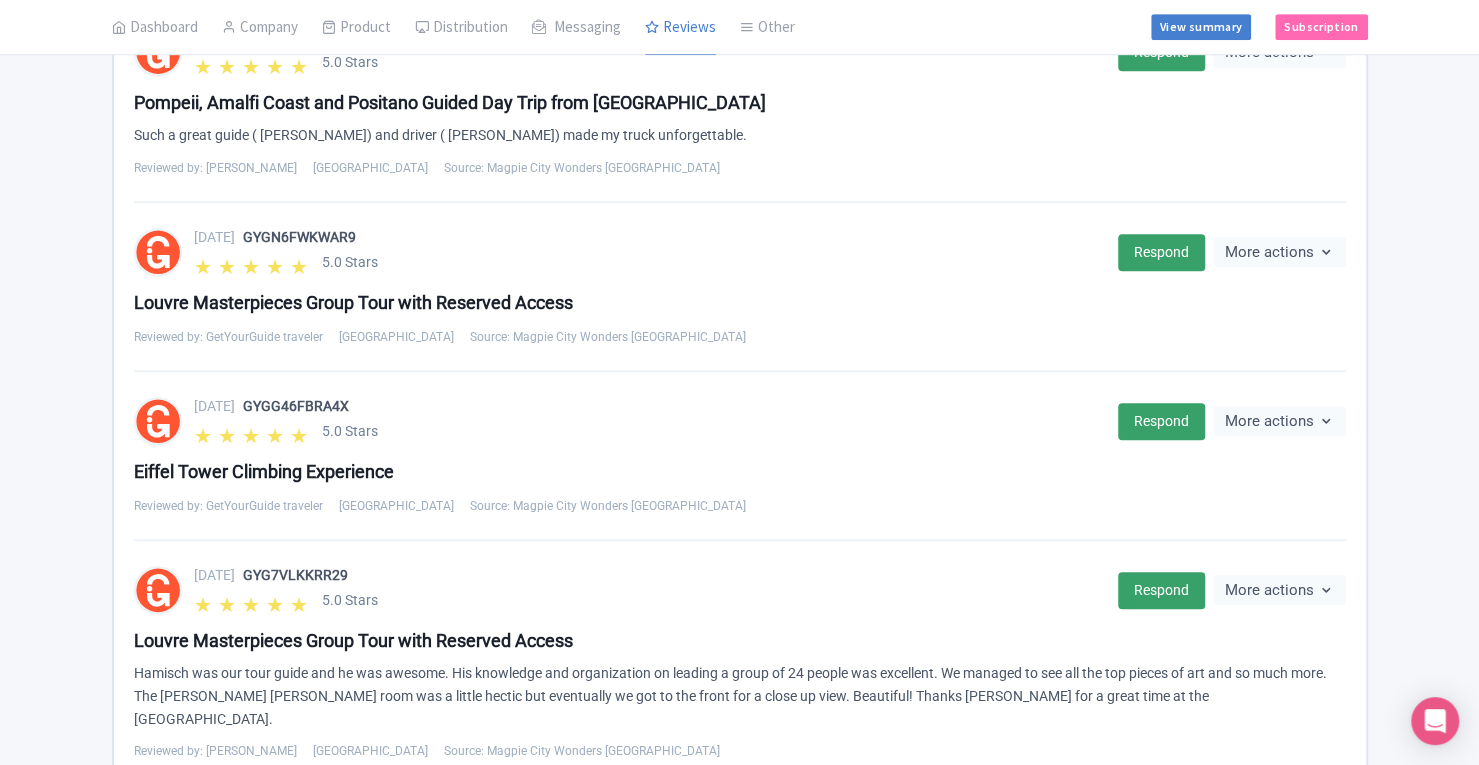 scroll, scrollTop: 729, scrollLeft: 0, axis: vertical 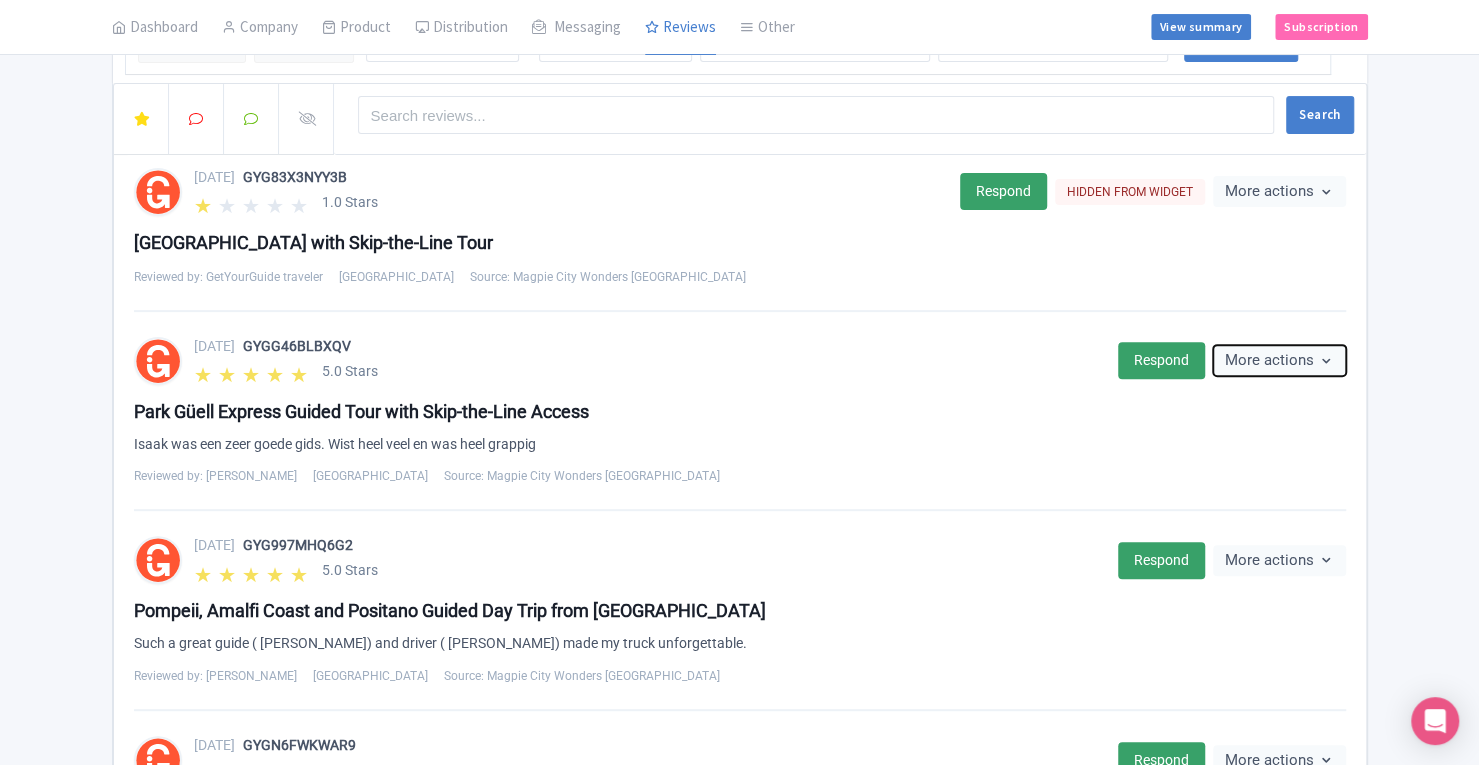 click on "More actions" at bounding box center (1279, 360) 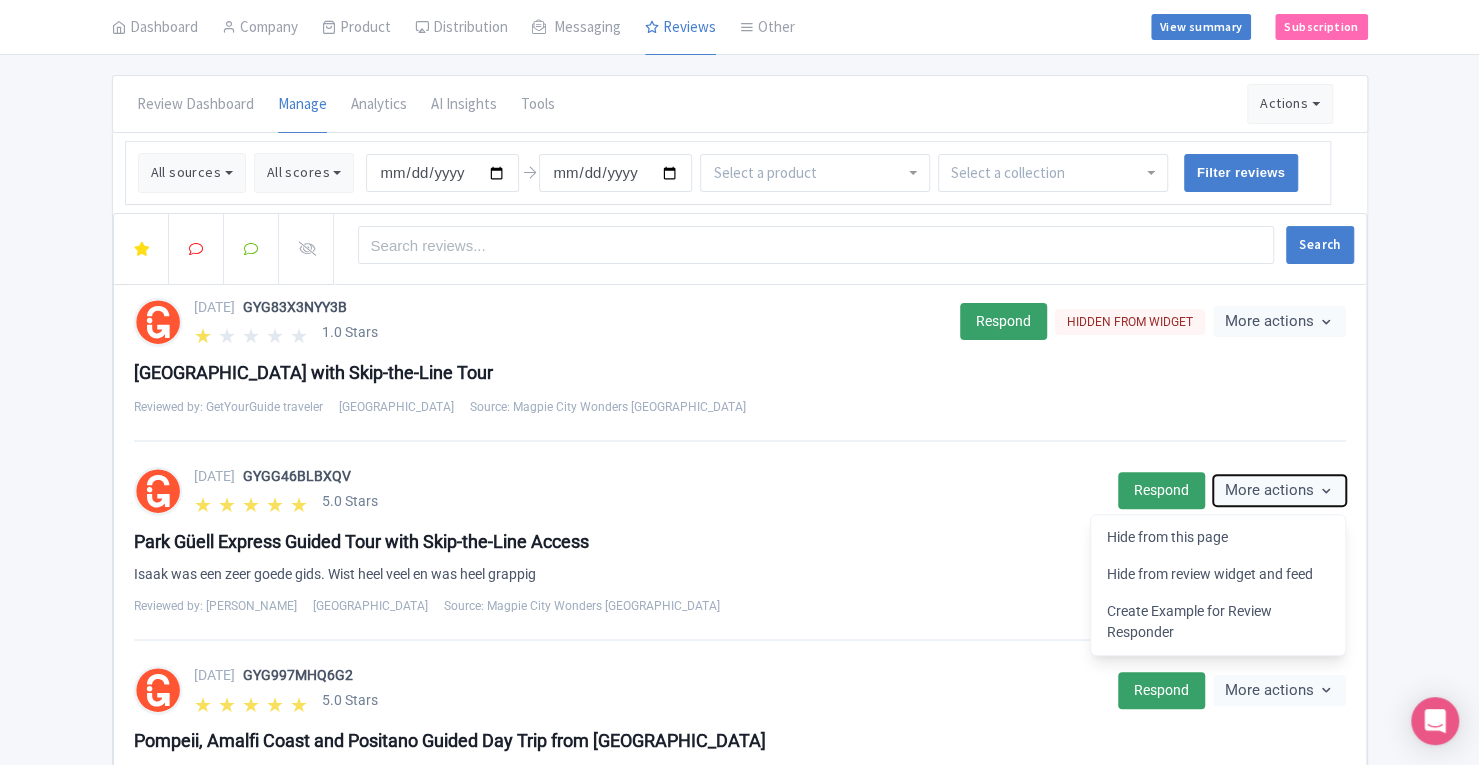scroll, scrollTop: 79, scrollLeft: 0, axis: vertical 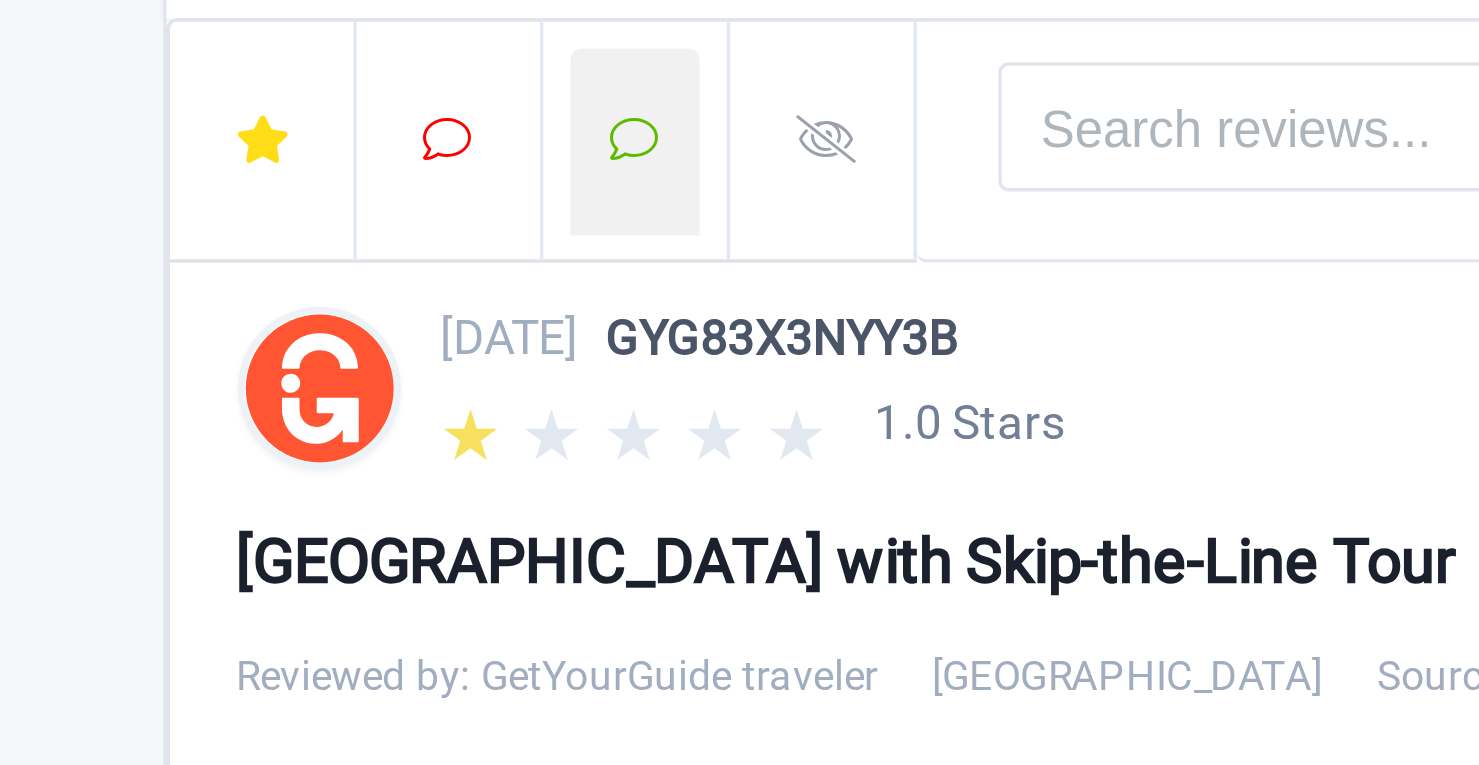 click at bounding box center [251, 172] 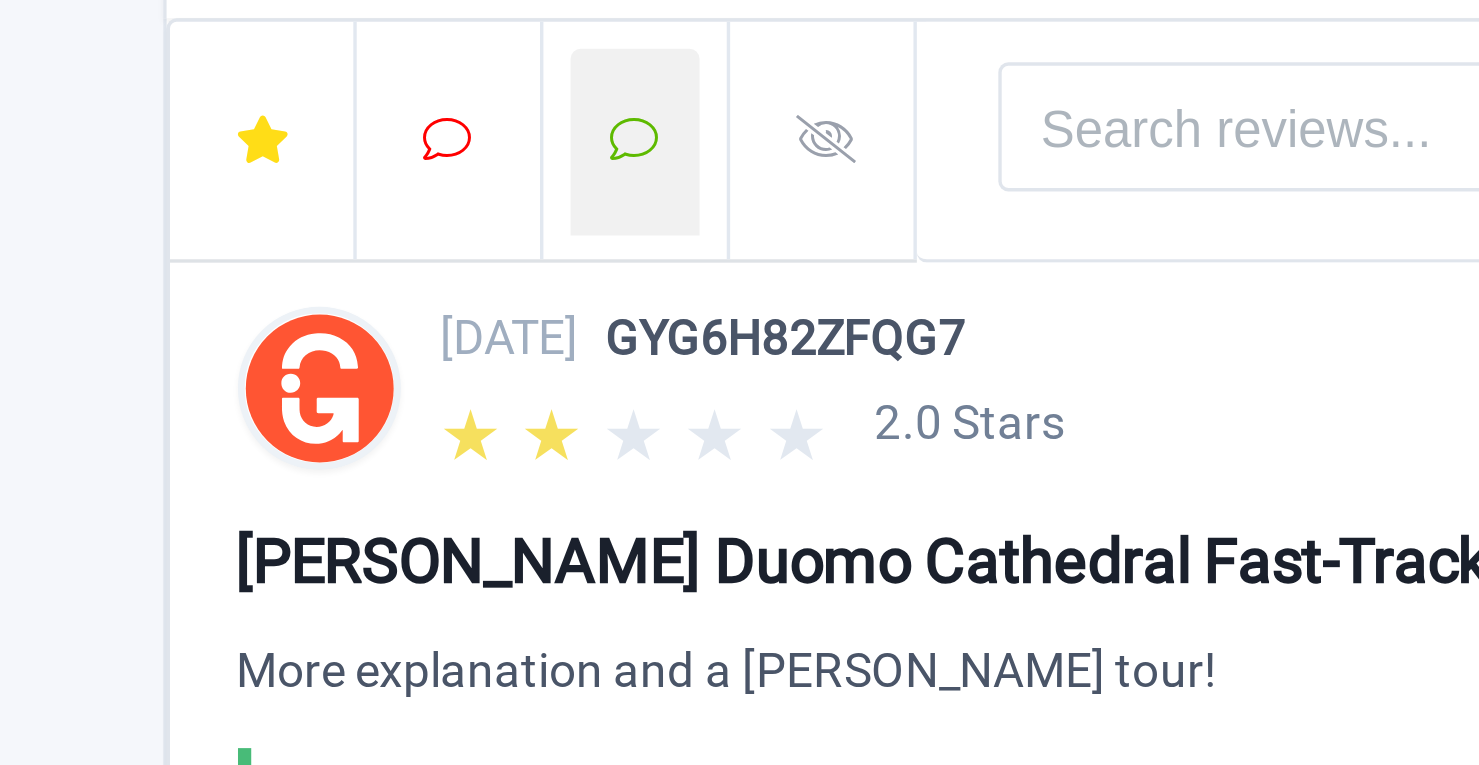 scroll, scrollTop: 162, scrollLeft: 0, axis: vertical 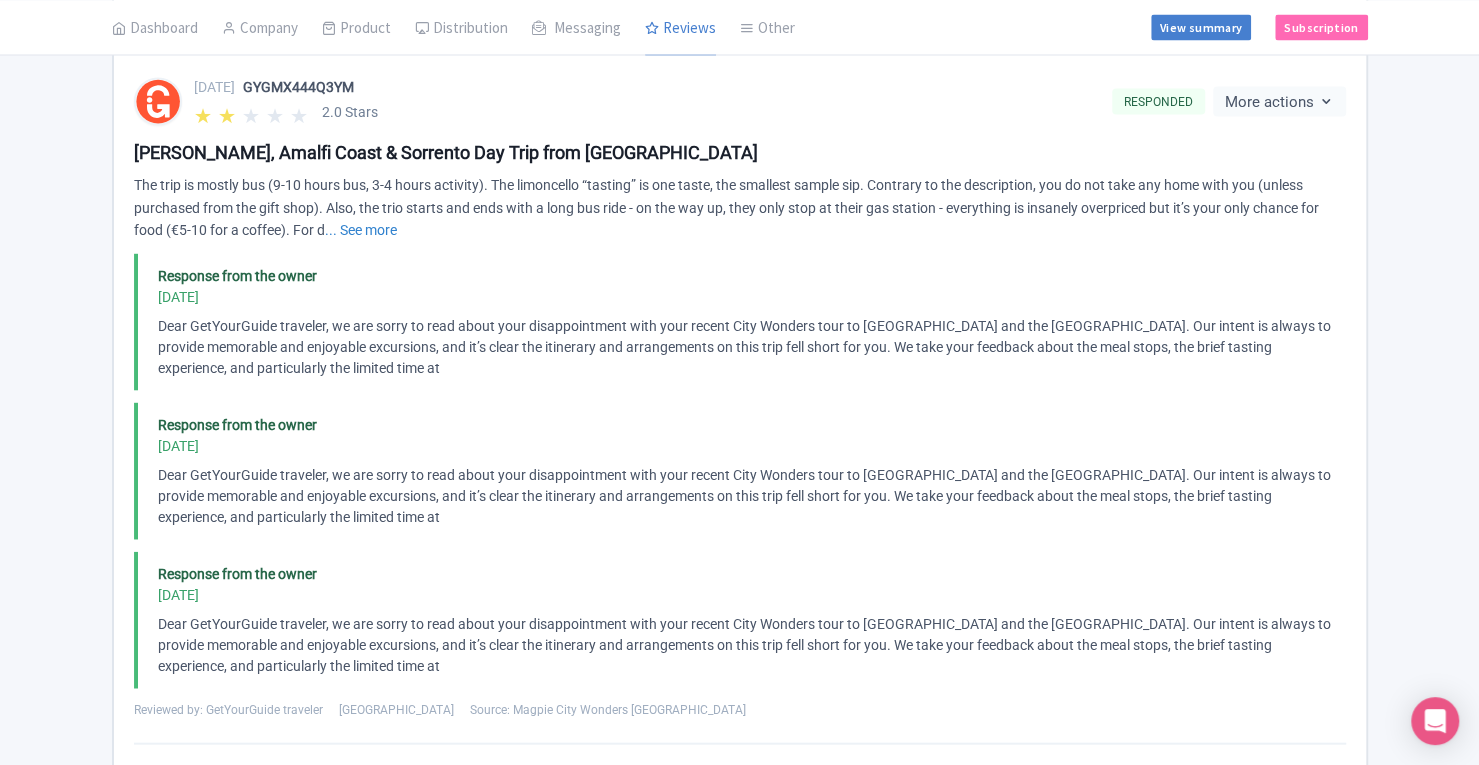 click on "Review Dashboard
Manage
Analytics
AI Insights
Tools
Actions
Import new reviews
Download Reviews
Manage Review Responder tool
All sources
Select all
Deselect all
Select all
Deselect all
City Wonders - Vatican
City Wonders - Paris
City Wonders - Rome
City Wonders - Florence and Milan
City Wonders - Venice
City Wonders - Spain
City Wonders - Private Tours
City Wonders - Naples
City Wonders - London
Select all
Deselect all
City Wonders UK
City Wonders USA
City Wonders Ltd
Select all
Deselect all
City Wonders UK
City Wonders USA
City Wonders Ltd
Select all
Deselect all" at bounding box center [739, 1444] 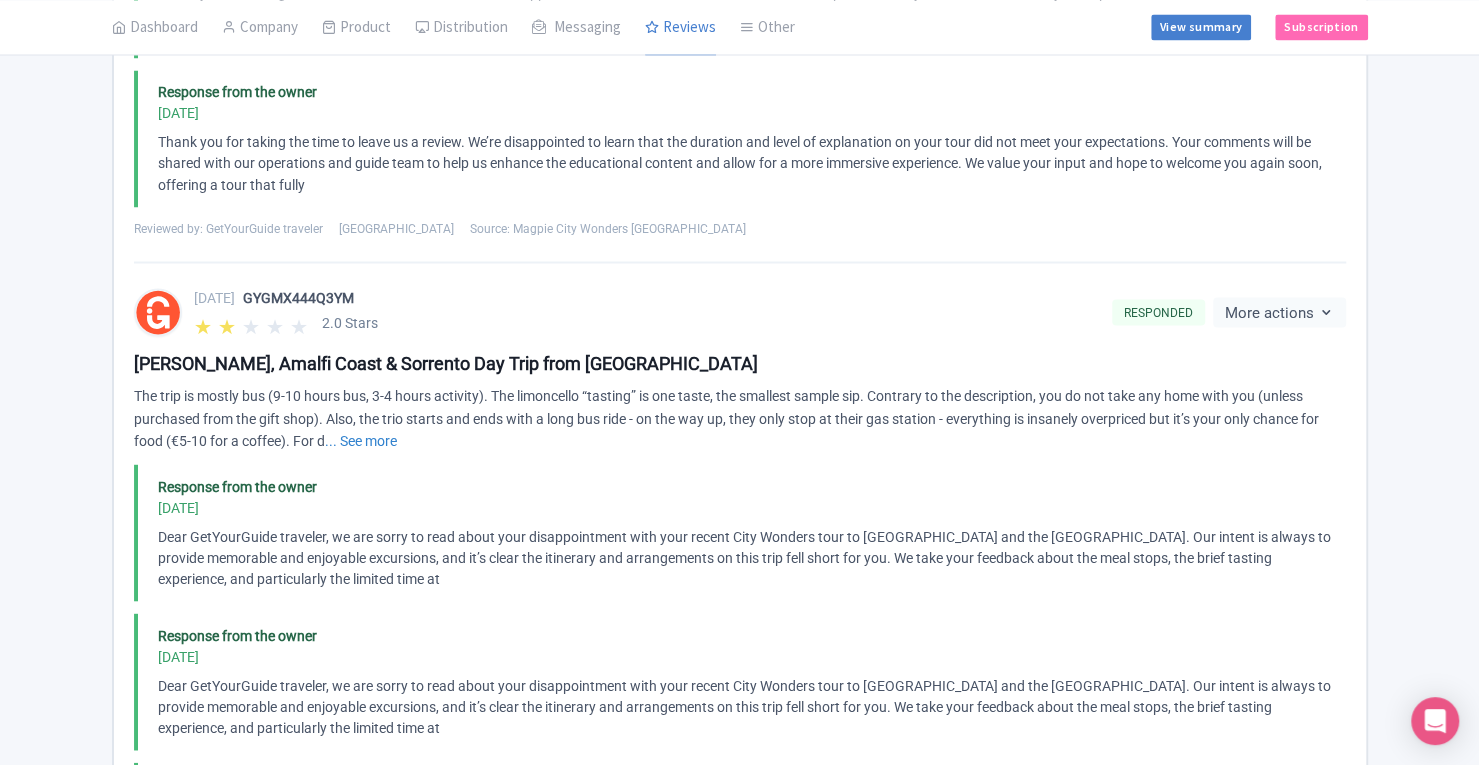 scroll, scrollTop: 2040, scrollLeft: 0, axis: vertical 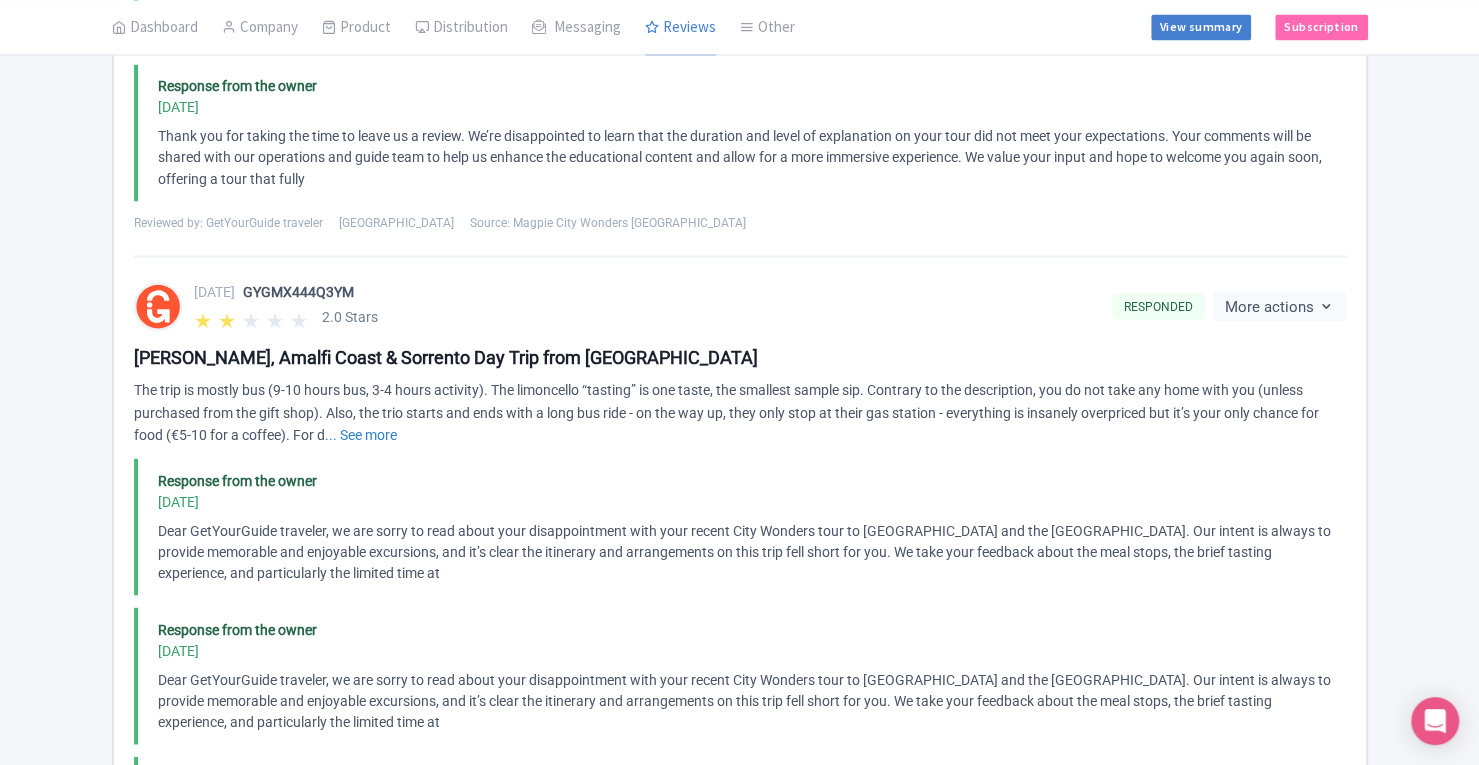 click on "... See more" at bounding box center (361, 434) 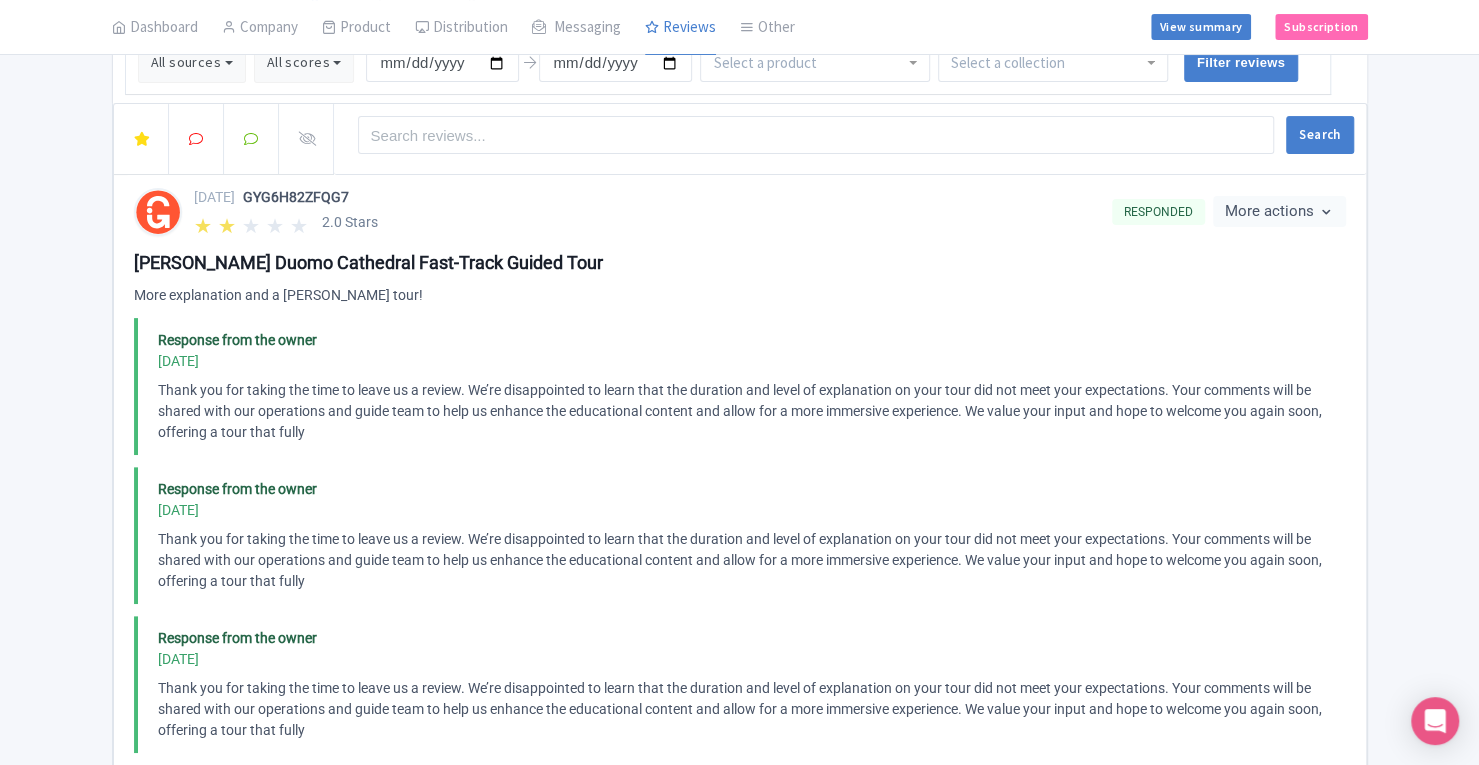 scroll, scrollTop: 87, scrollLeft: 0, axis: vertical 